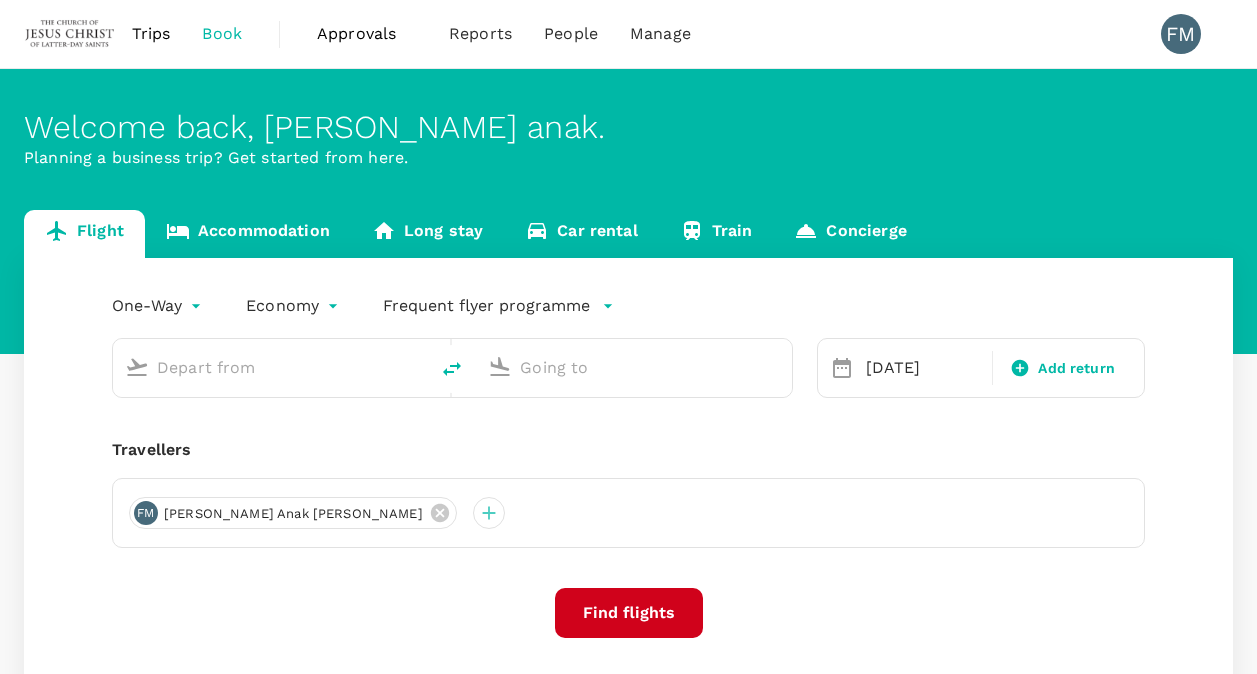 scroll, scrollTop: 0, scrollLeft: 0, axis: both 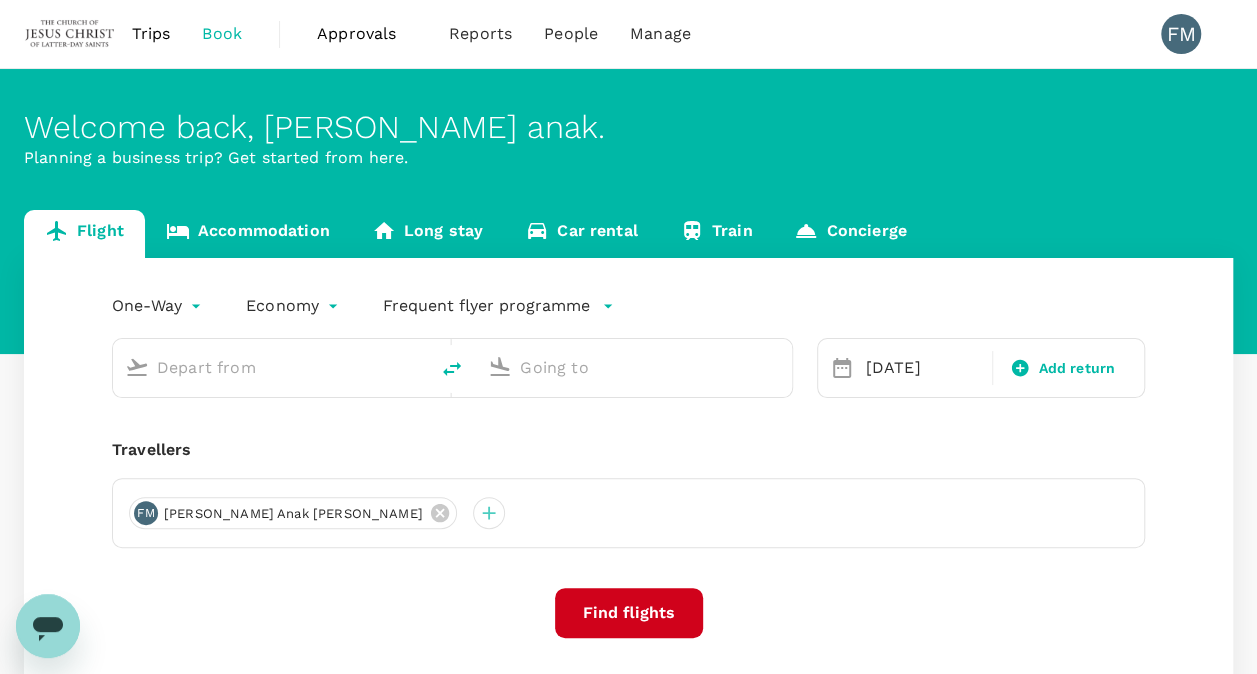 type on "Kuching Intl (KCH)" 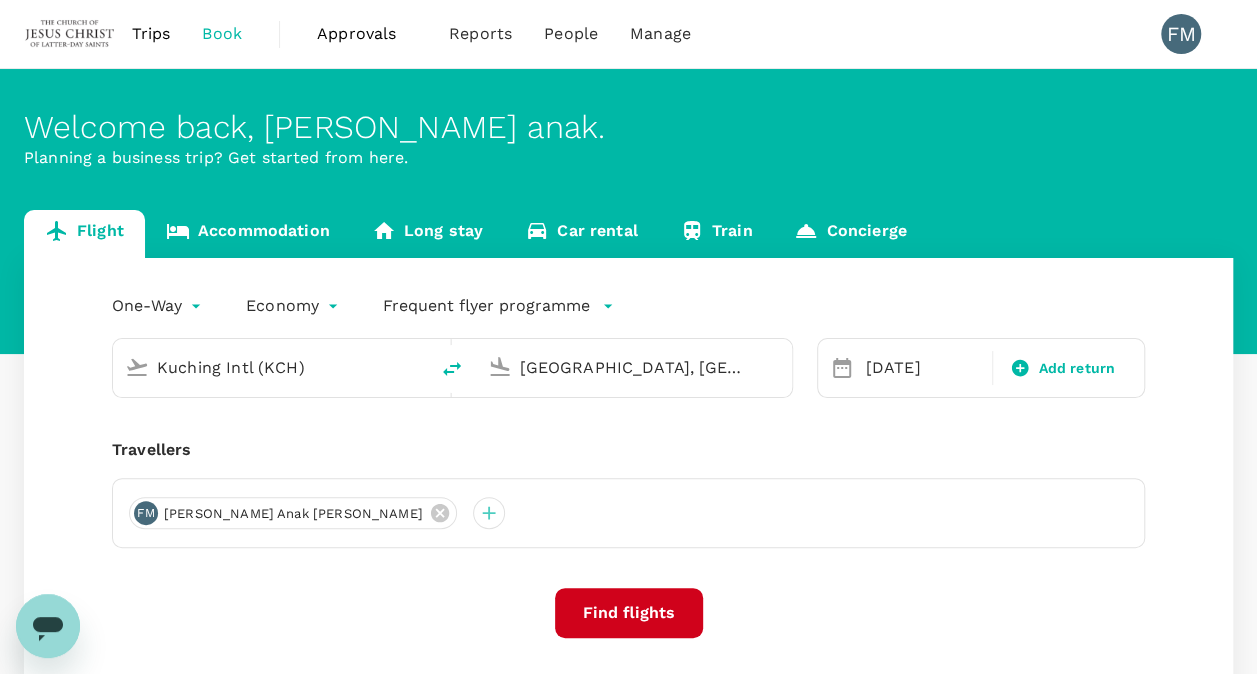 type 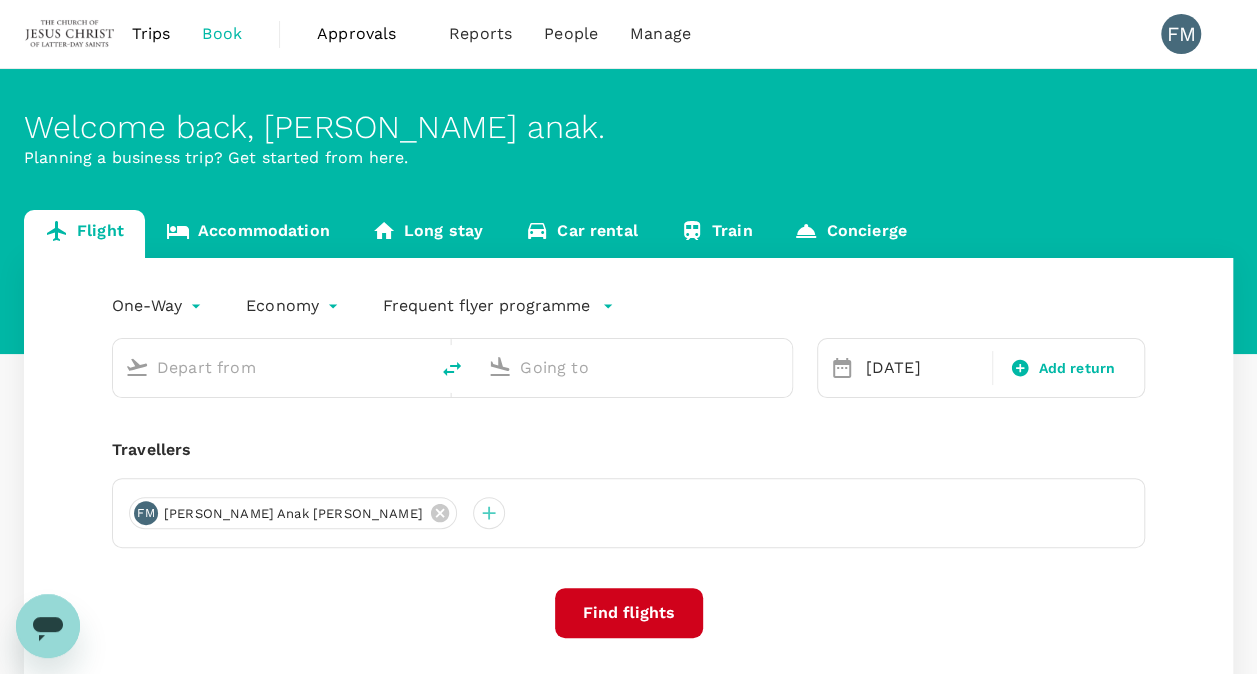 click at bounding box center (271, 367) 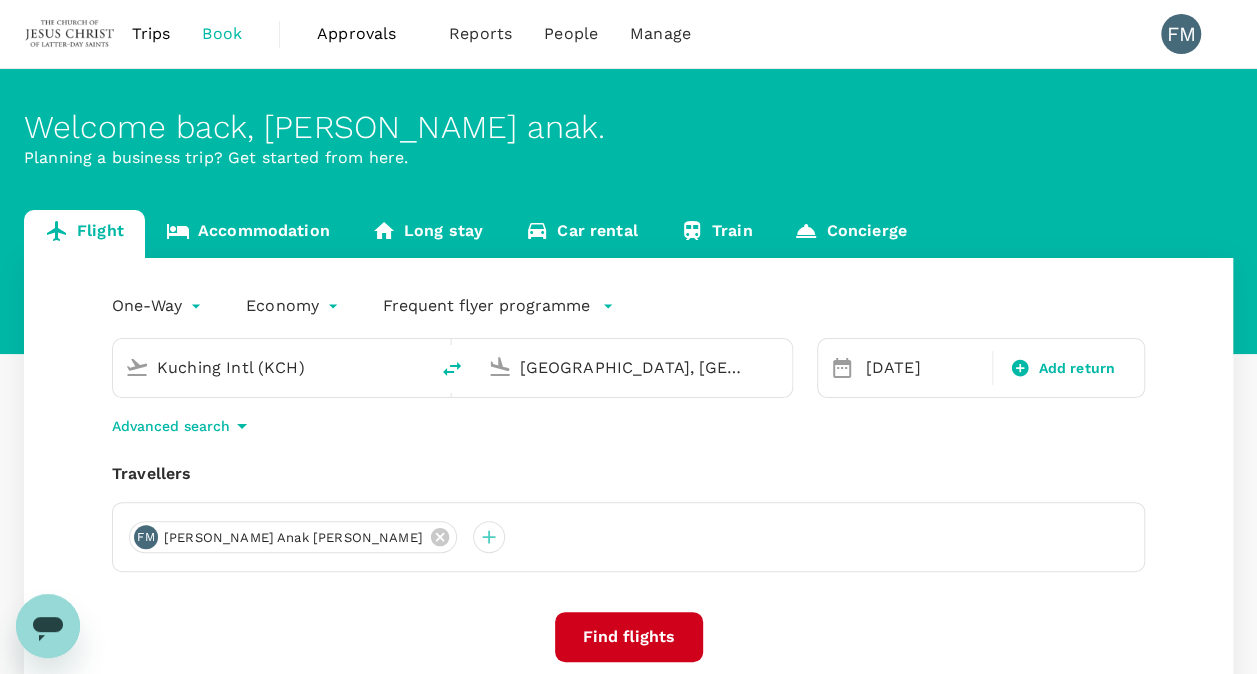 click on "[GEOGRAPHIC_DATA], [GEOGRAPHIC_DATA] (any)" at bounding box center [634, 367] 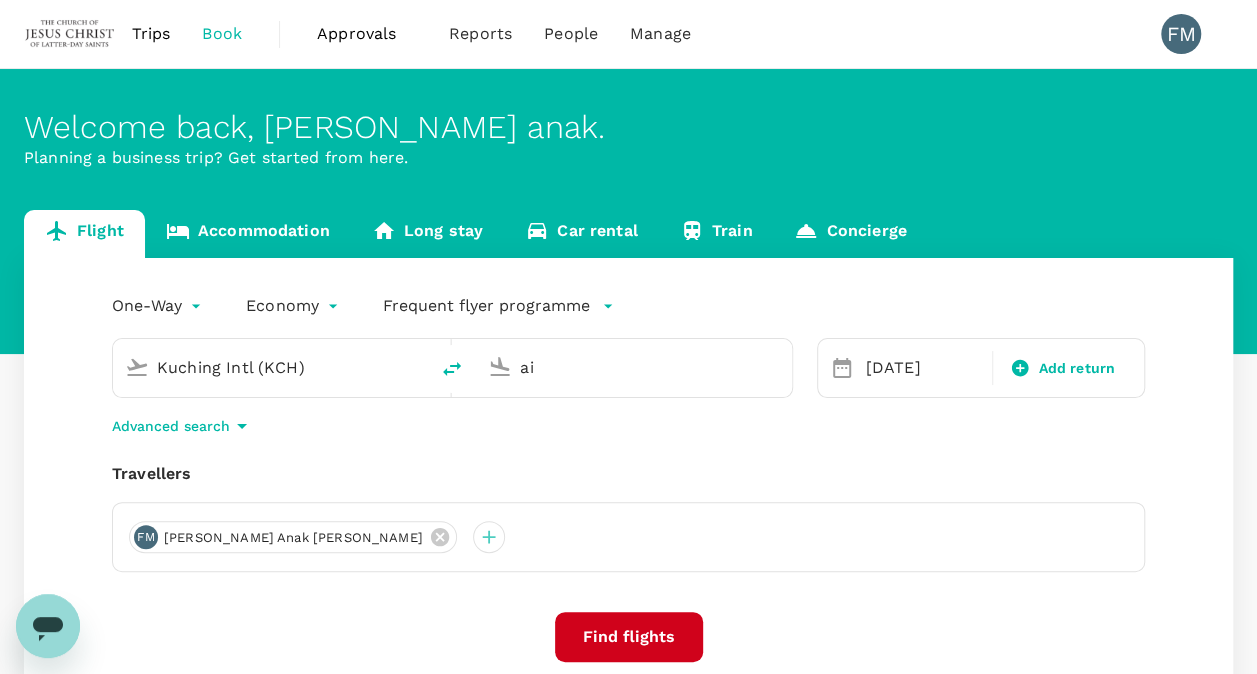 type on "a" 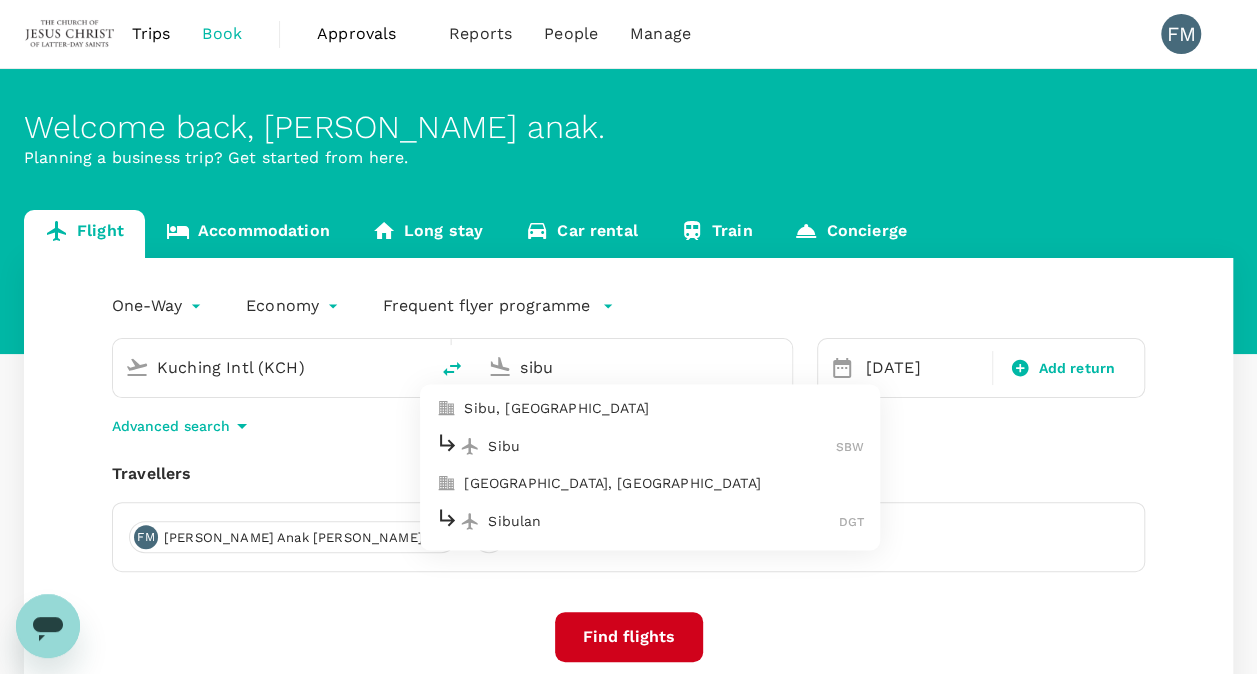 click on "Sibu" at bounding box center (662, 446) 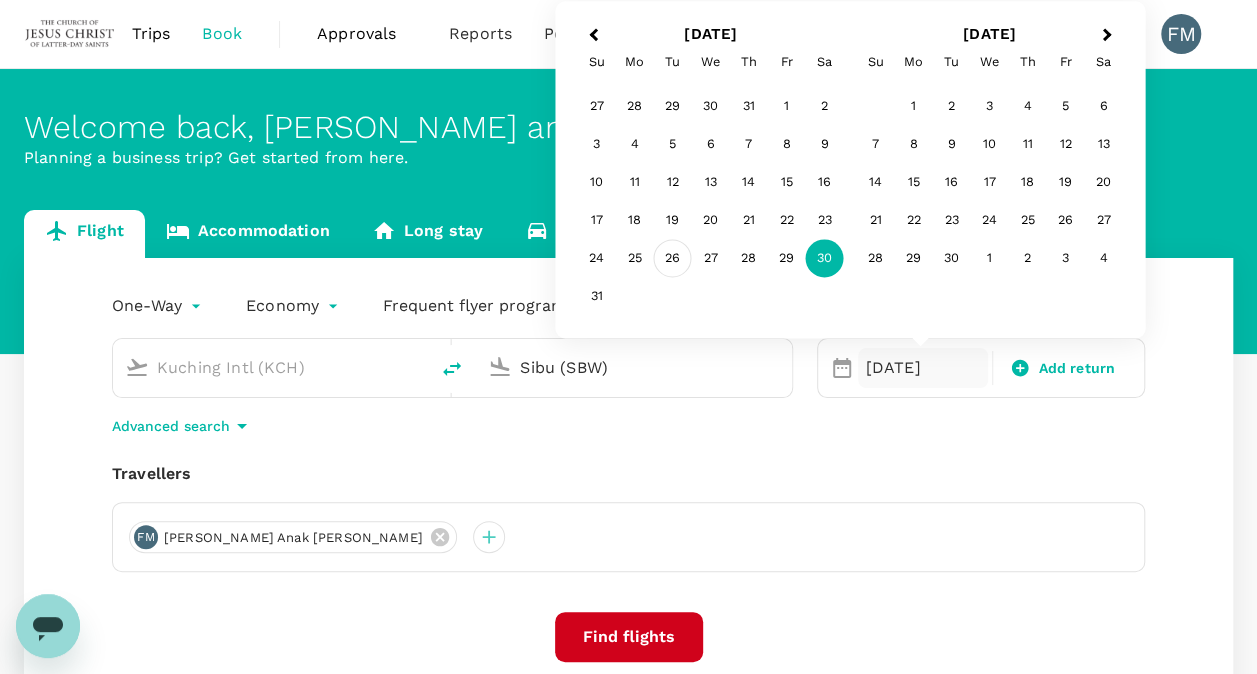type on "Sibu (SBW)" 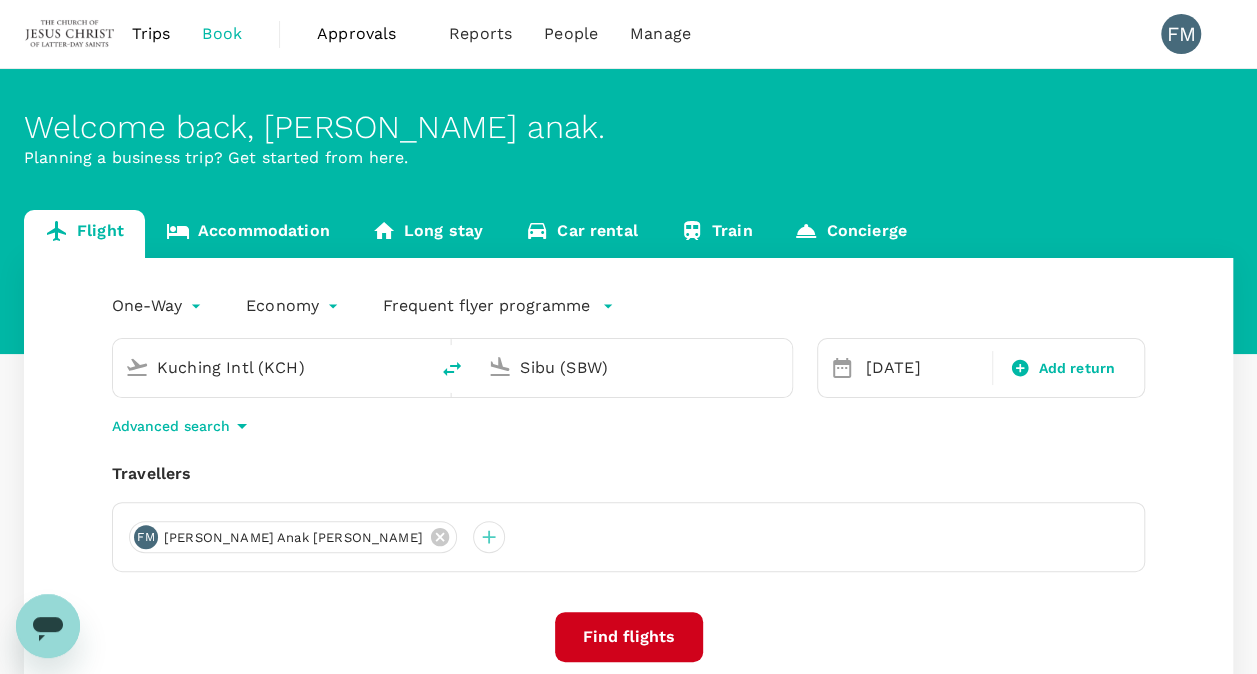 click on "Find flights" at bounding box center [629, 637] 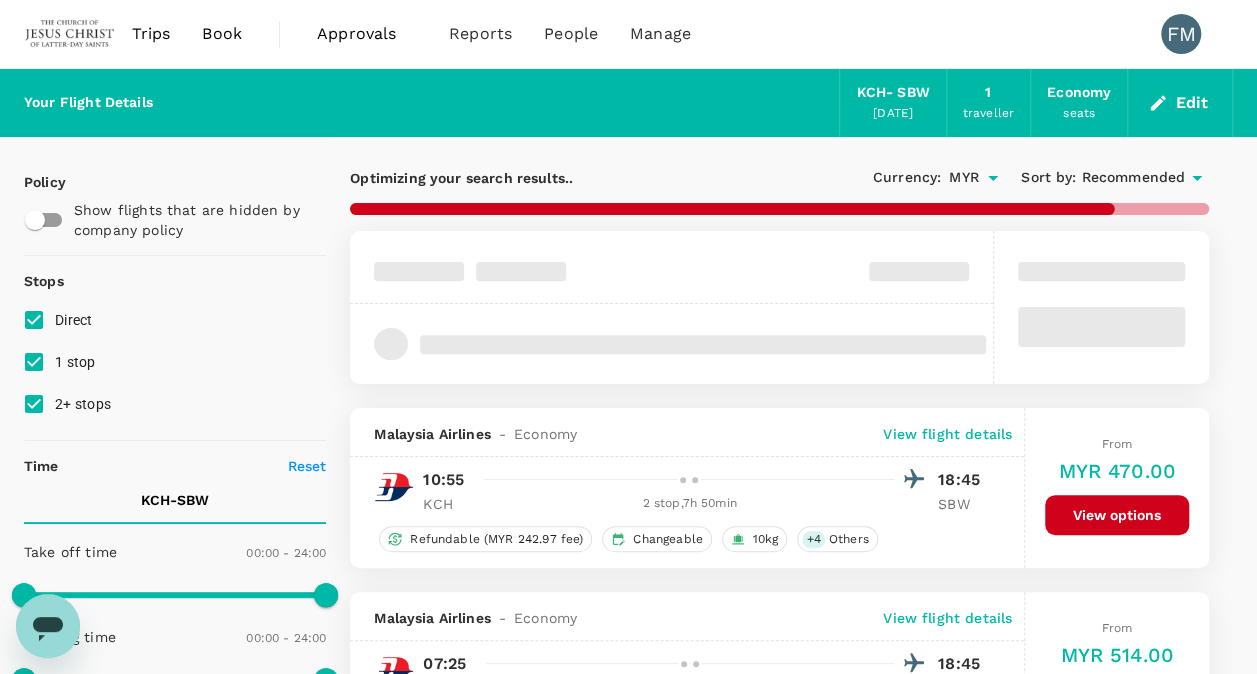 click on "1 stop" at bounding box center (75, 362) 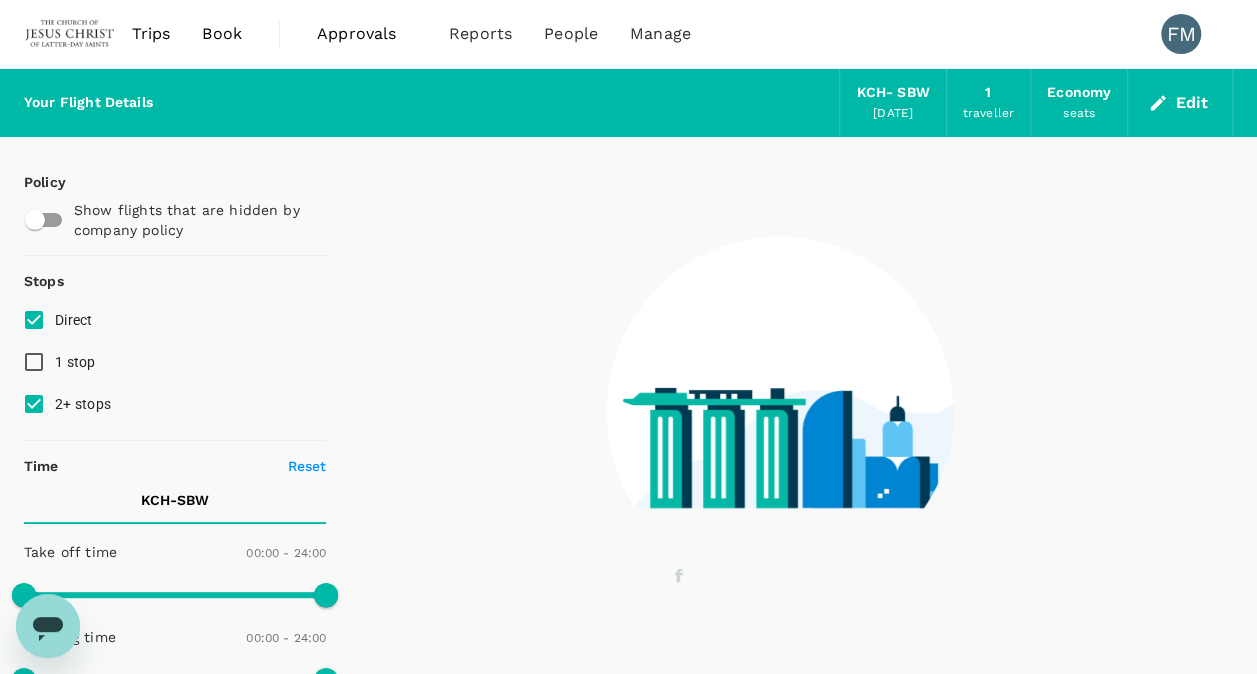 click on "2+ stops" at bounding box center (161, 404) 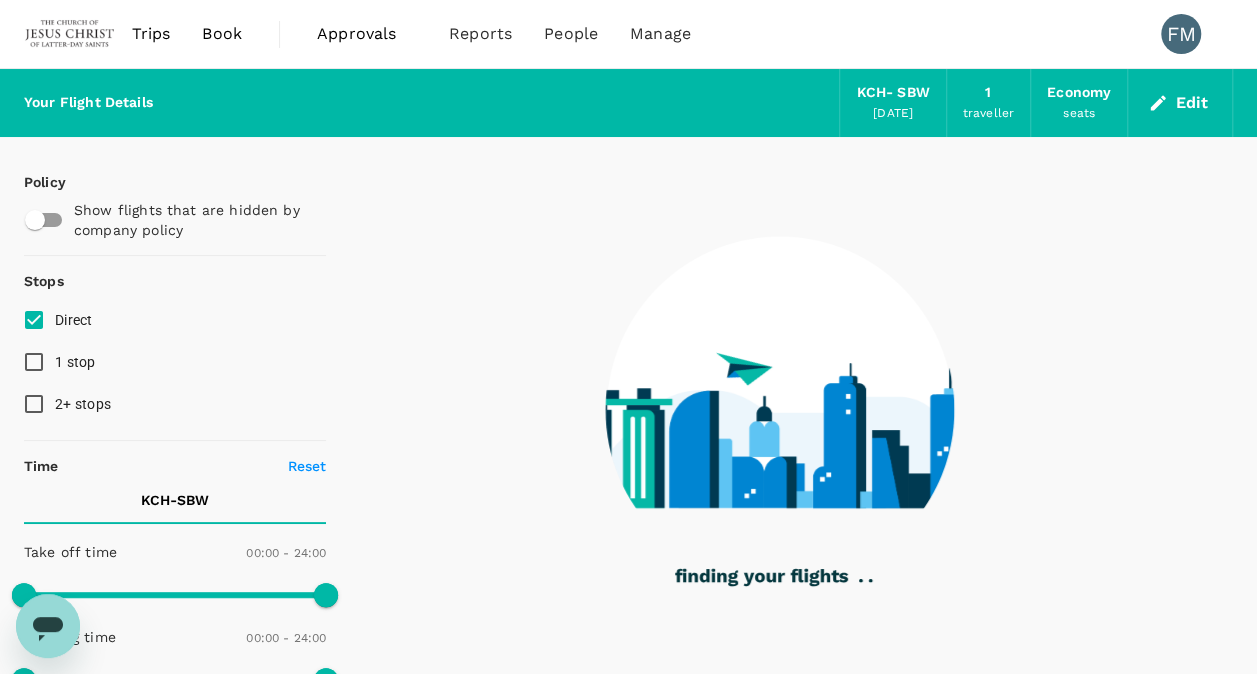 type on "990" 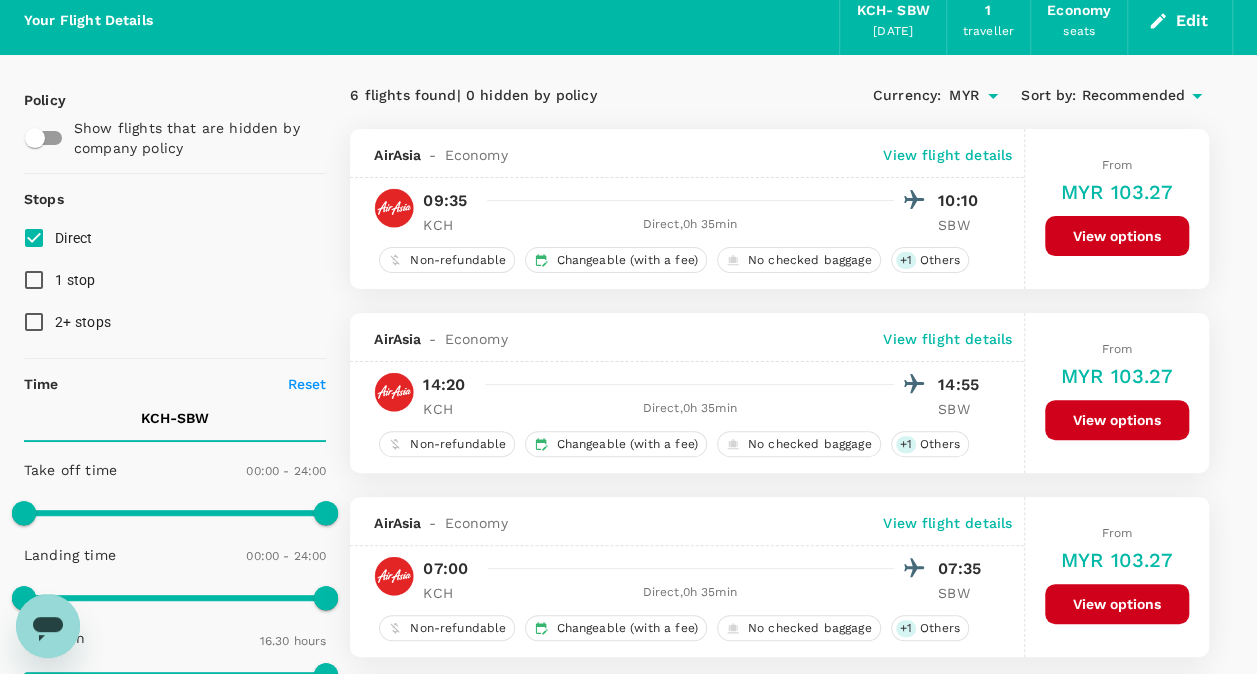 scroll, scrollTop: 81, scrollLeft: 0, axis: vertical 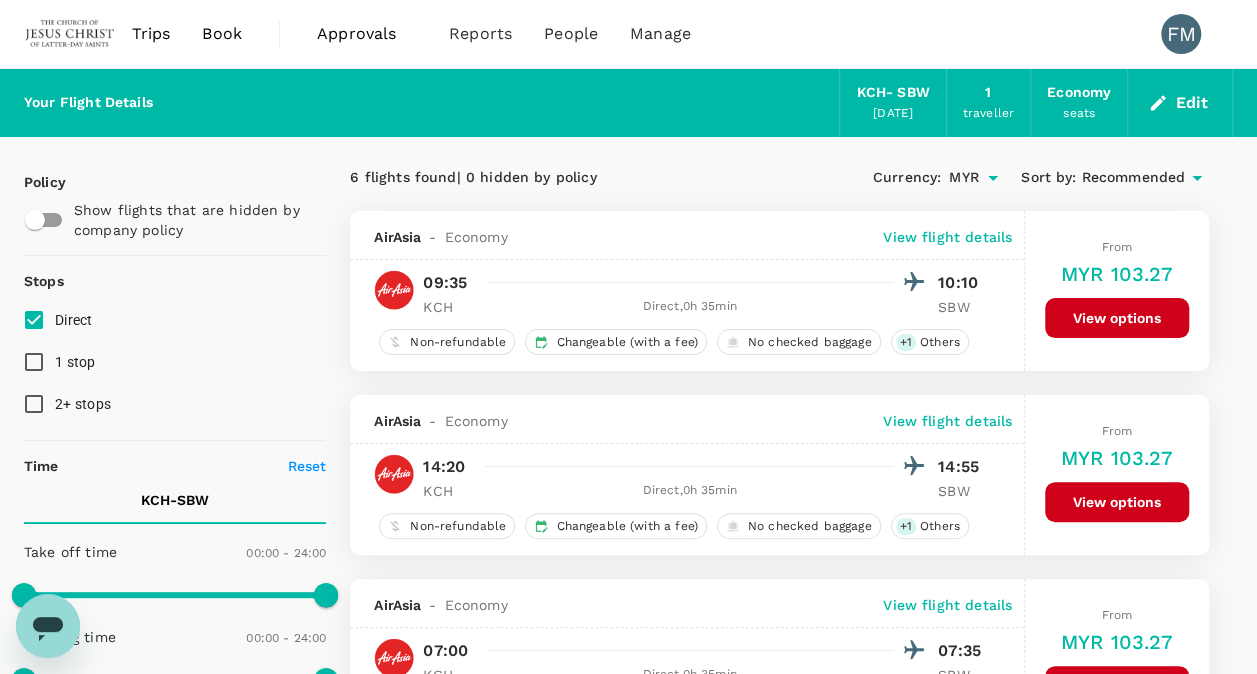 click on "Book" at bounding box center [222, 34] 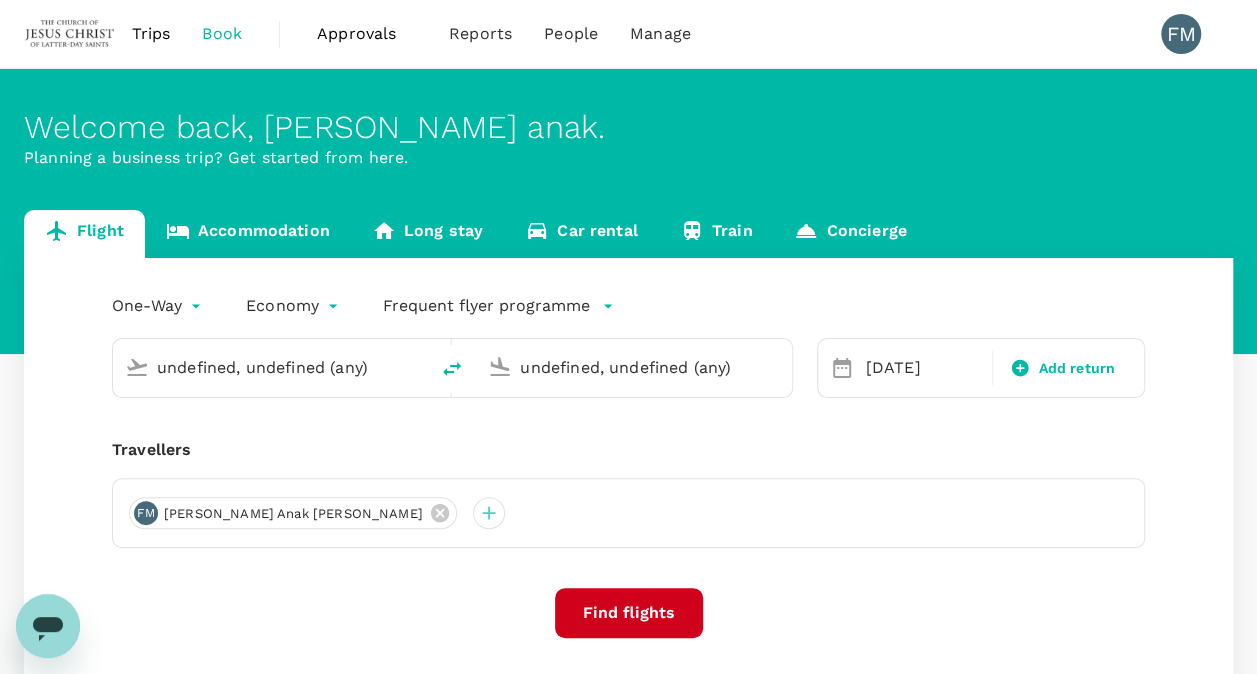 type on "Kuching Intl (KCH)" 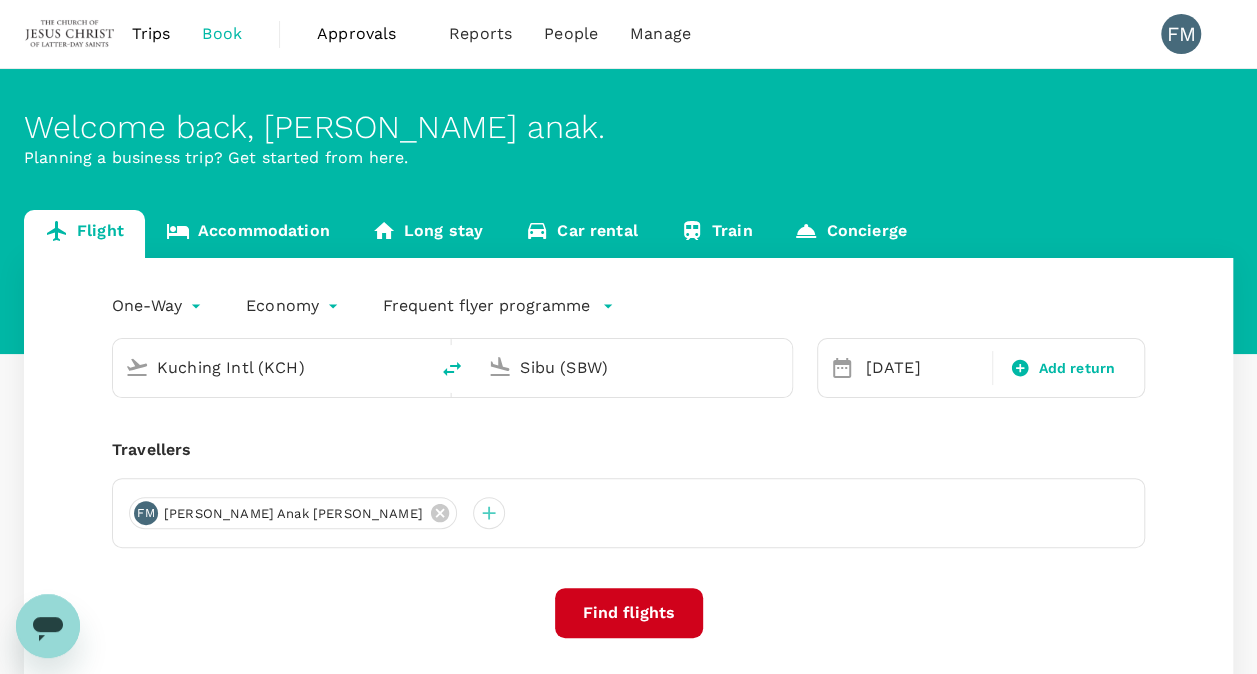 type 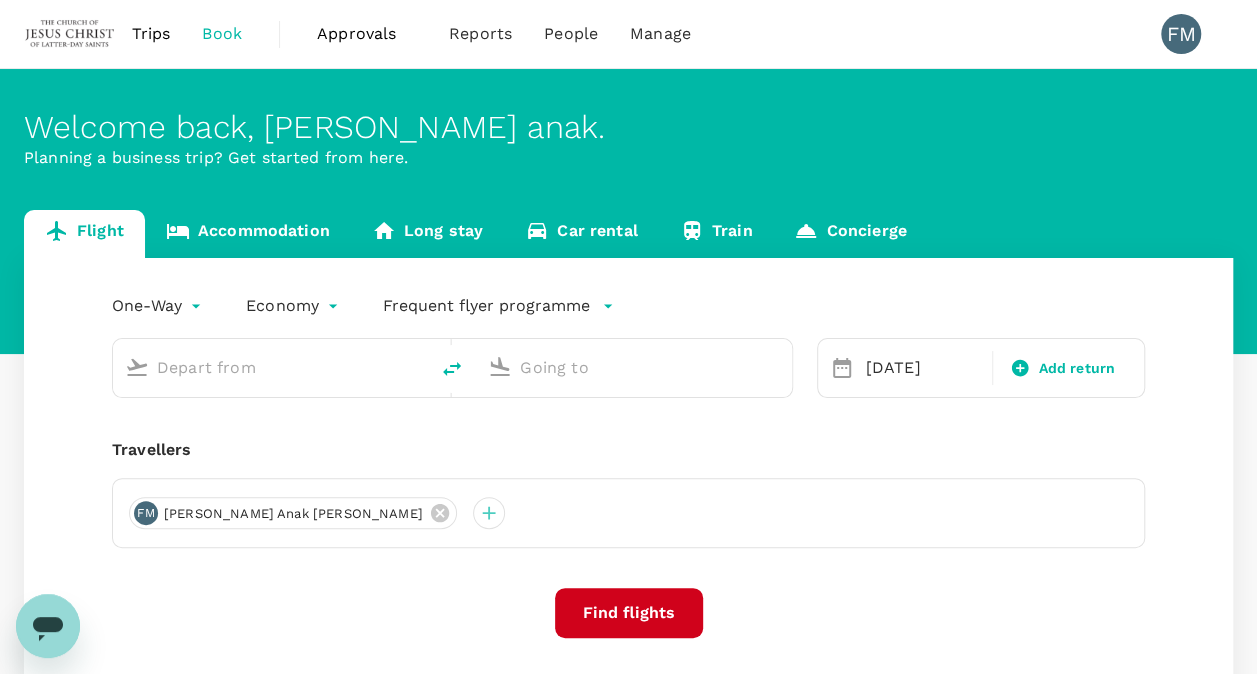 click at bounding box center [271, 367] 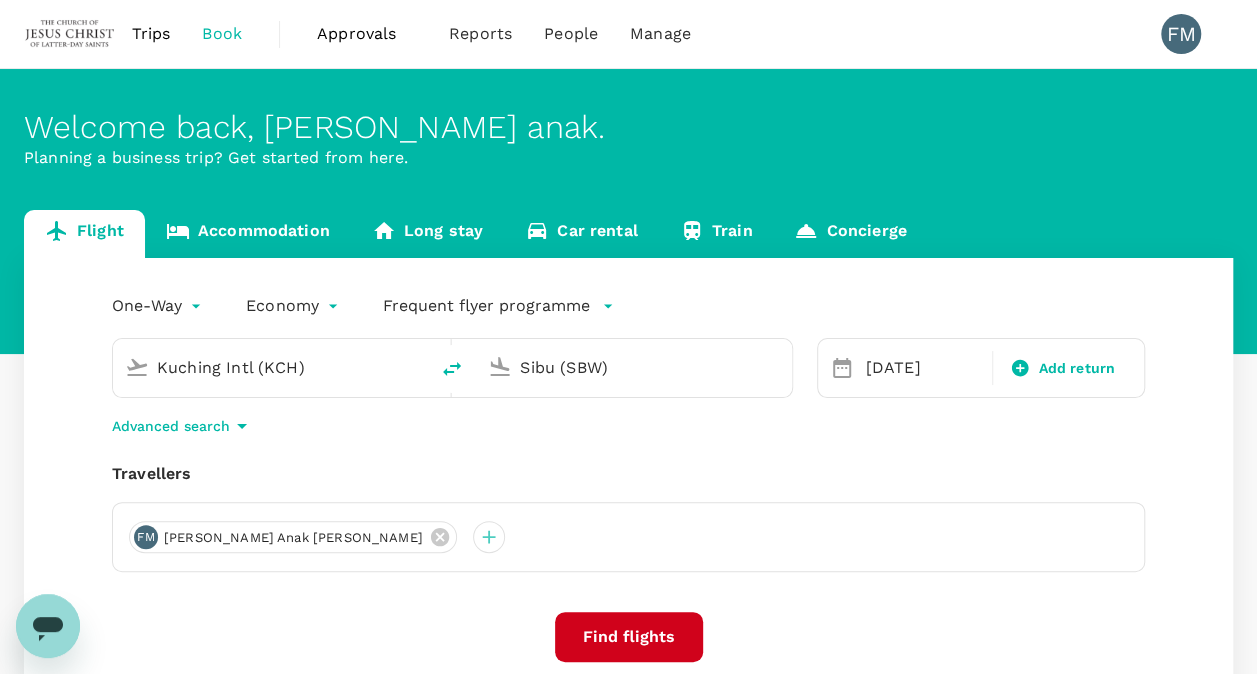 type on "Kuching Intl (KCH)m" 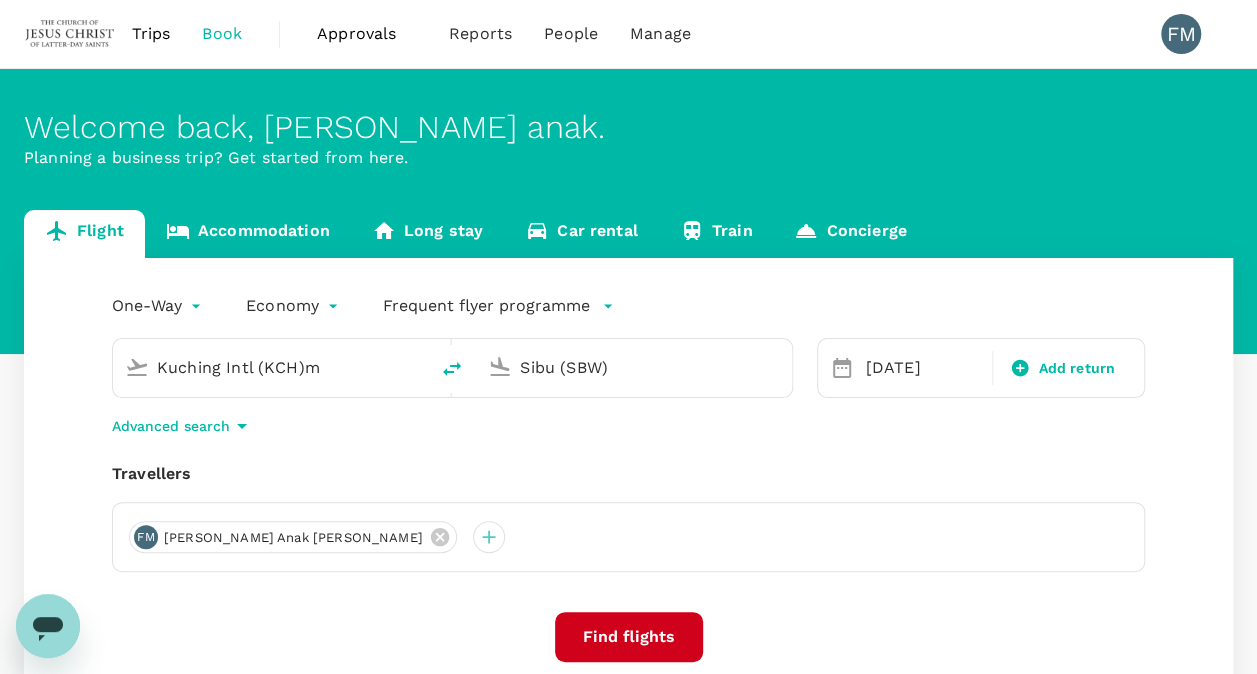 type 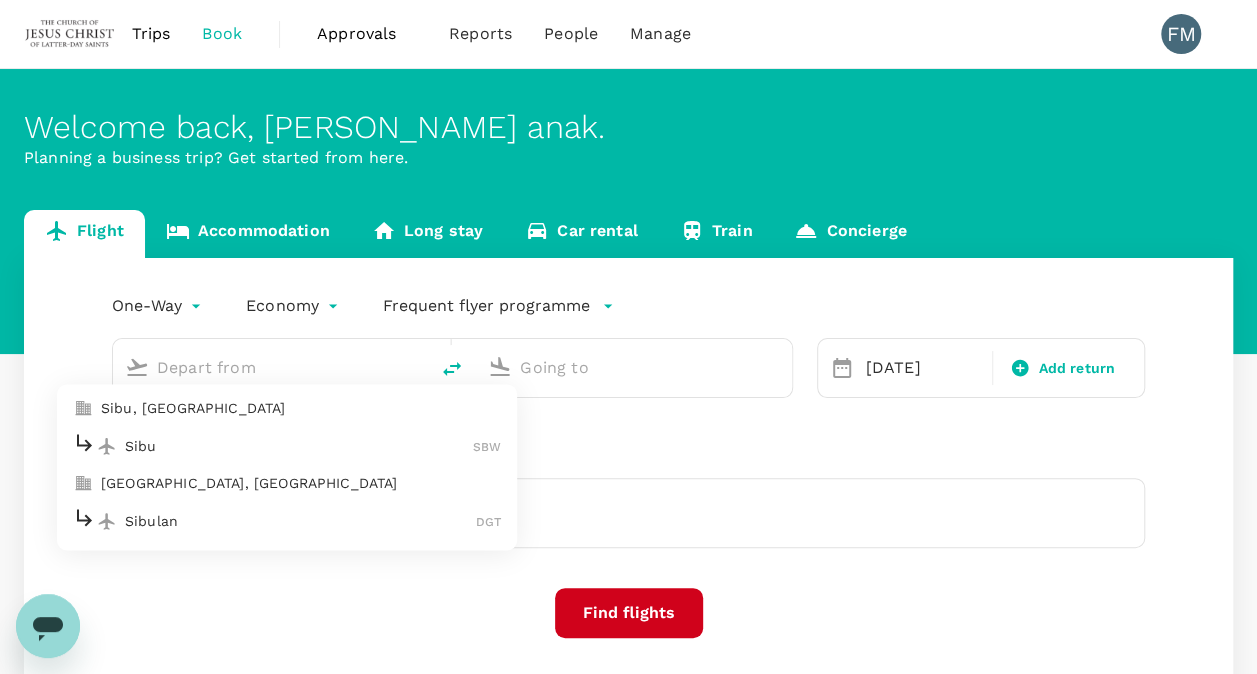 type on "Kuching Intl (KCH)" 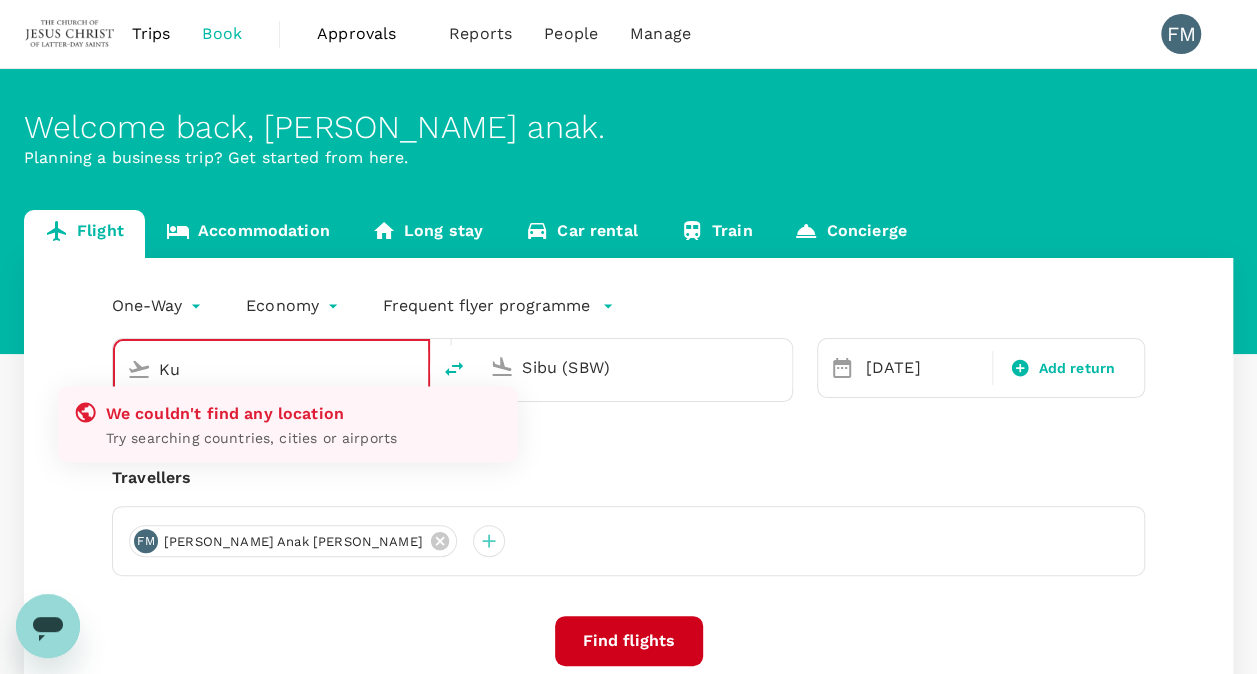 type on "K" 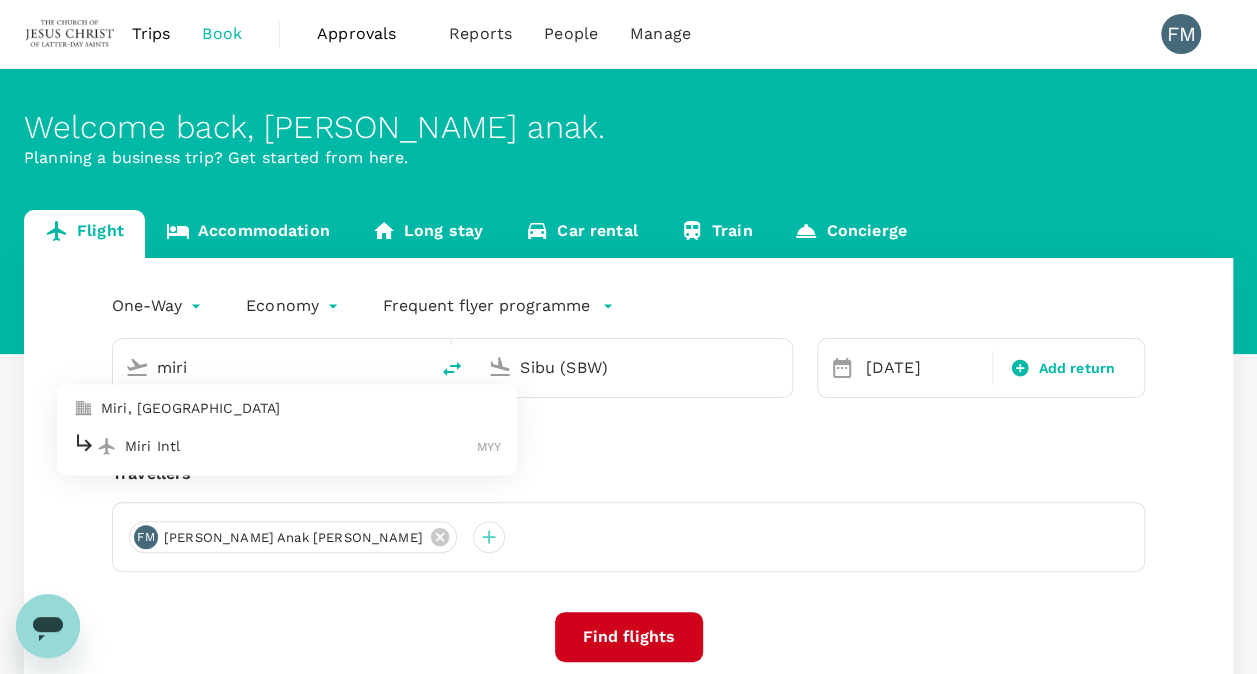 click on "Miri Intl" at bounding box center (301, 446) 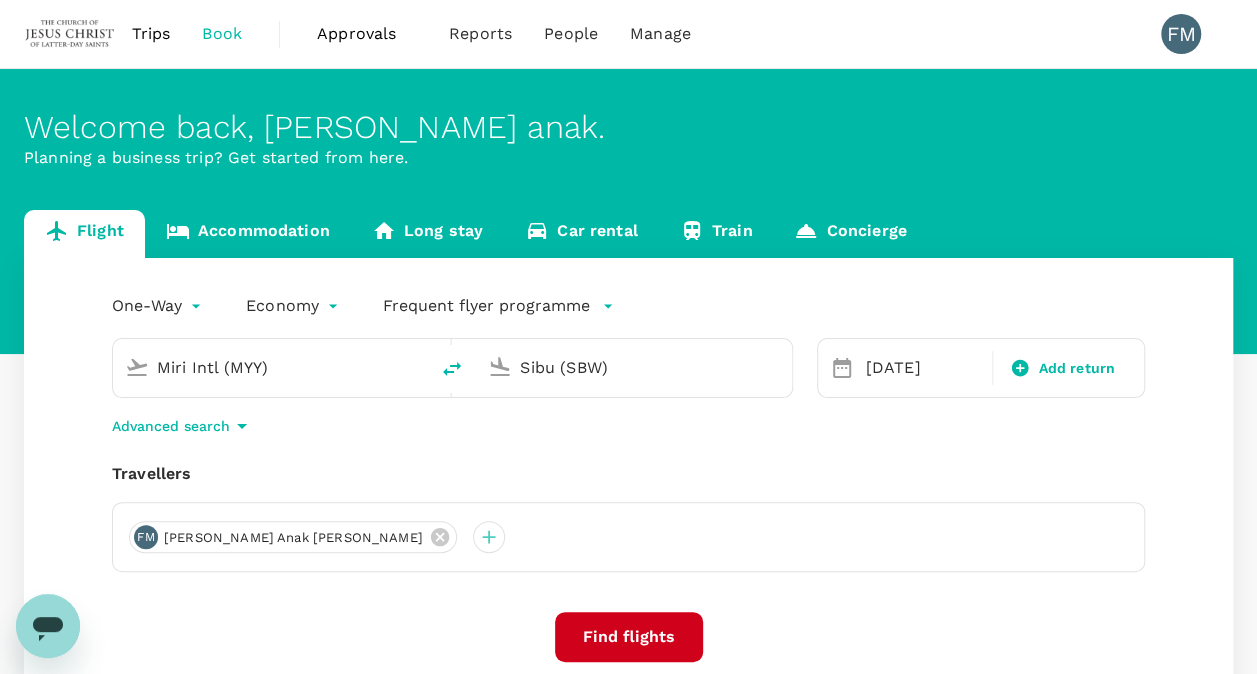 drag, startPoint x: 620, startPoint y: 370, endPoint x: 489, endPoint y: 354, distance: 131.97348 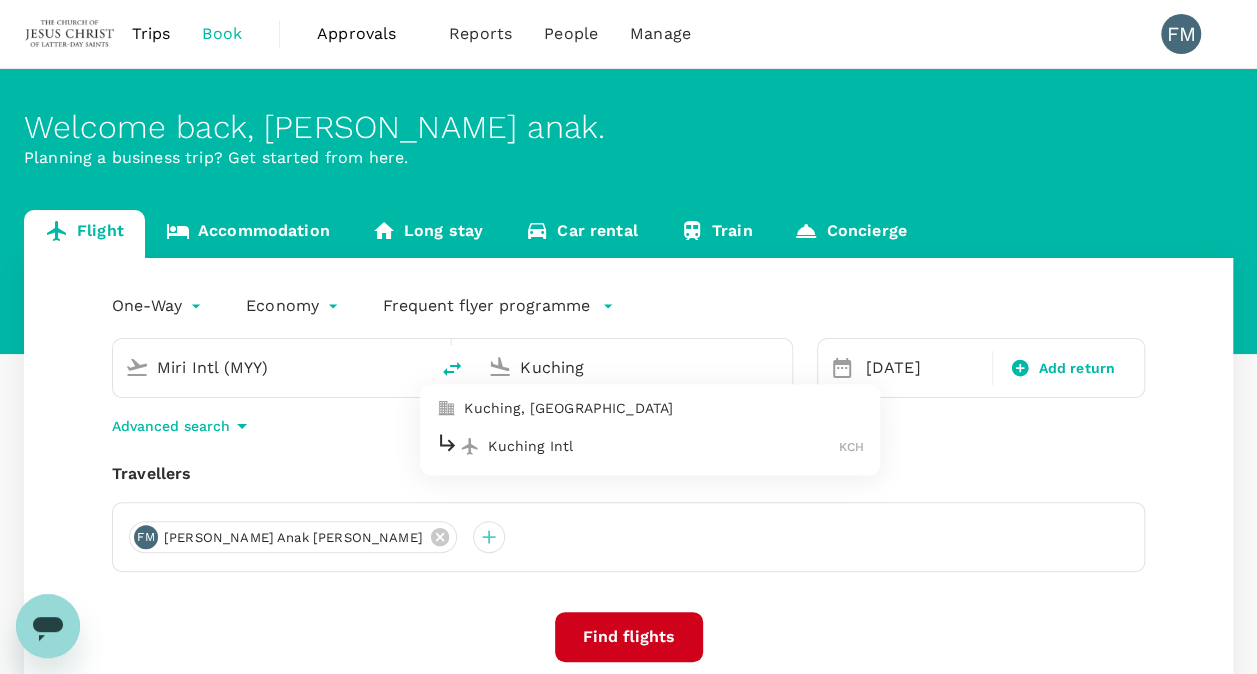 click on "Kuching Intl" at bounding box center [663, 446] 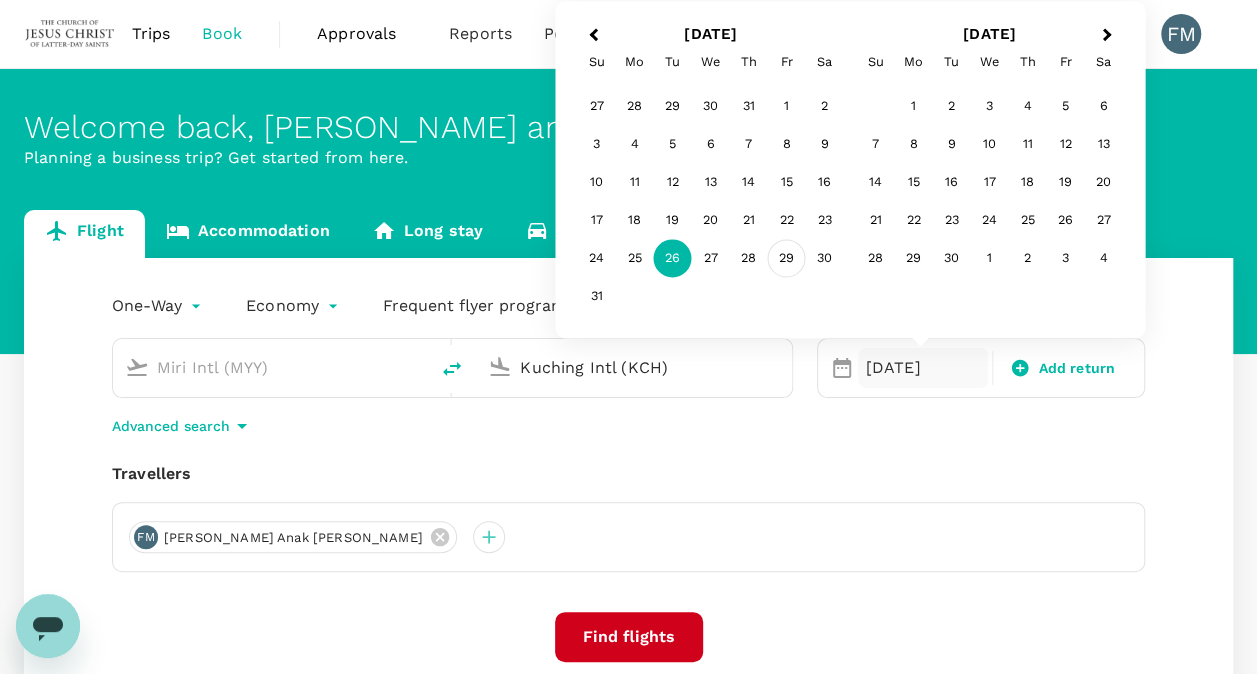 type on "Kuching Intl (KCH)" 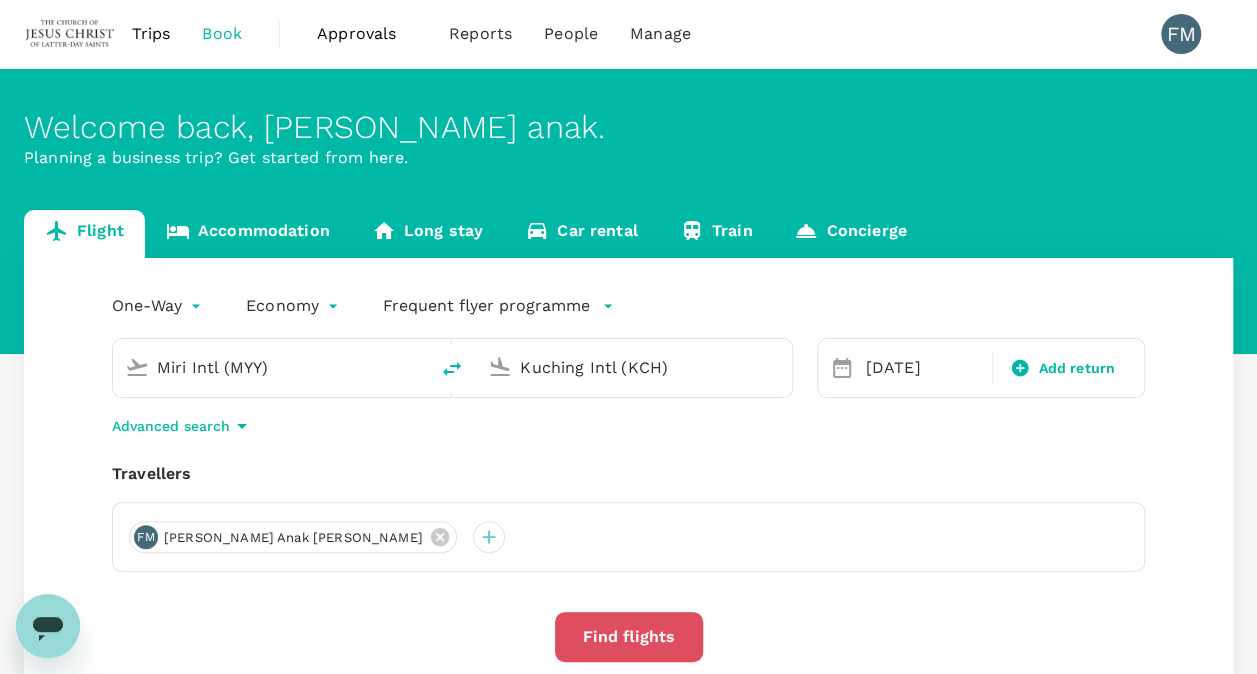 click on "Find flights" at bounding box center (629, 637) 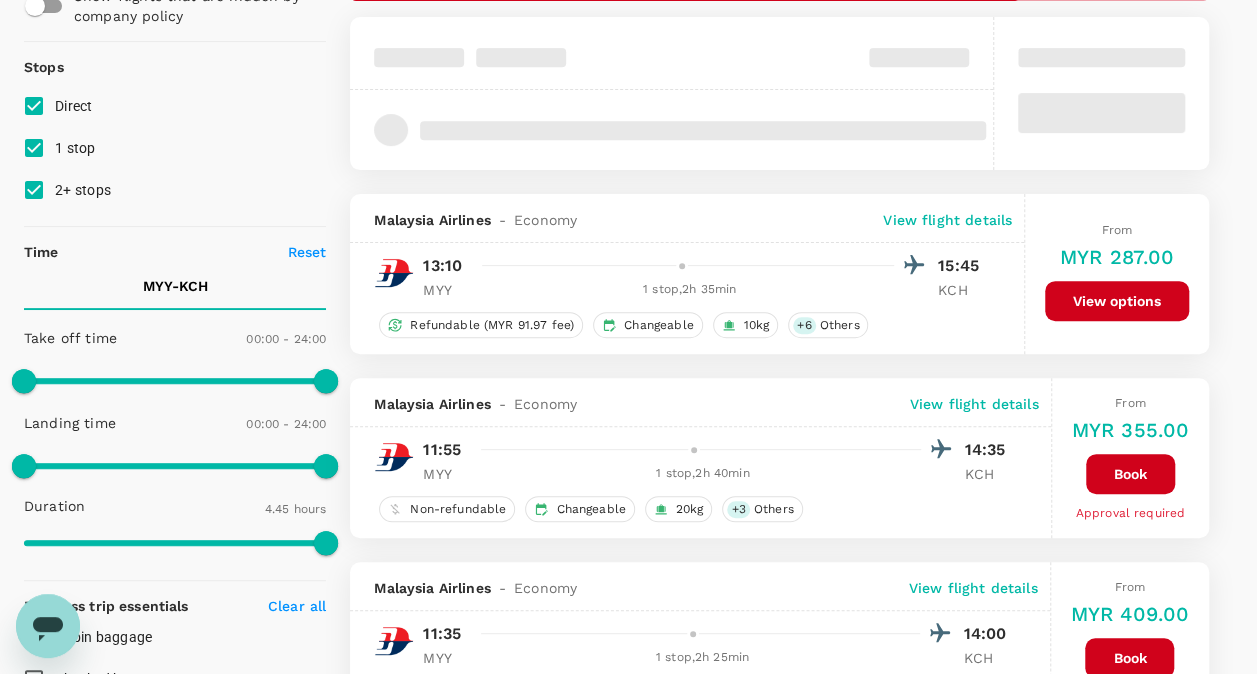 scroll, scrollTop: 216, scrollLeft: 0, axis: vertical 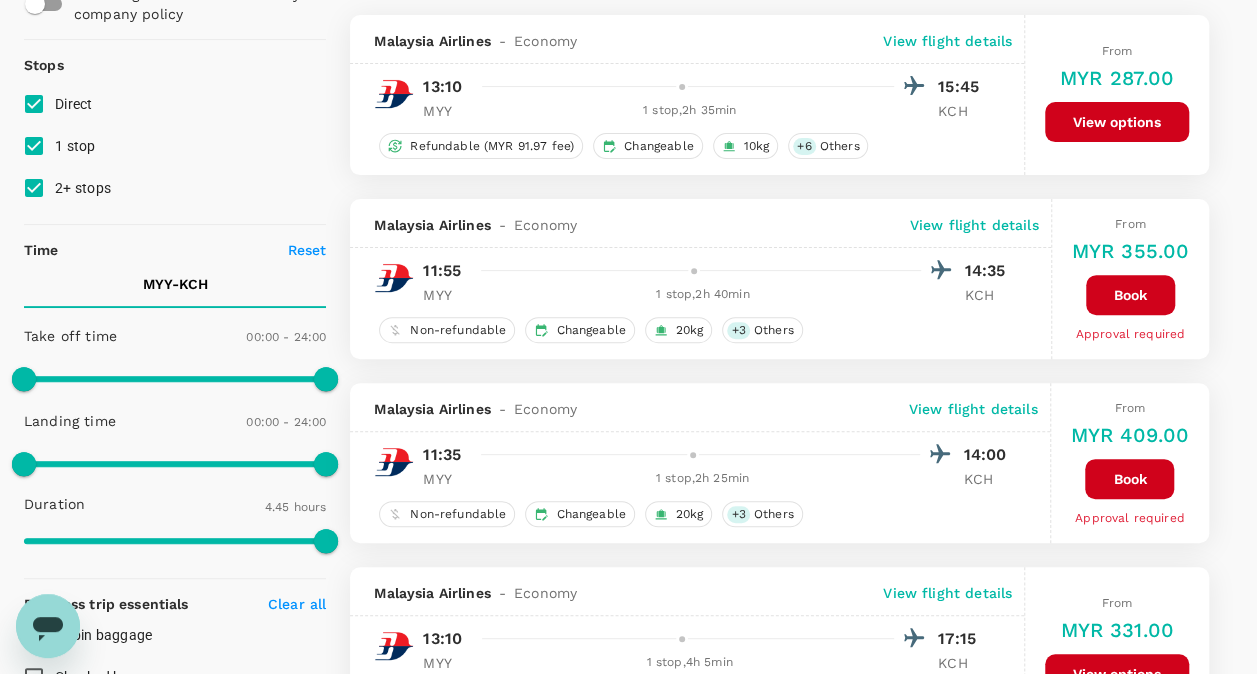 type on "1995" 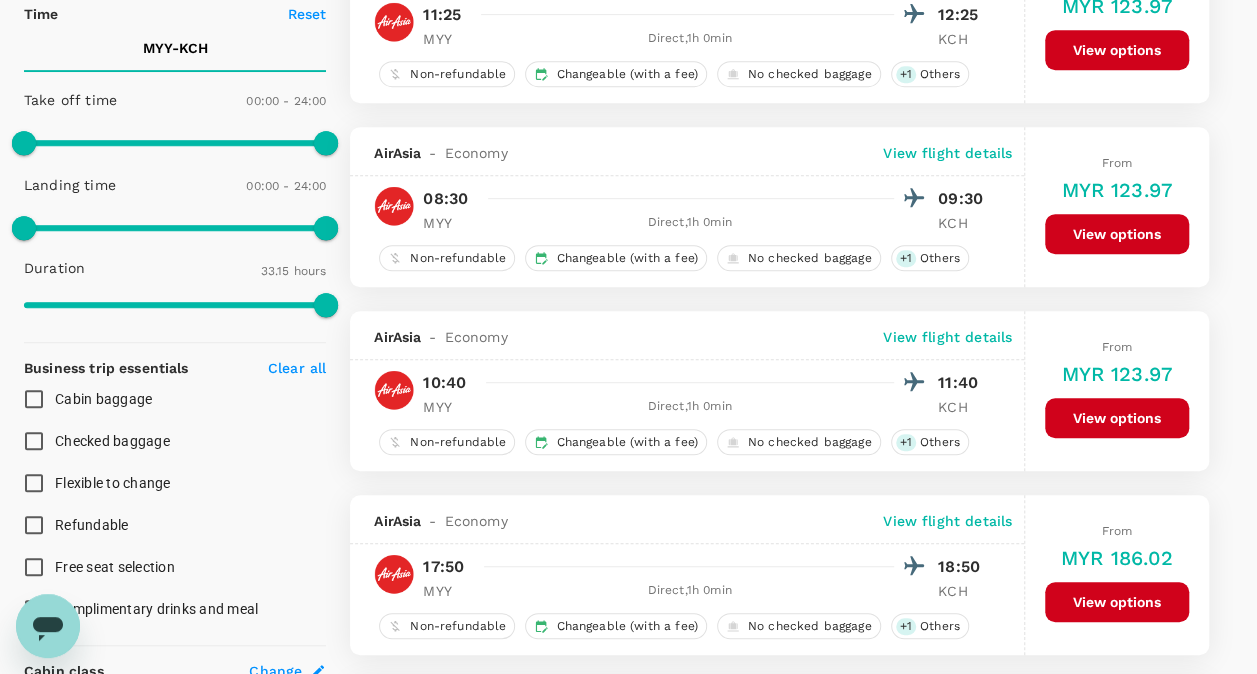 scroll, scrollTop: 0, scrollLeft: 0, axis: both 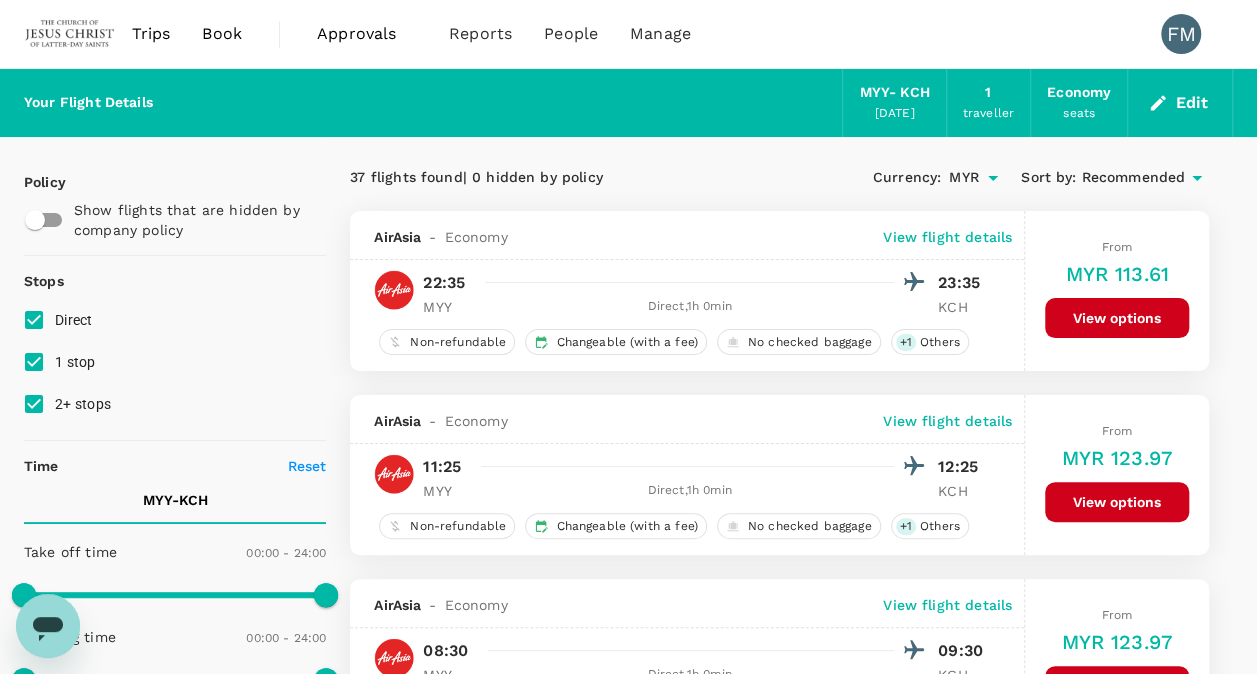 click on "Book" at bounding box center [222, 34] 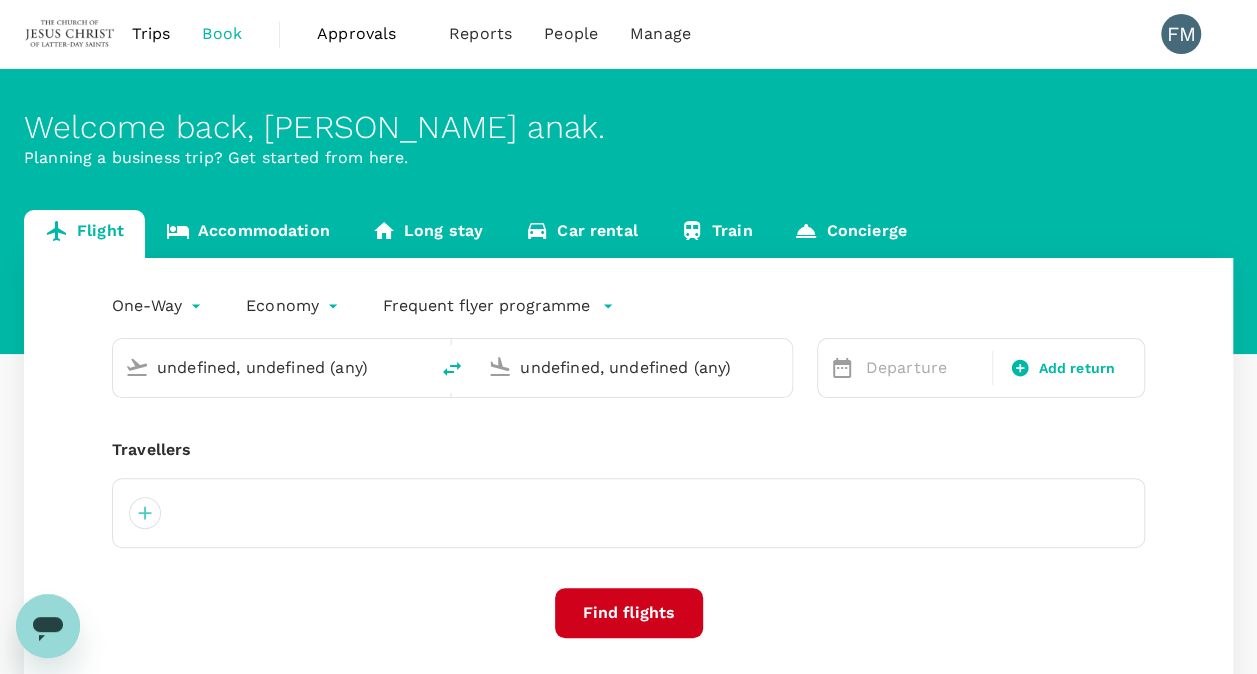 type 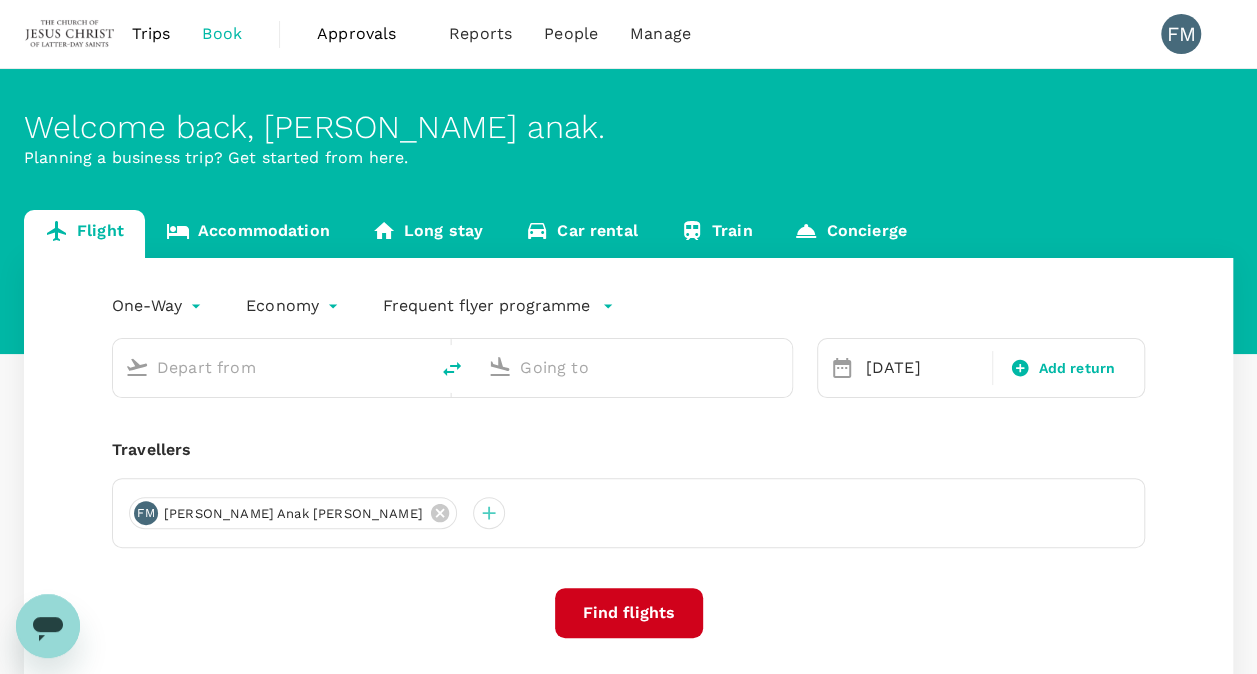 type on "Miri Intl (MYY)" 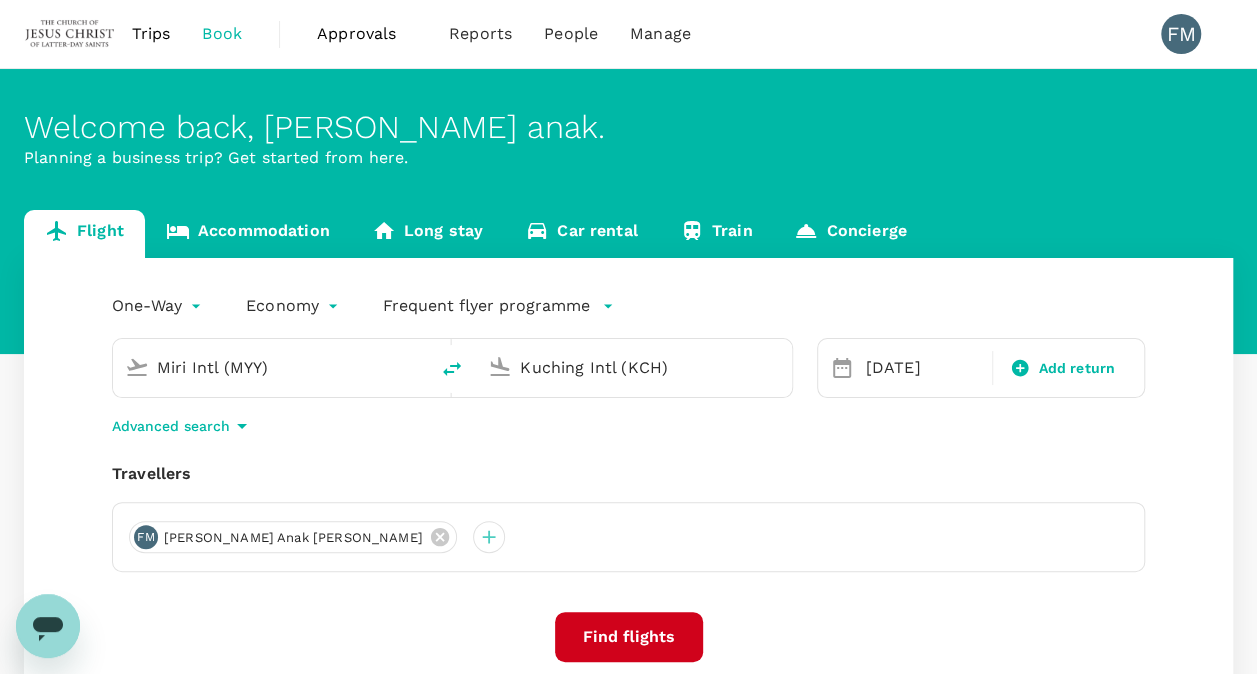 type 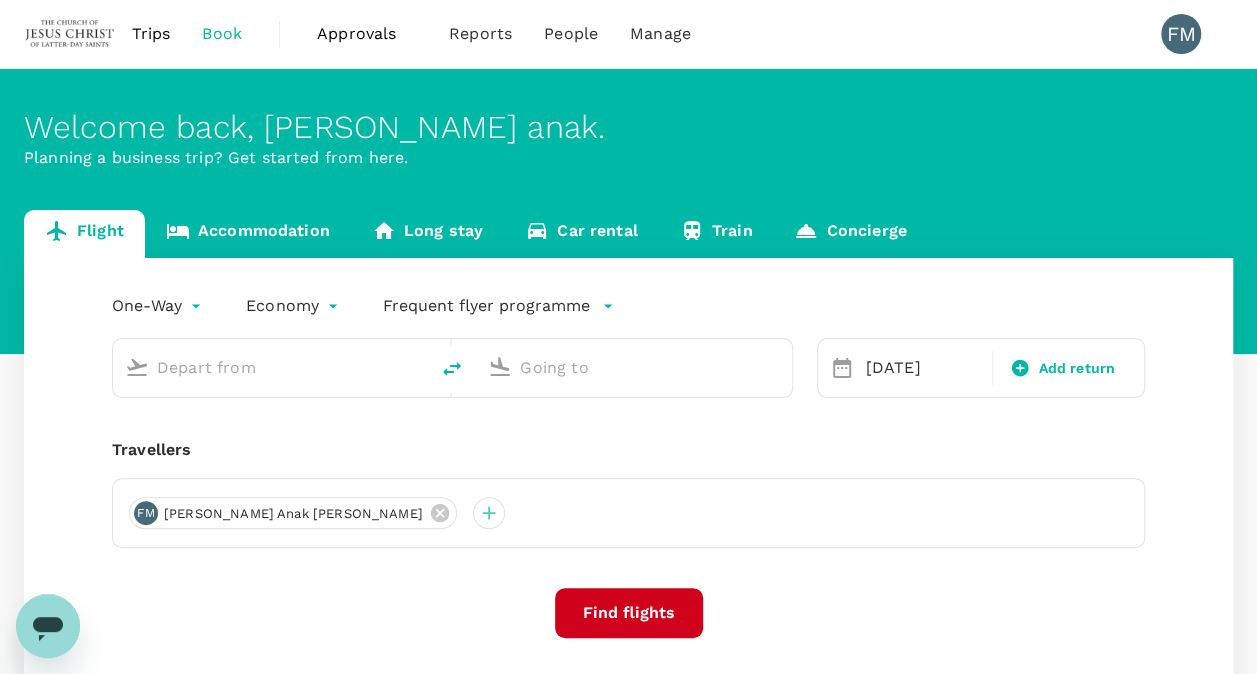 type on "Miri Intl (MYY)" 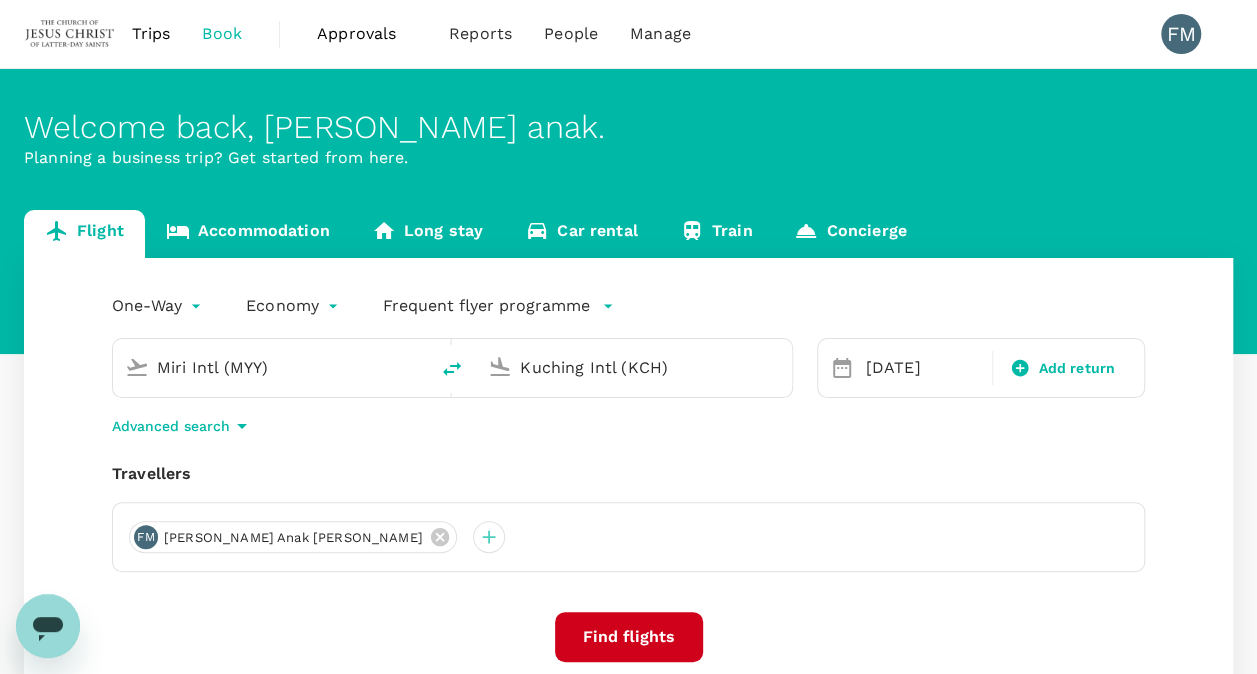 click on "Miri Intl (MYY)" at bounding box center (271, 367) 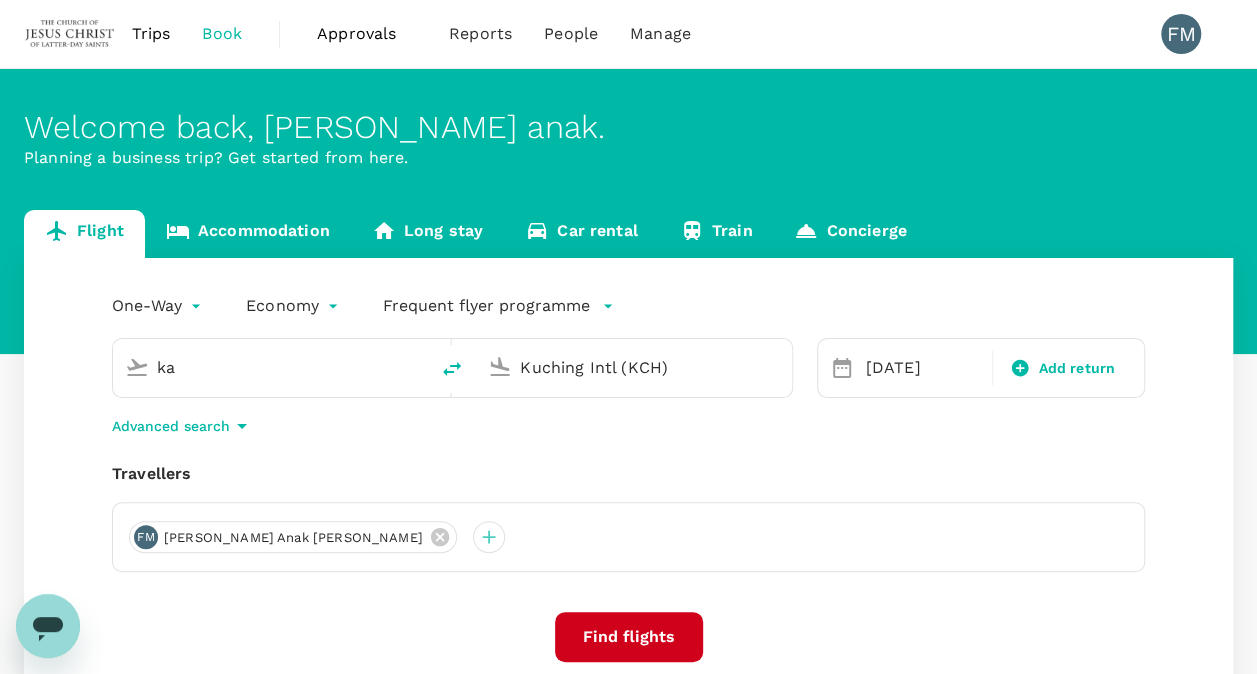 type on "k" 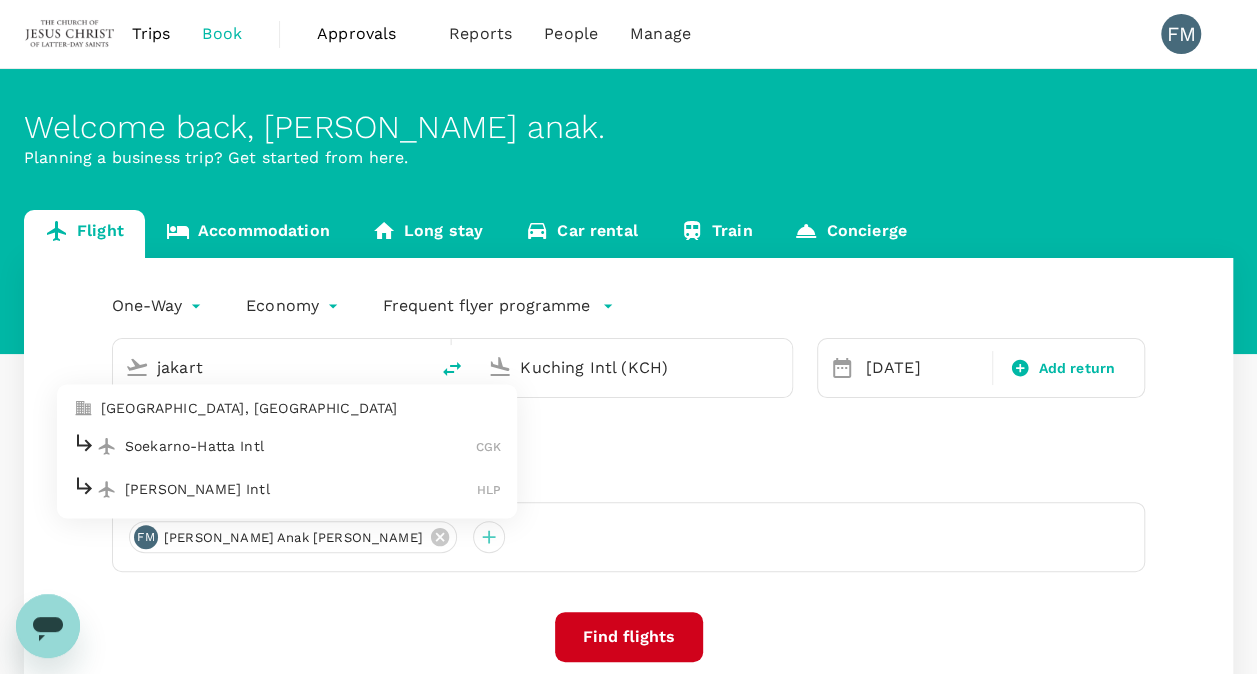 click on "Soekarno-Hatta Intl" at bounding box center [300, 446] 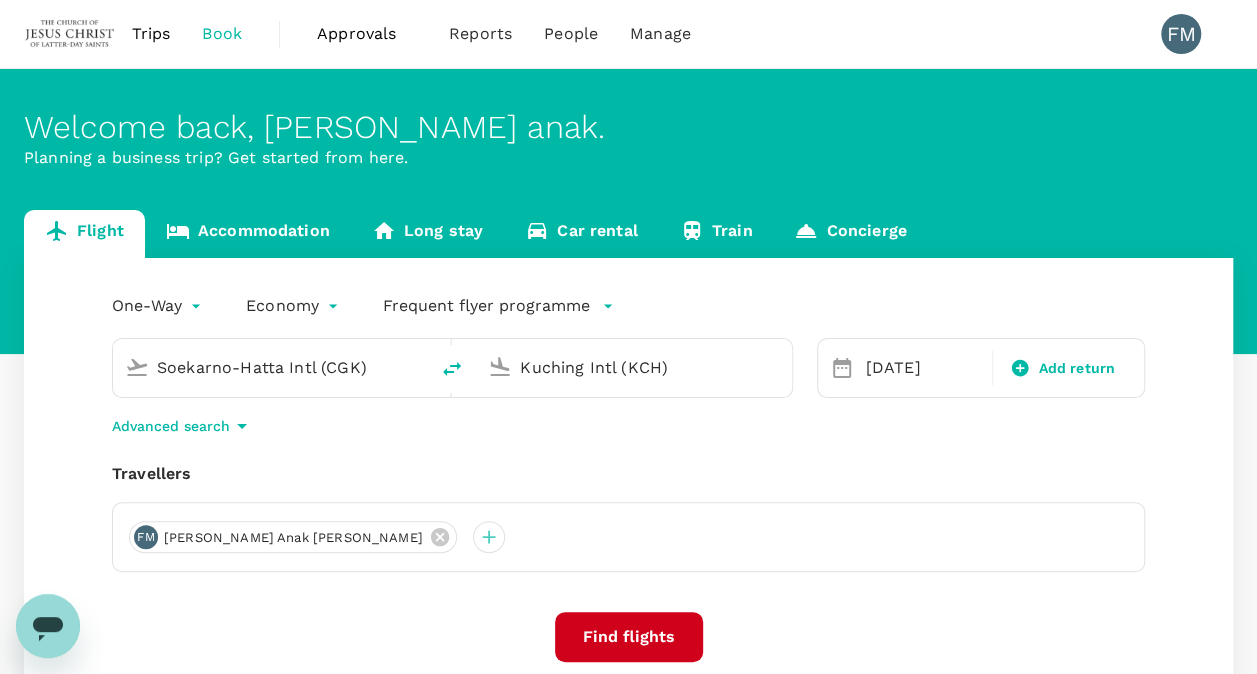 click on "Kuching Intl (KCH)" at bounding box center (634, 367) 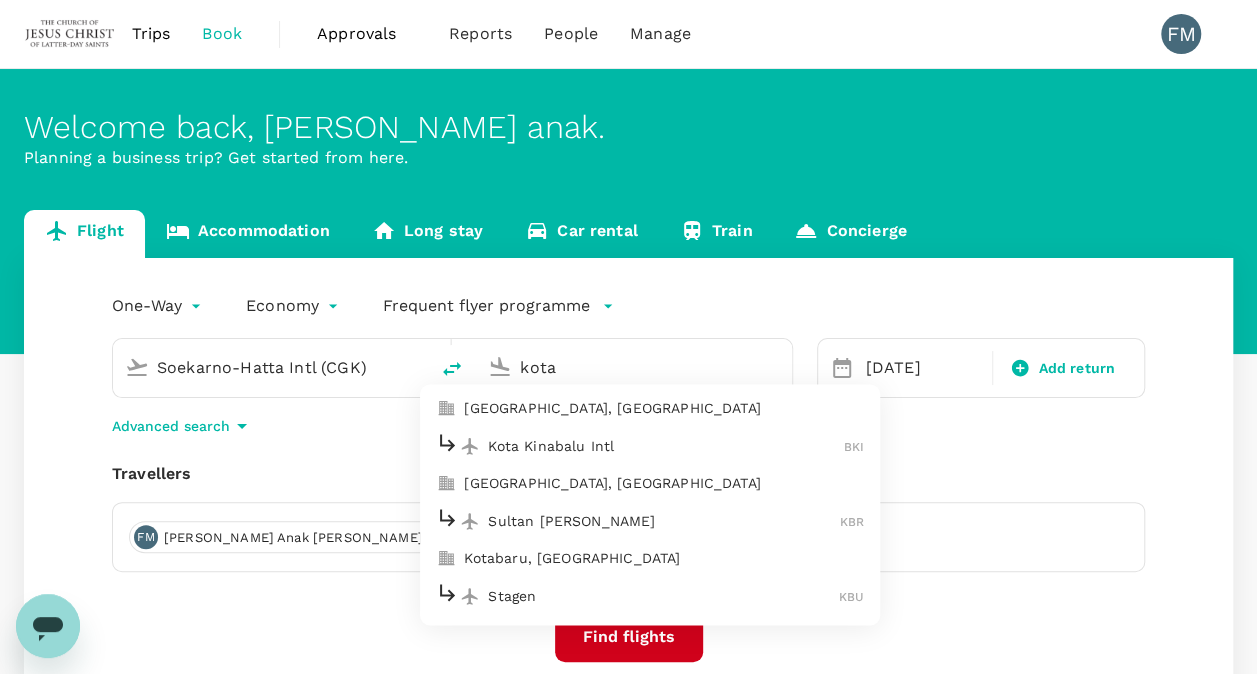 click on "Kota Kinabalu Intl" at bounding box center [666, 446] 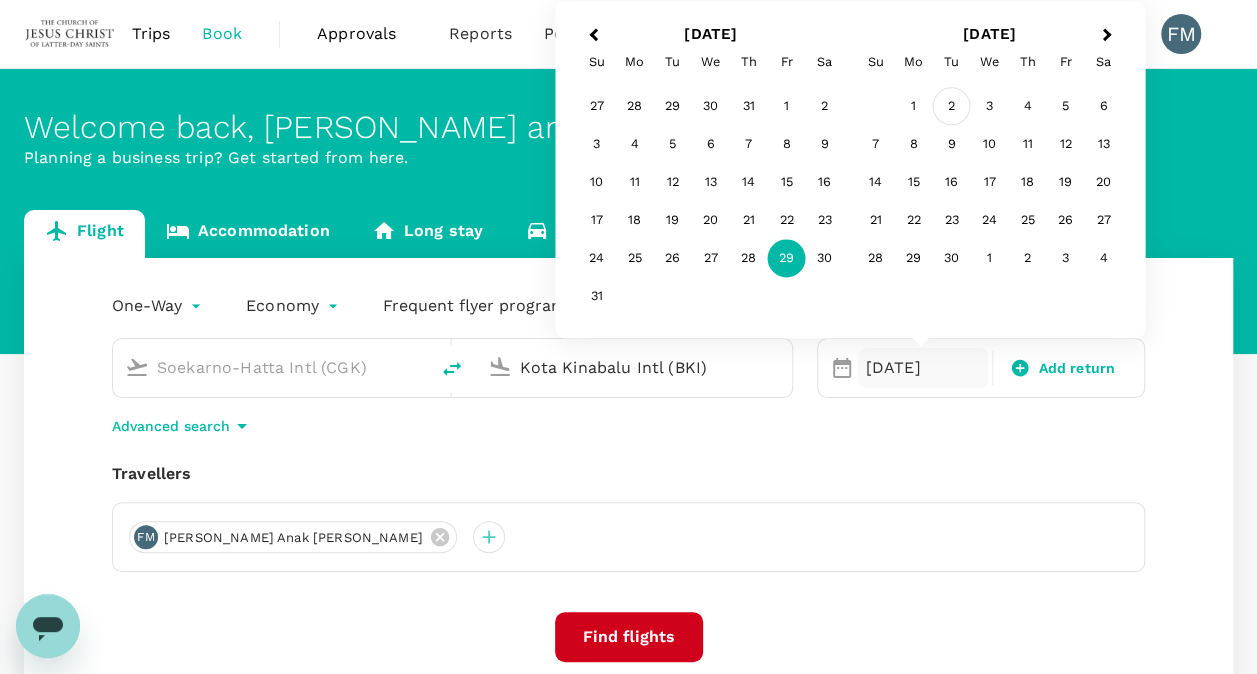 type on "Kota Kinabalu Intl (BKI)" 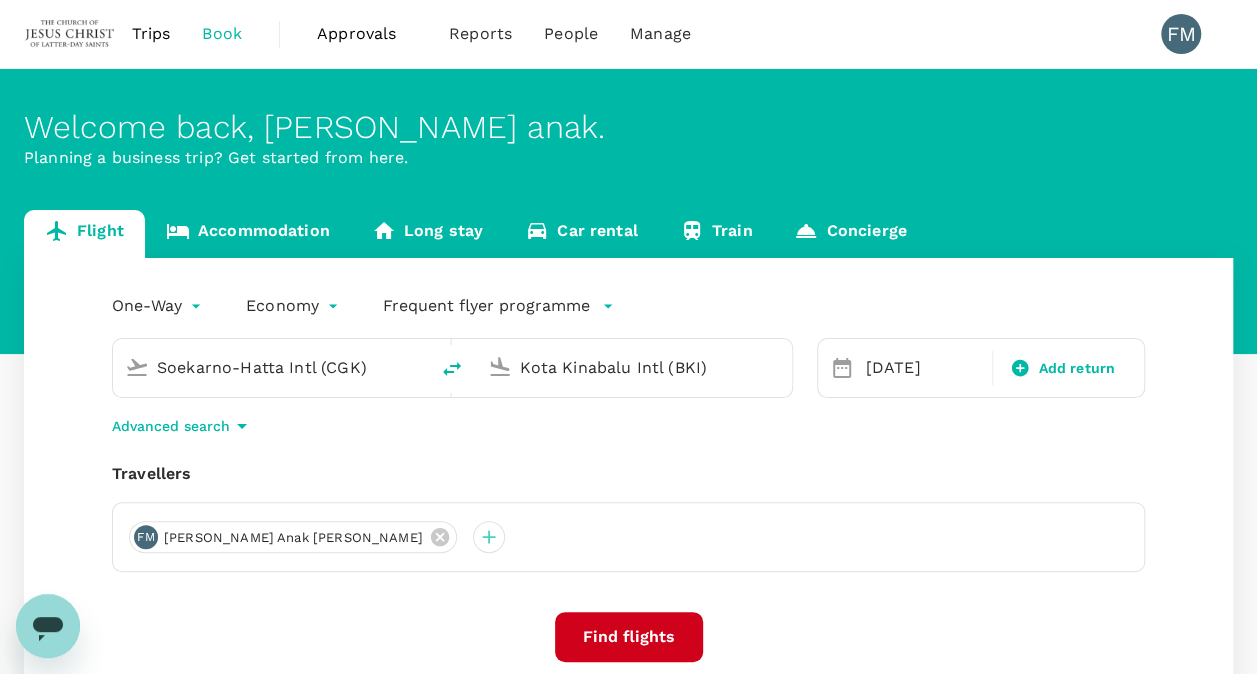 click on "Find flights" at bounding box center (629, 637) 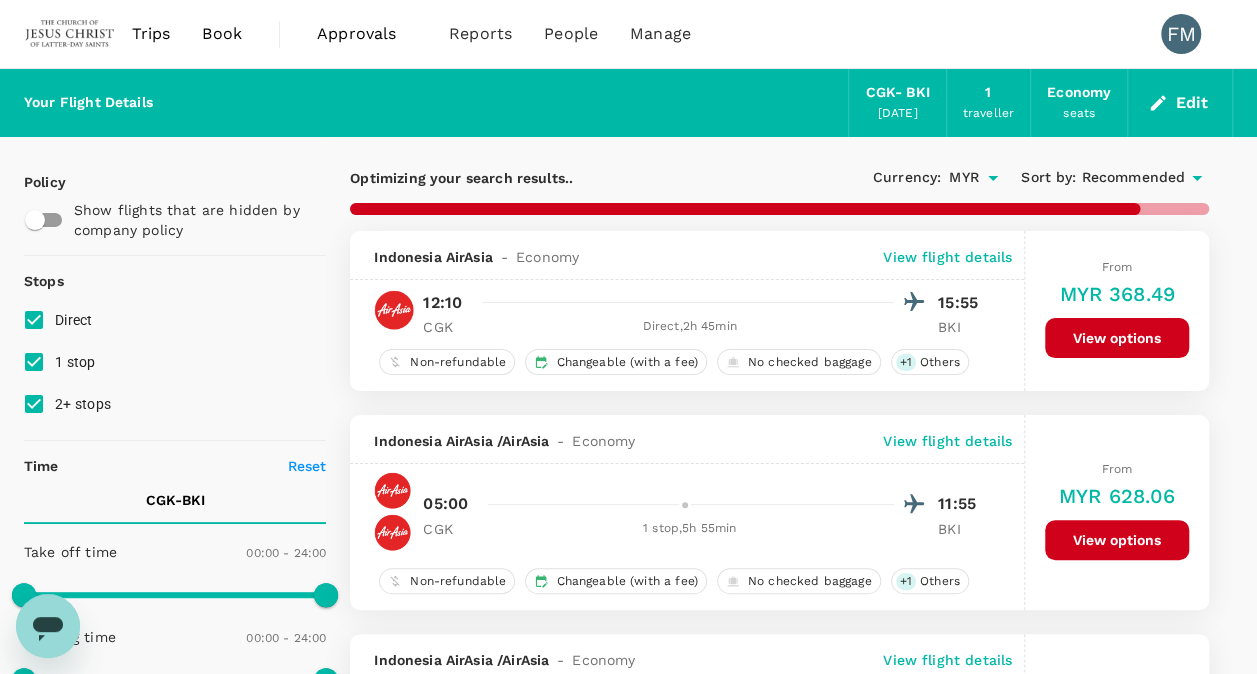 type on "1870" 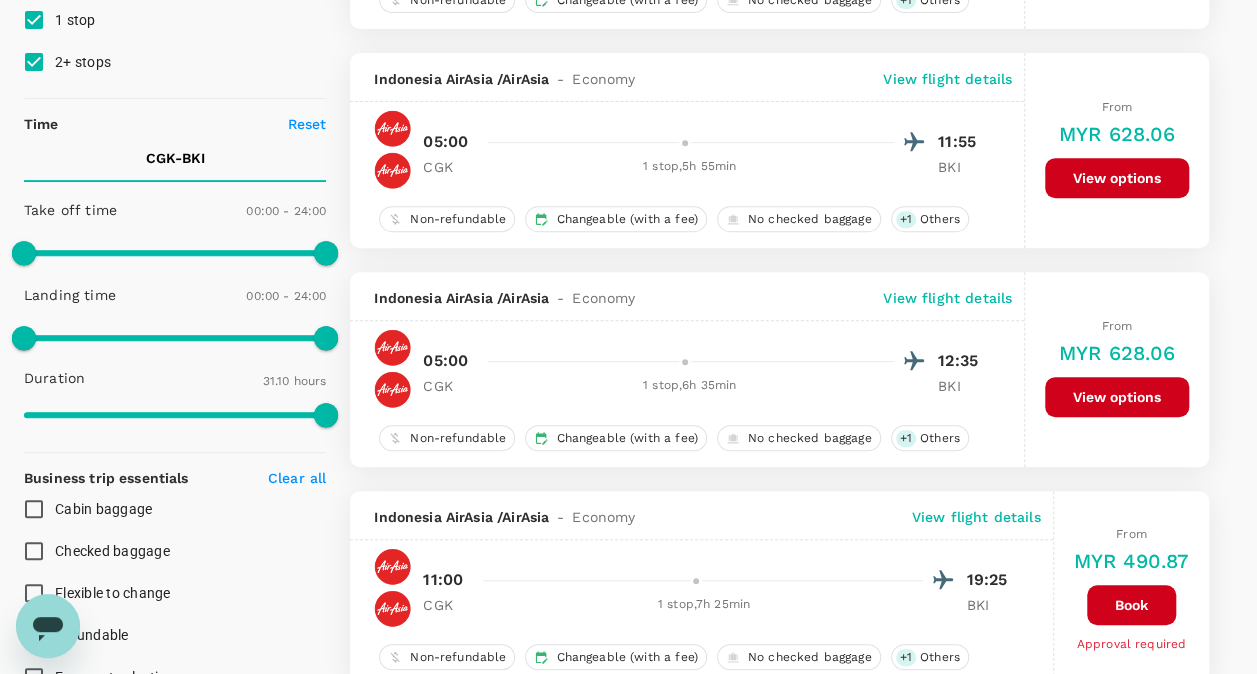 scroll, scrollTop: 0, scrollLeft: 0, axis: both 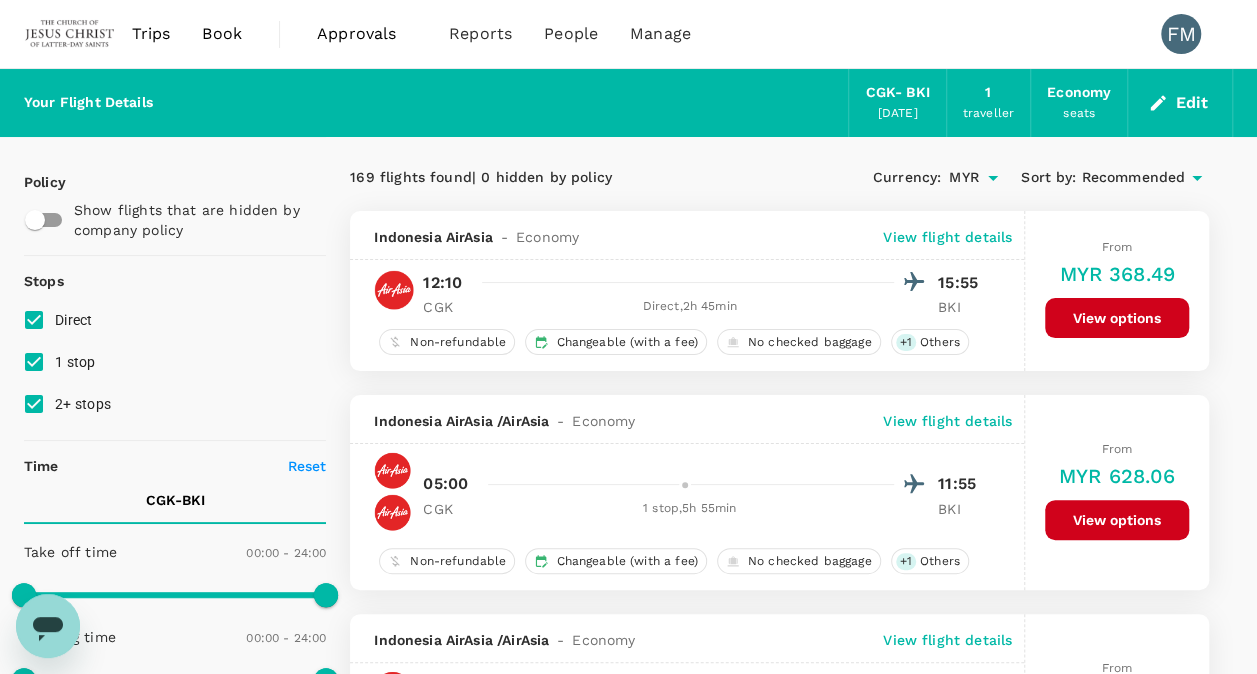click on "Book" at bounding box center (222, 34) 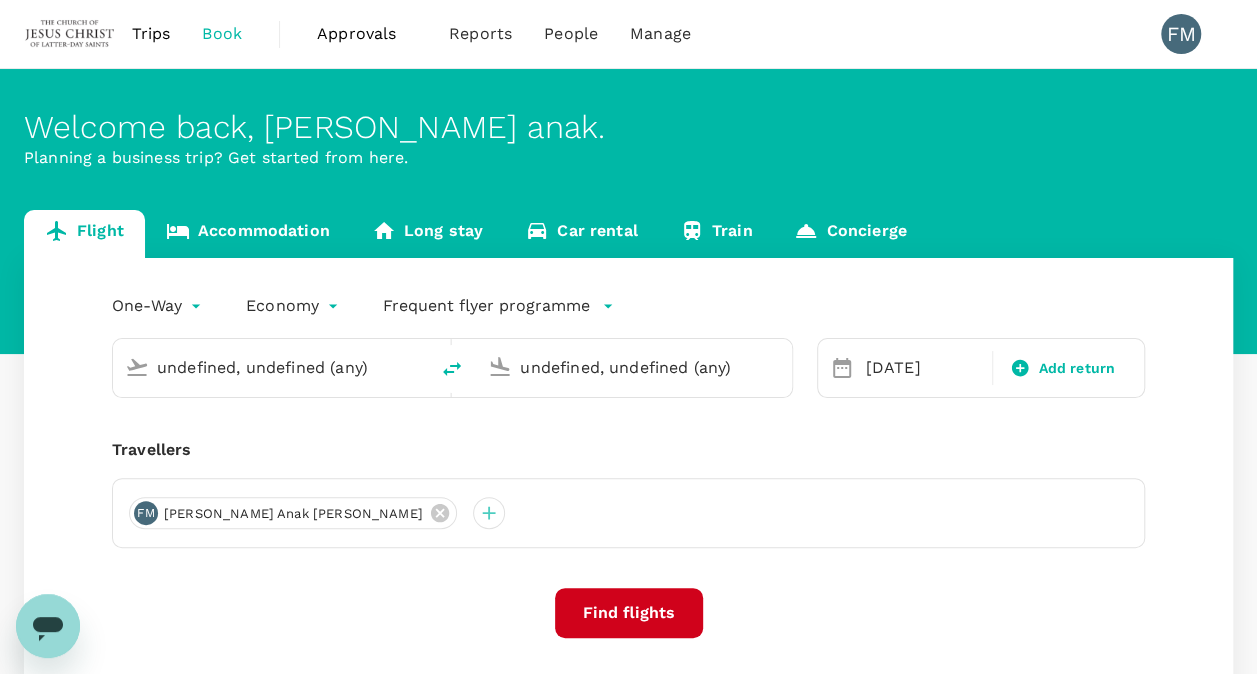 type 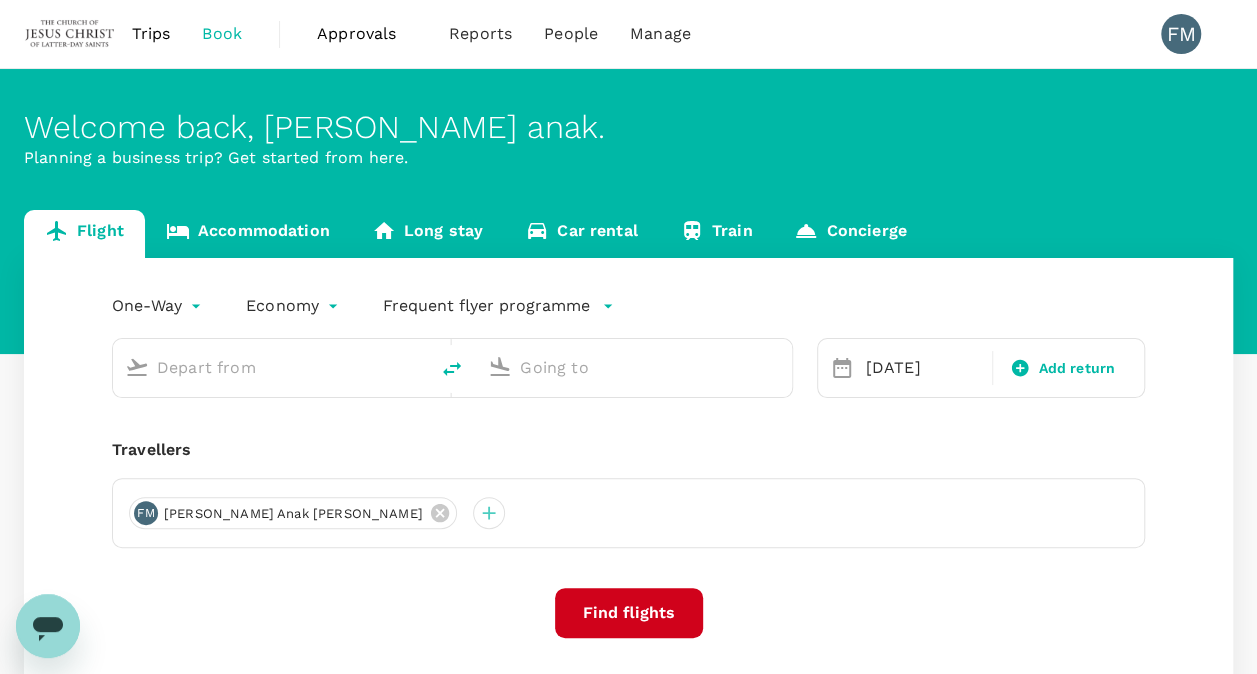 type on "Soekarno-Hatta Intl (CGK)" 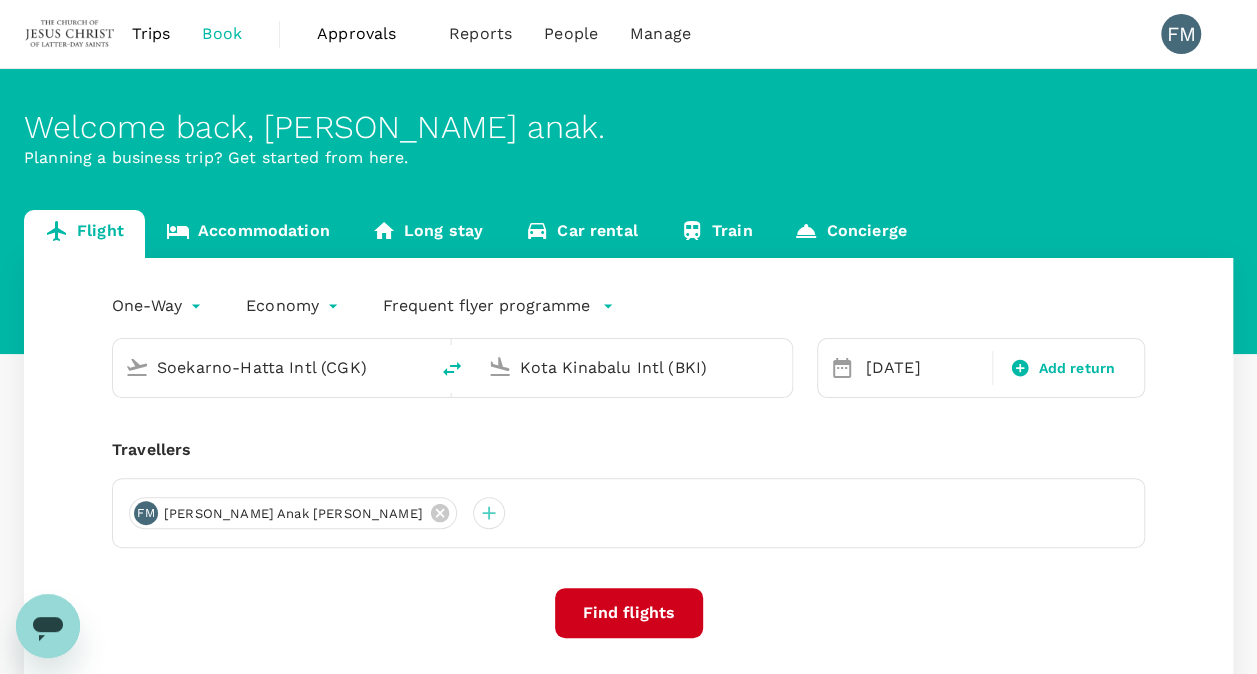 type 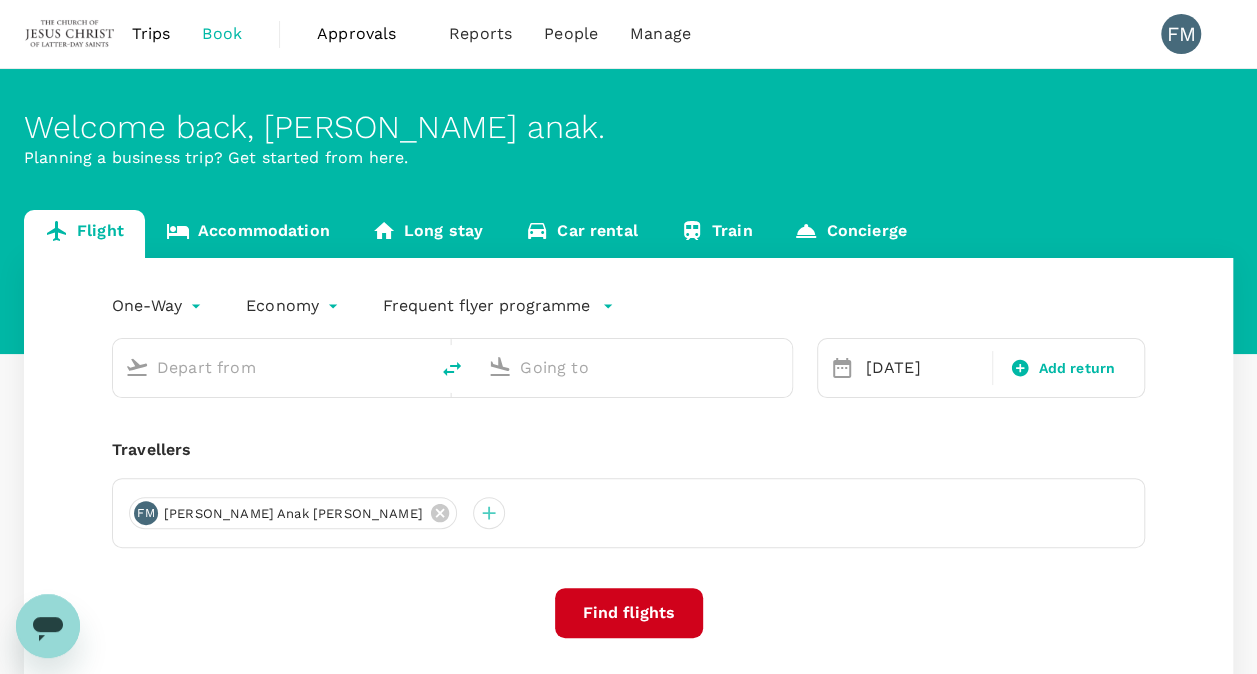 type on "Soekarno-Hatta Intl (CGK)" 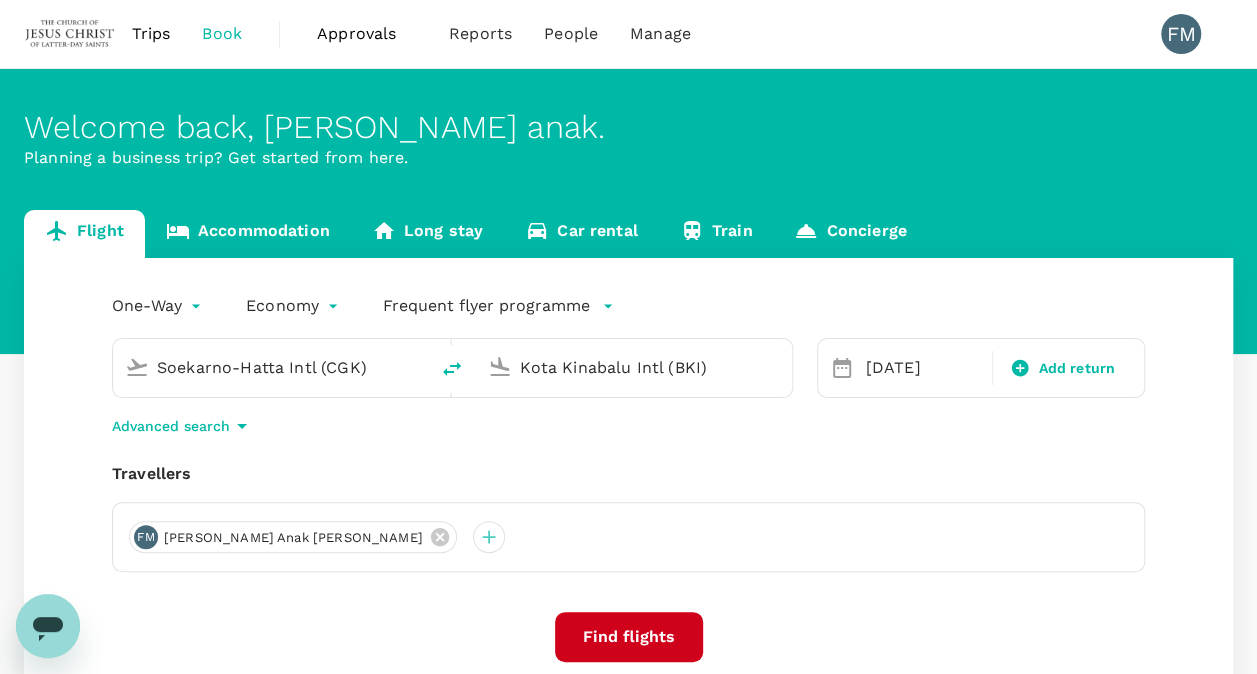 drag, startPoint x: 370, startPoint y: 368, endPoint x: 117, endPoint y: 347, distance: 253.87004 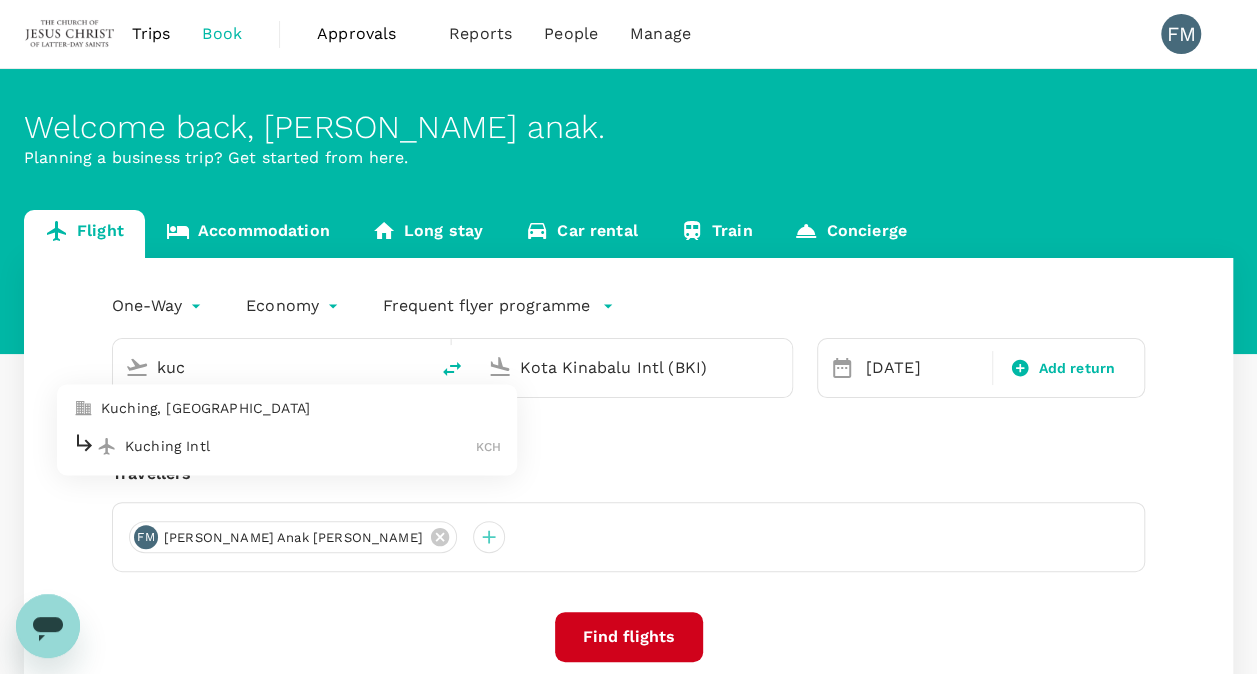 click on "Kuching Intl" at bounding box center [300, 446] 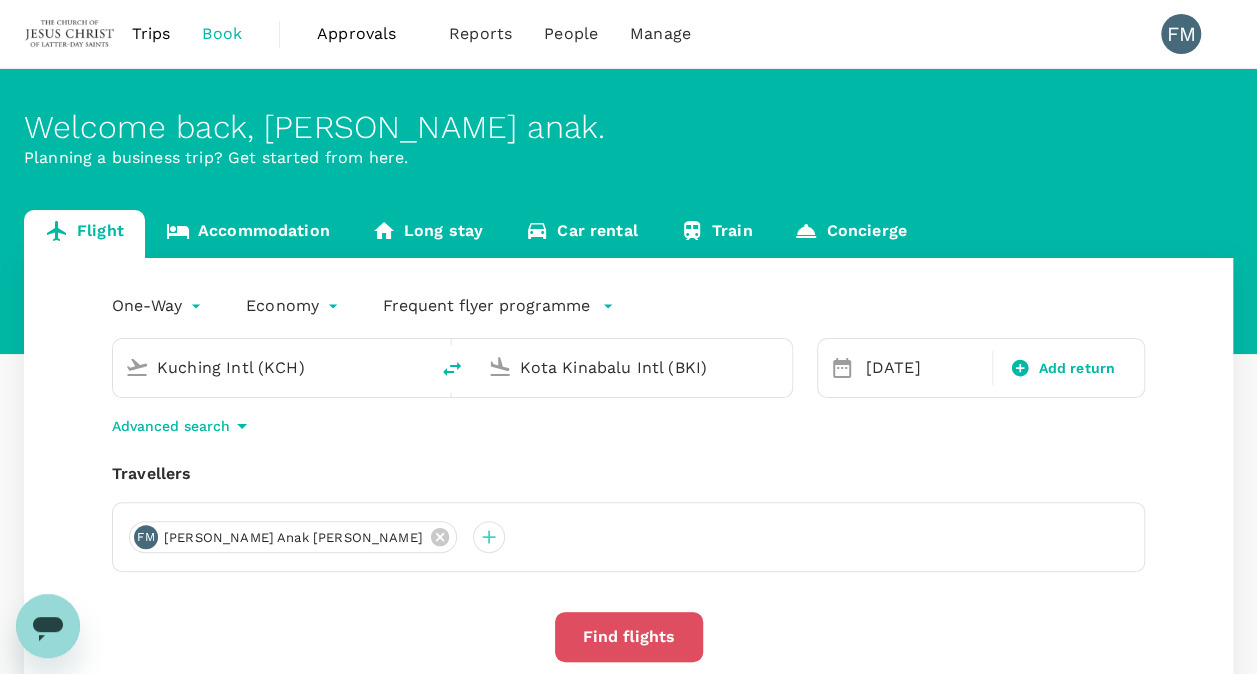 click on "Find flights" at bounding box center (629, 637) 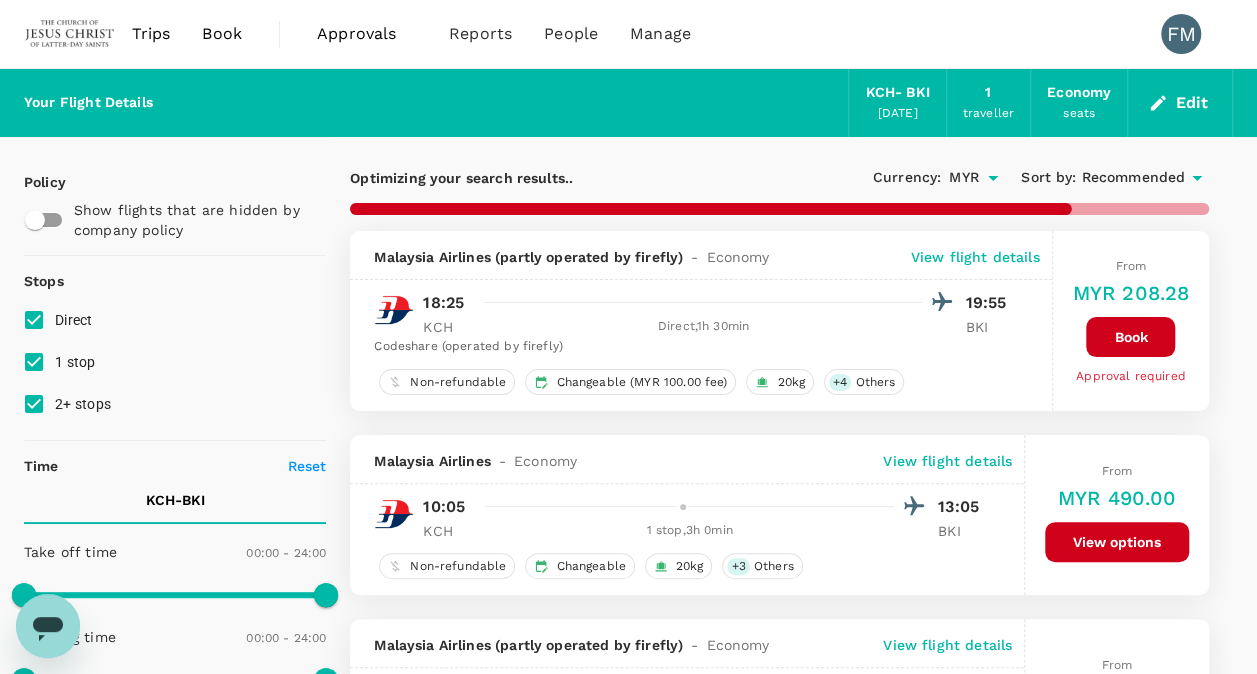type on "1505" 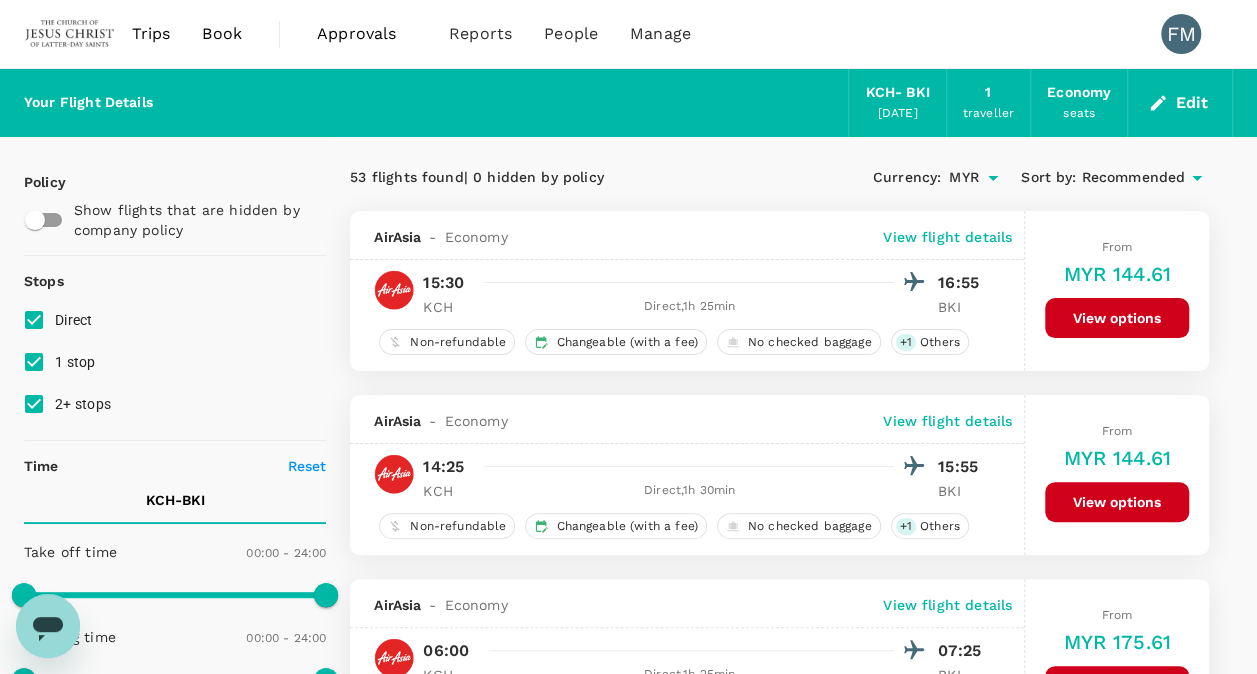 click on "Book" at bounding box center [222, 34] 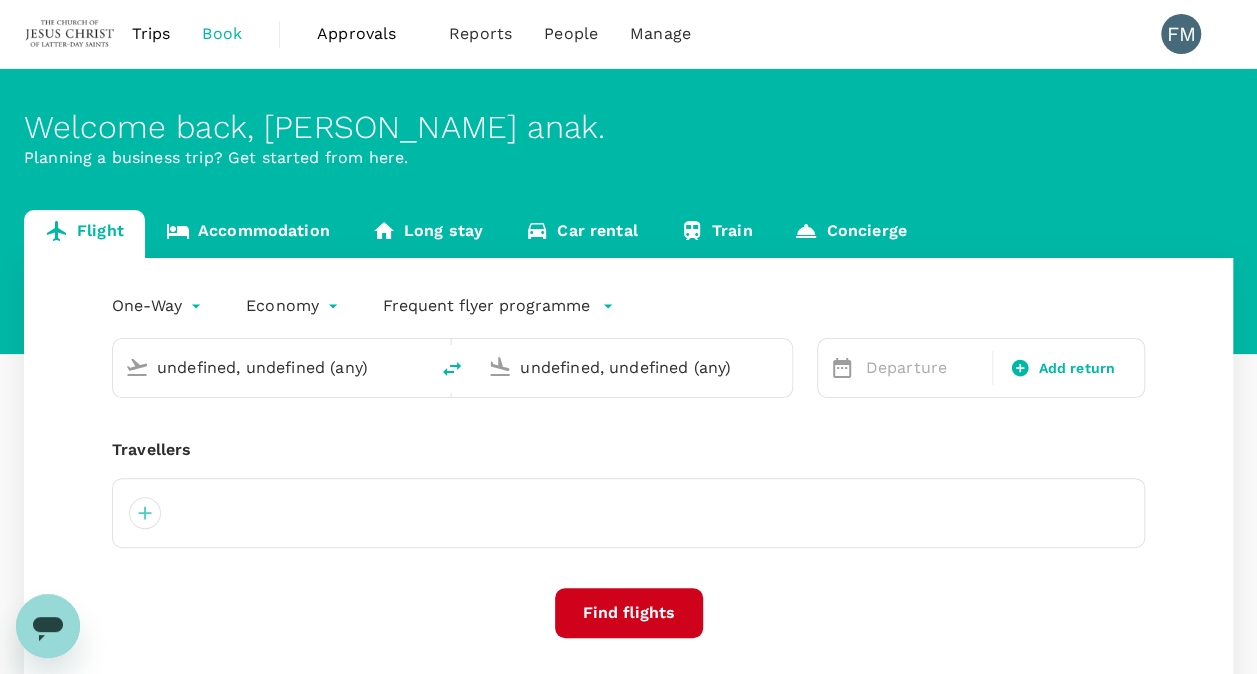 type 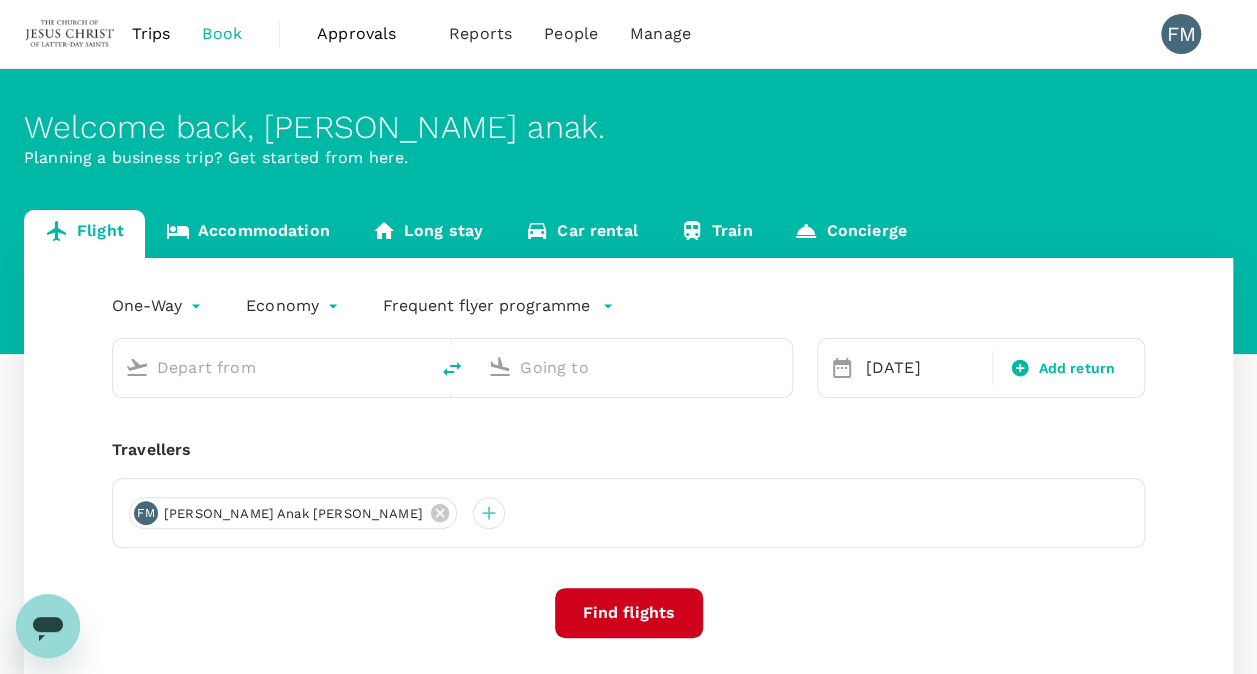 type on "Kuching Intl (KCH)" 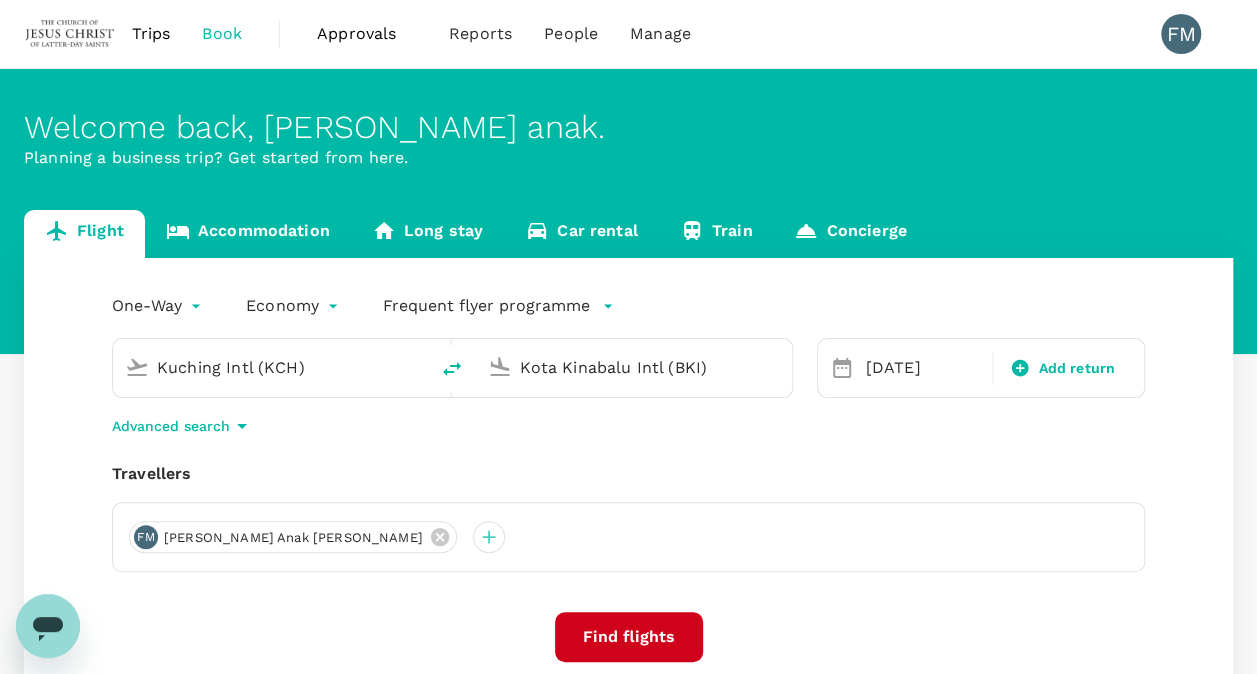 type 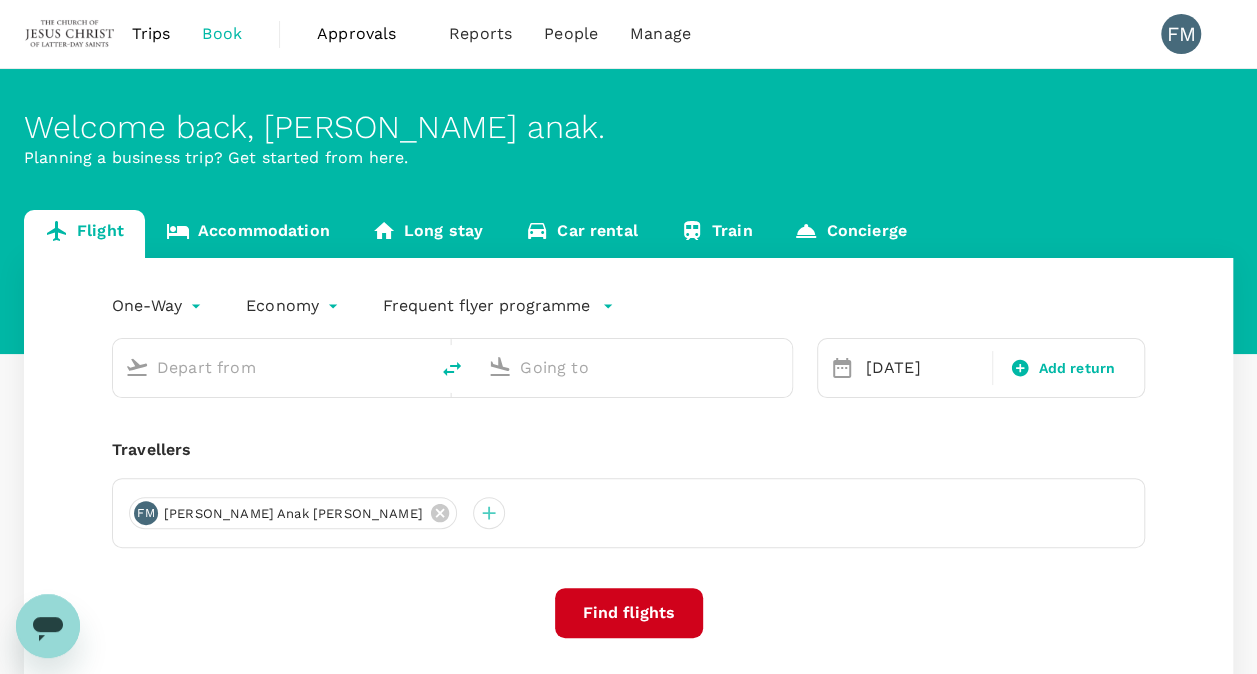 type on "Kuching Intl (KCH)" 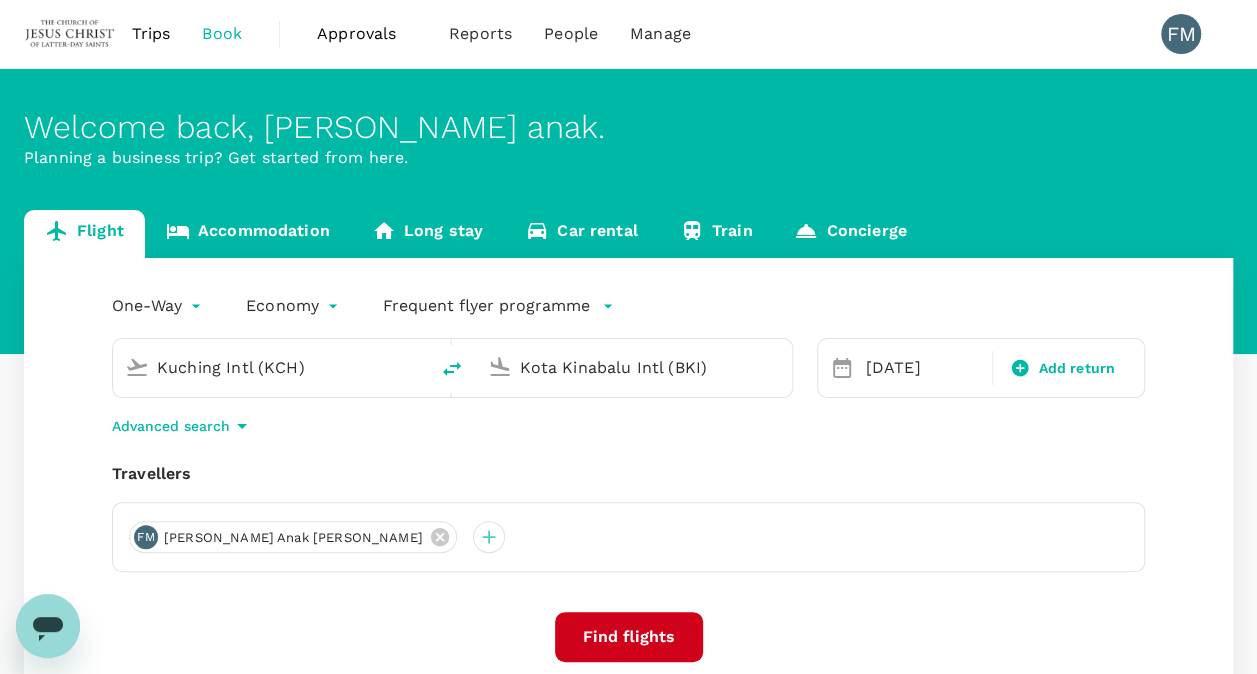 drag, startPoint x: 310, startPoint y: 364, endPoint x: 87, endPoint y: 337, distance: 224.62859 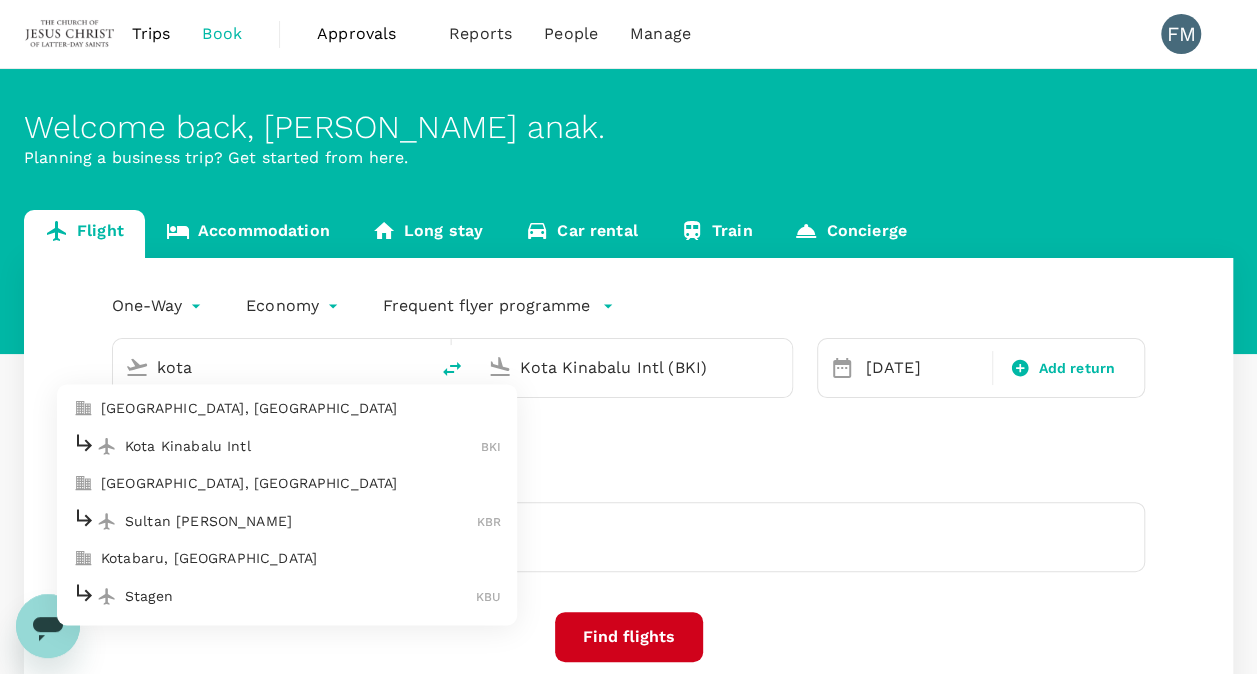 click on "Kota Kinabalu Intl" at bounding box center [303, 446] 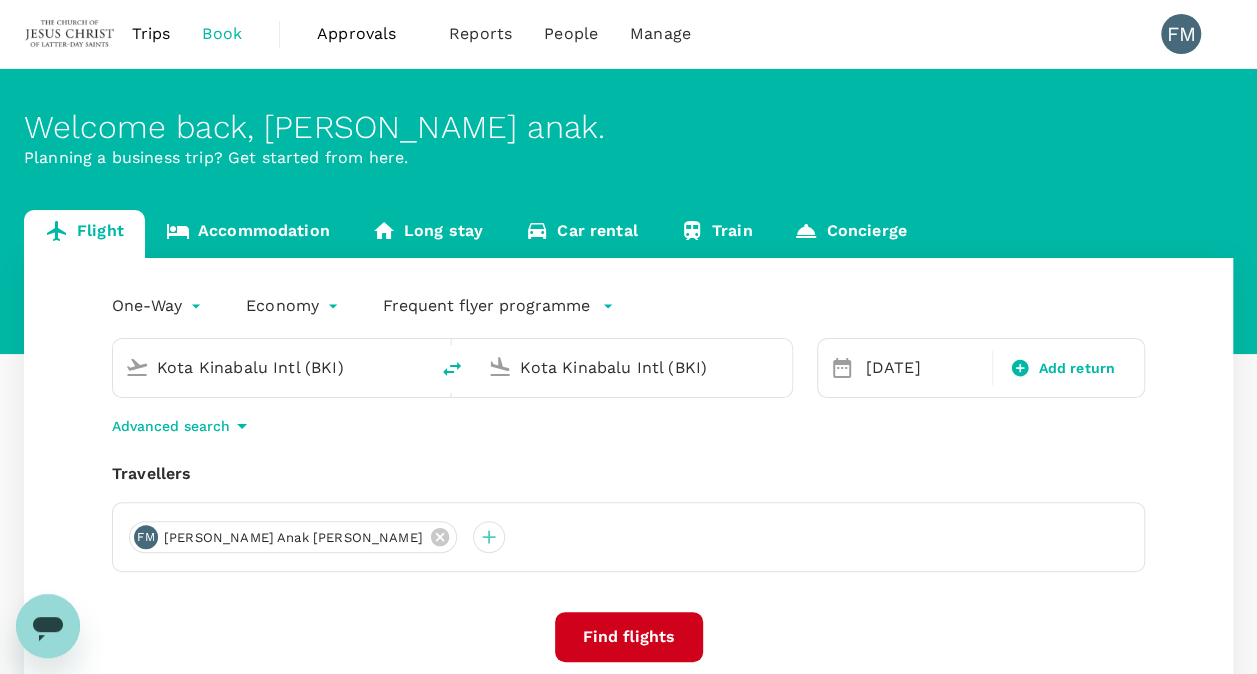 drag, startPoint x: 708, startPoint y: 371, endPoint x: 485, endPoint y: 364, distance: 223.10983 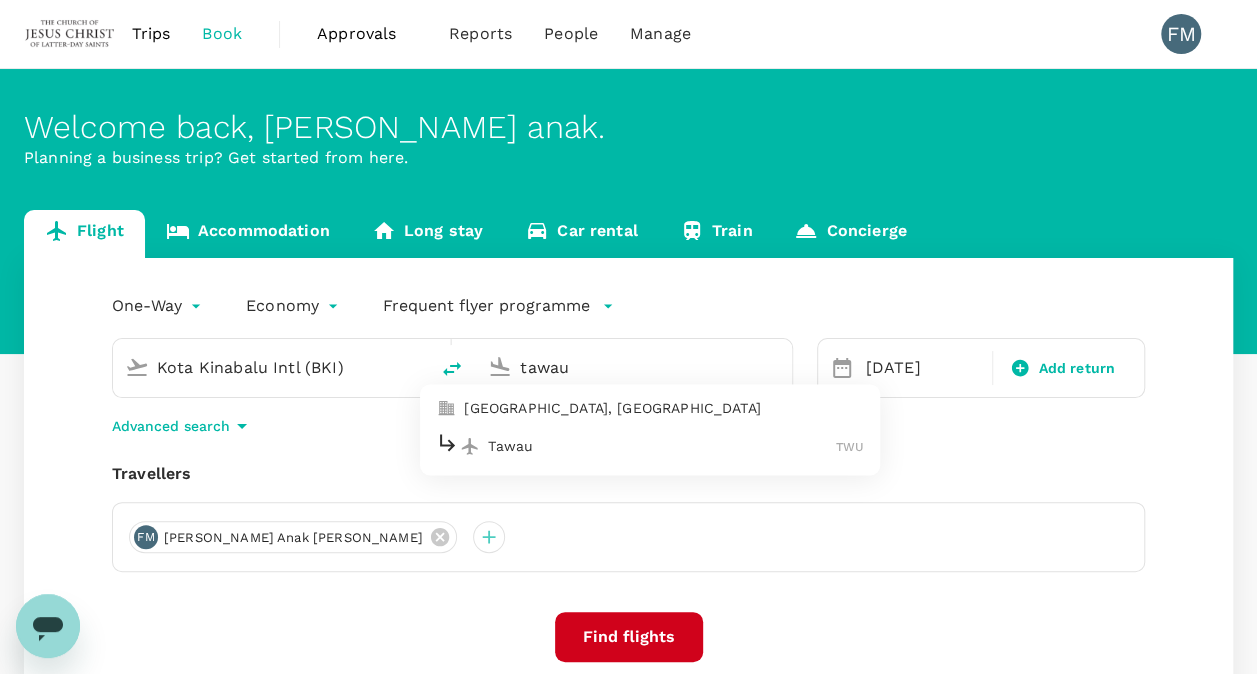click on "Tawau" at bounding box center [662, 446] 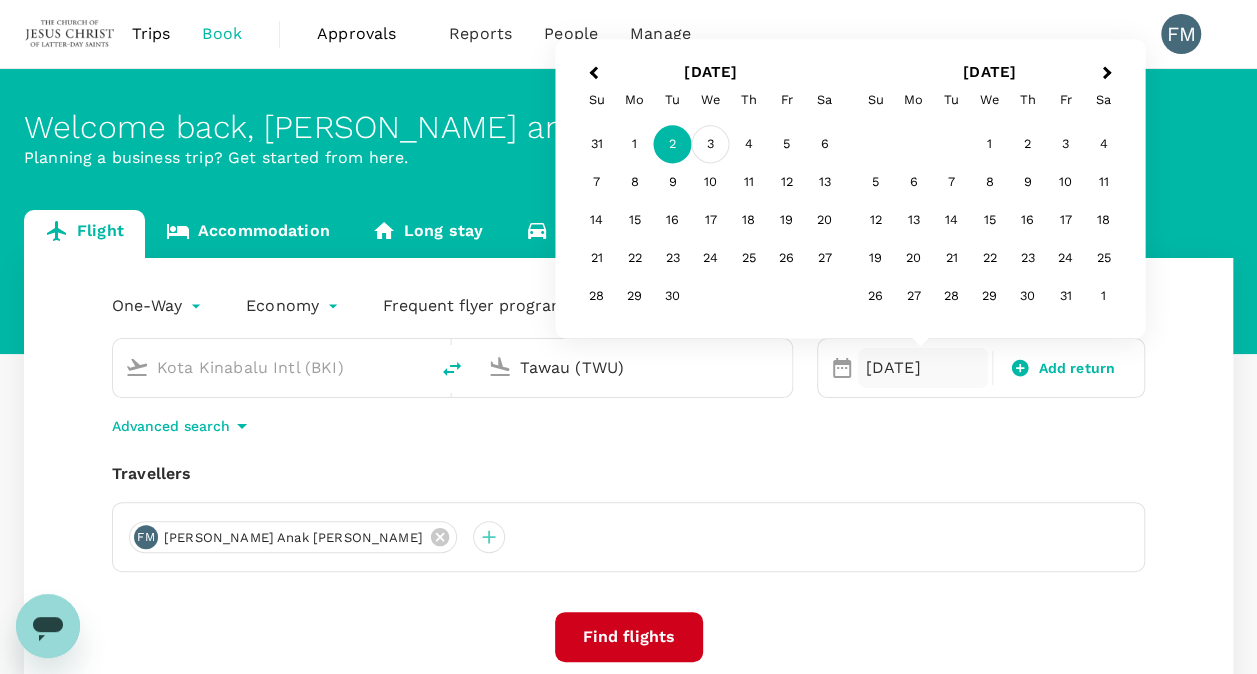 type on "Tawau (TWU)" 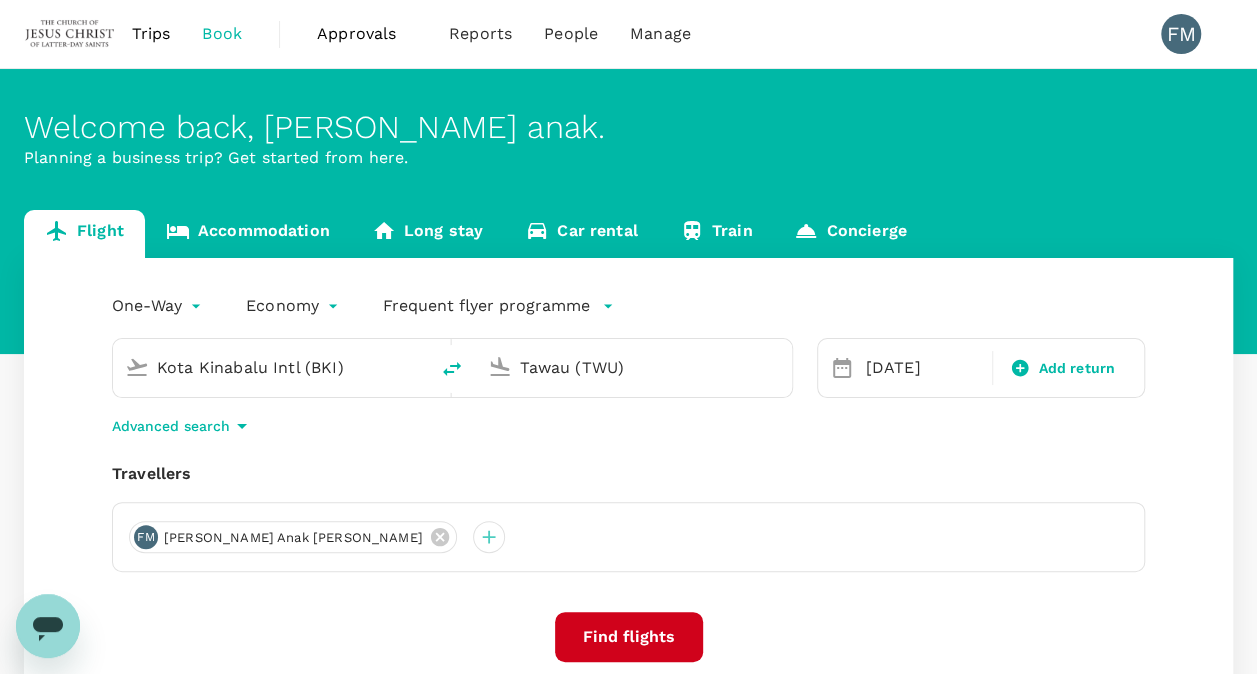 click on "Find flights" at bounding box center (629, 637) 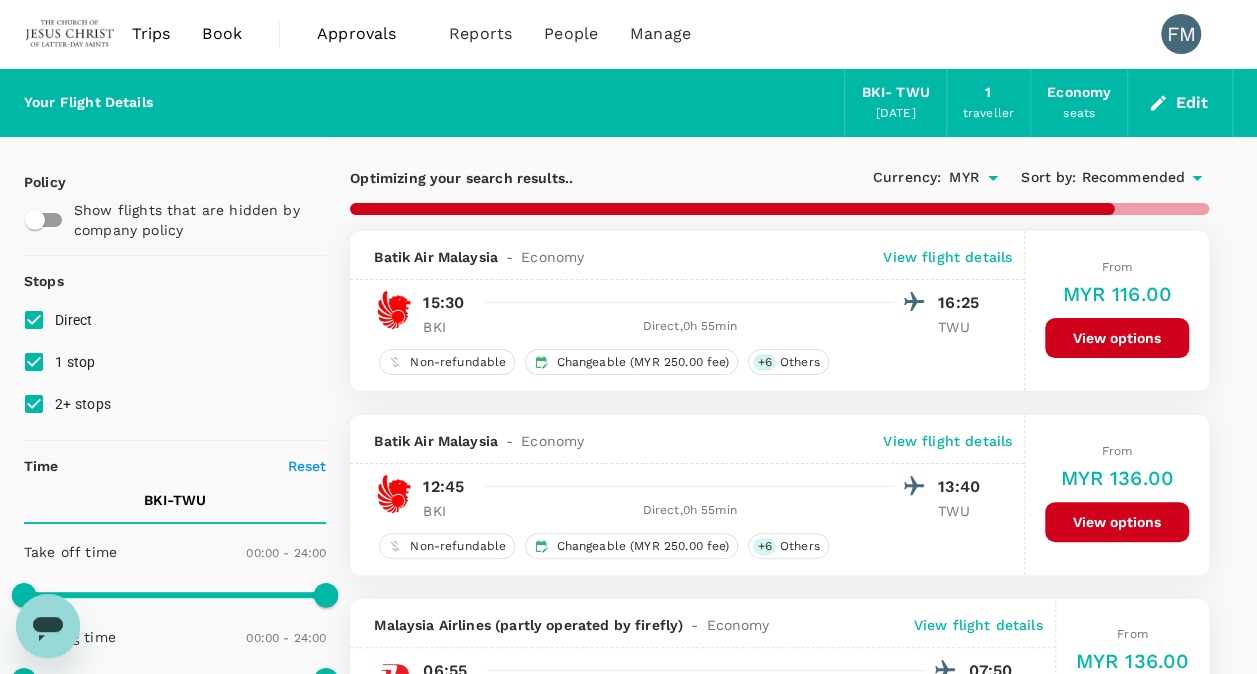 click on "Book" at bounding box center [222, 34] 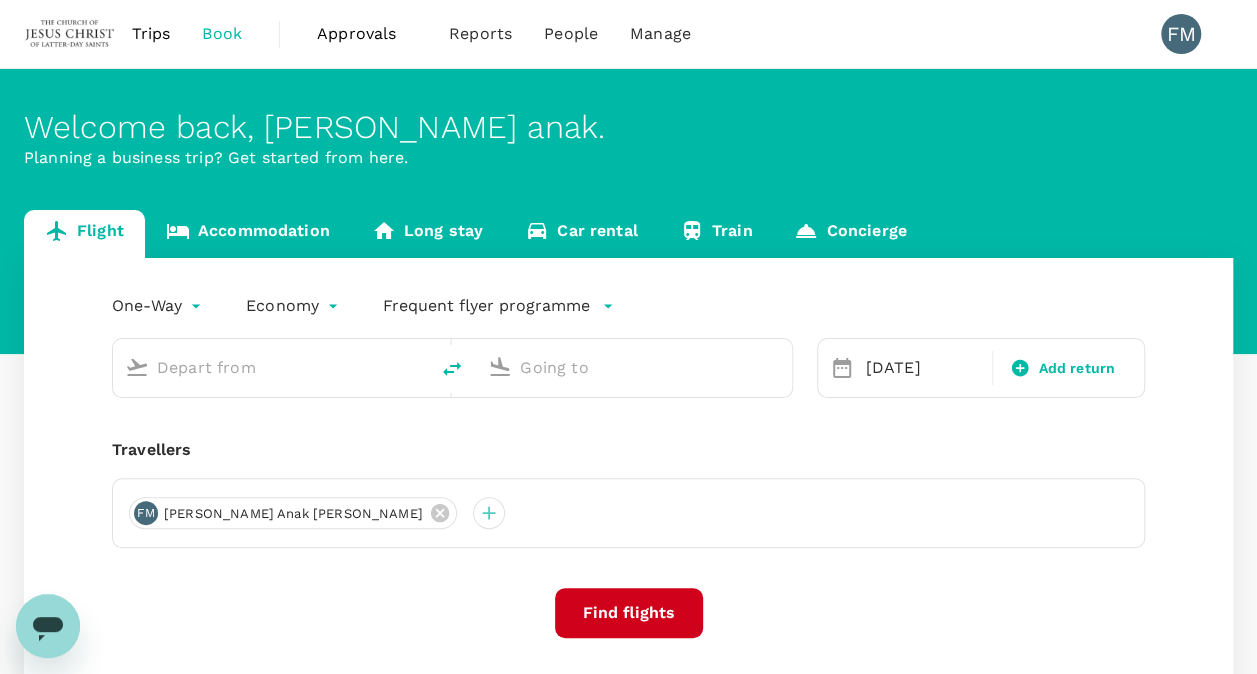 type on "Kota Kinabalu Intl (BKI)" 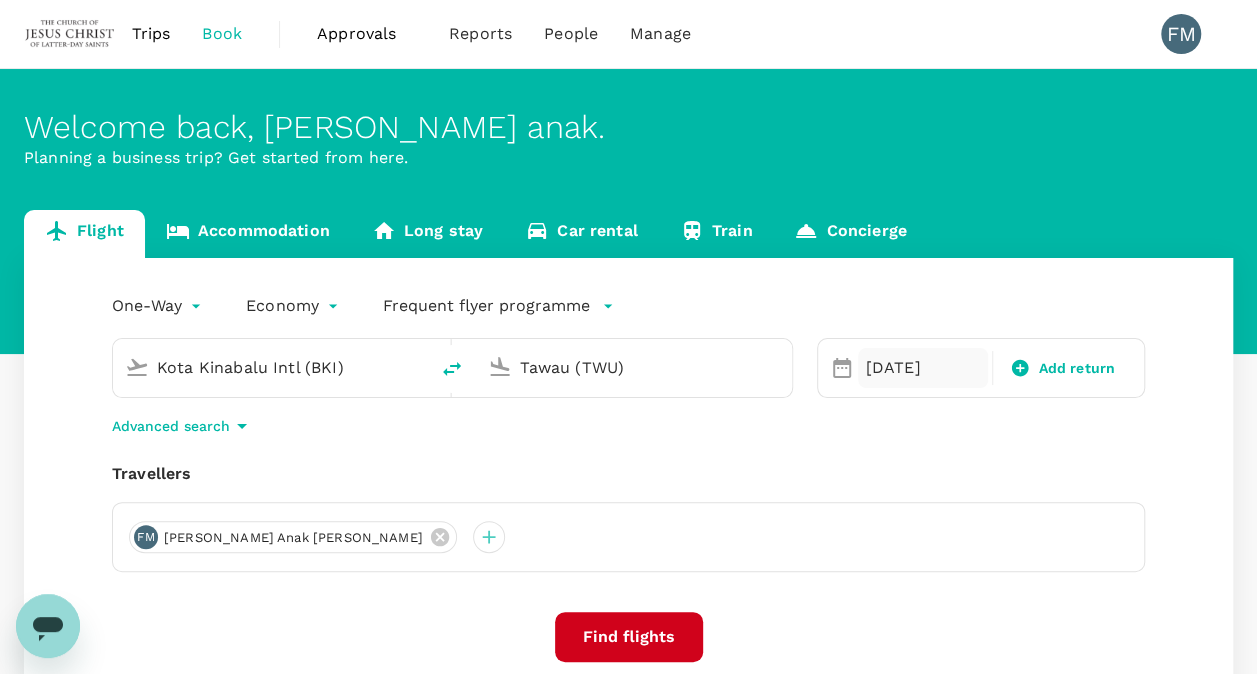 type 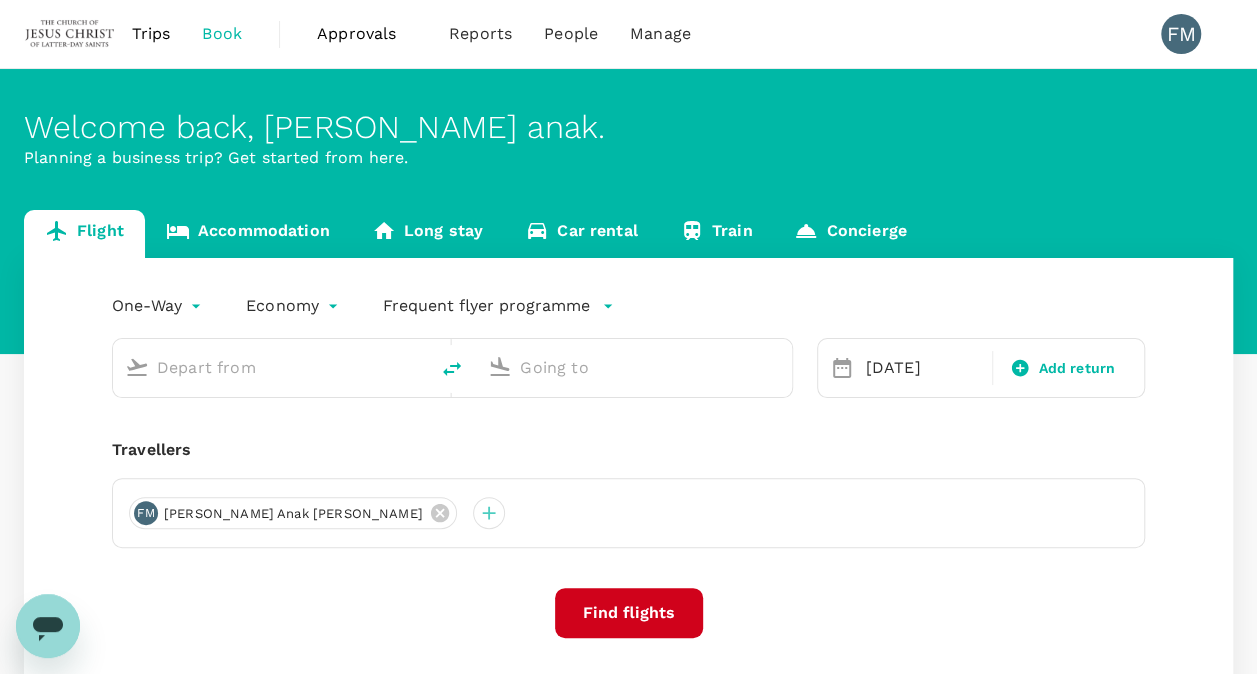 type on "Kota Kinabalu Intl (BKI)" 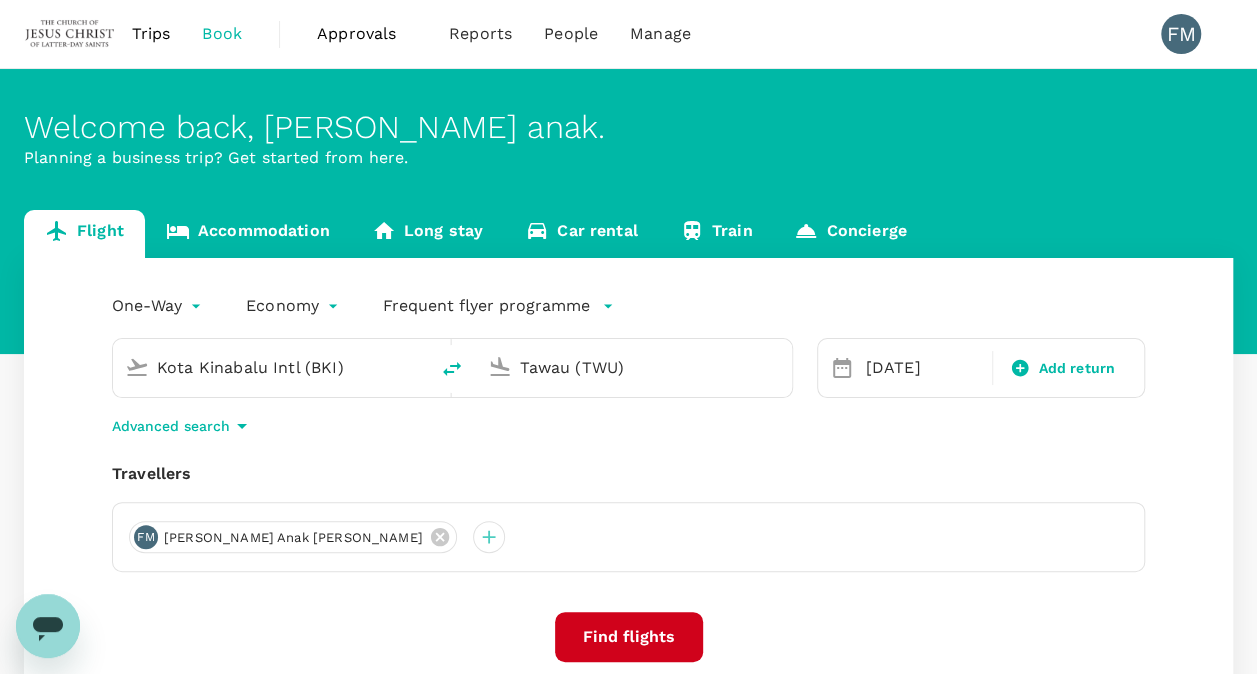 click on "Tawau (TWU)" at bounding box center (634, 367) 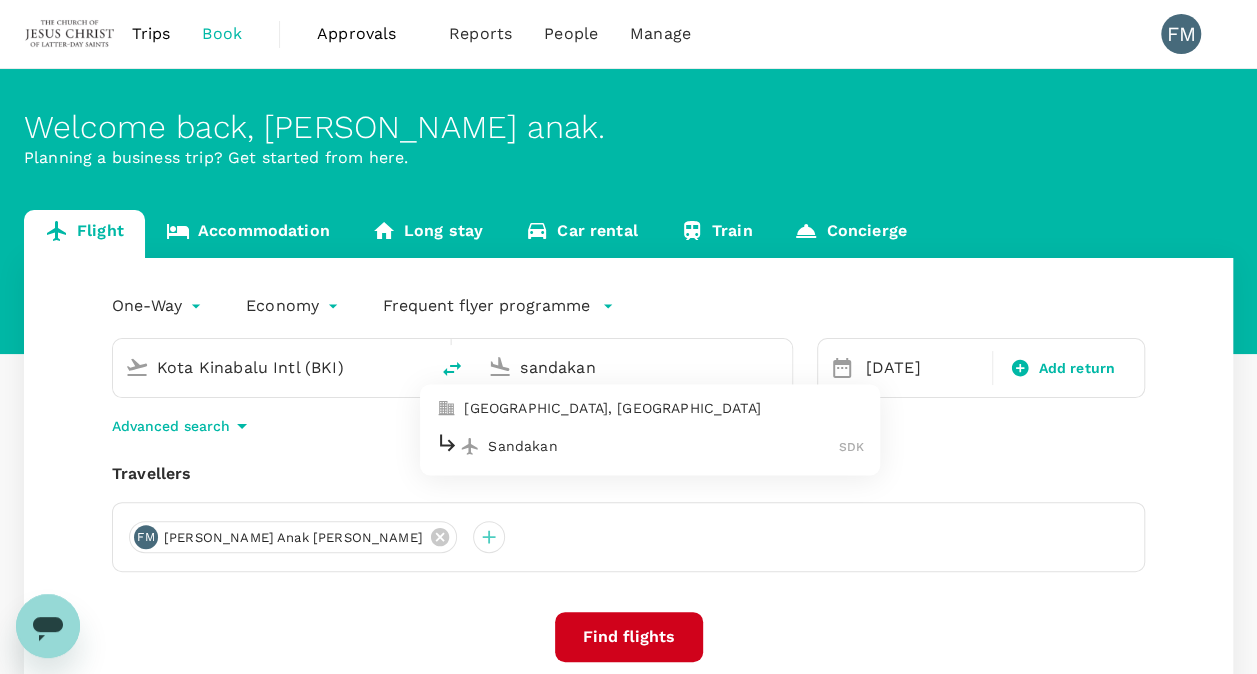 click on "Sandakan" at bounding box center [663, 446] 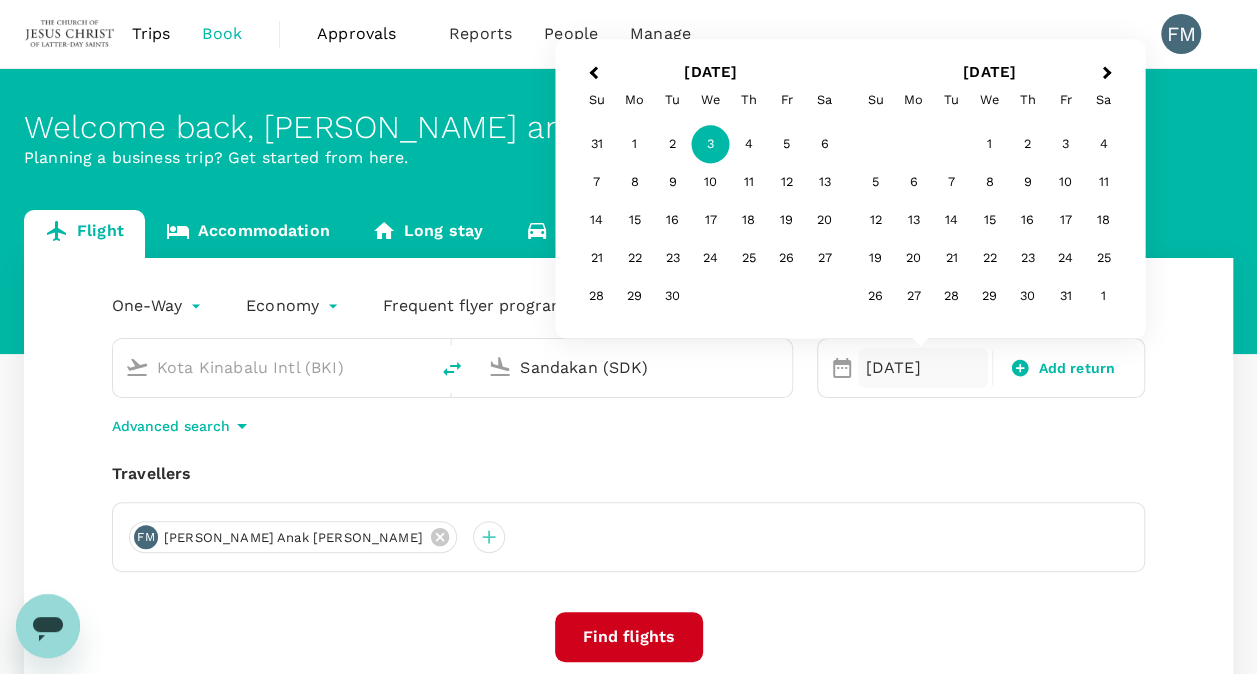 type on "Sandakan (SDK)" 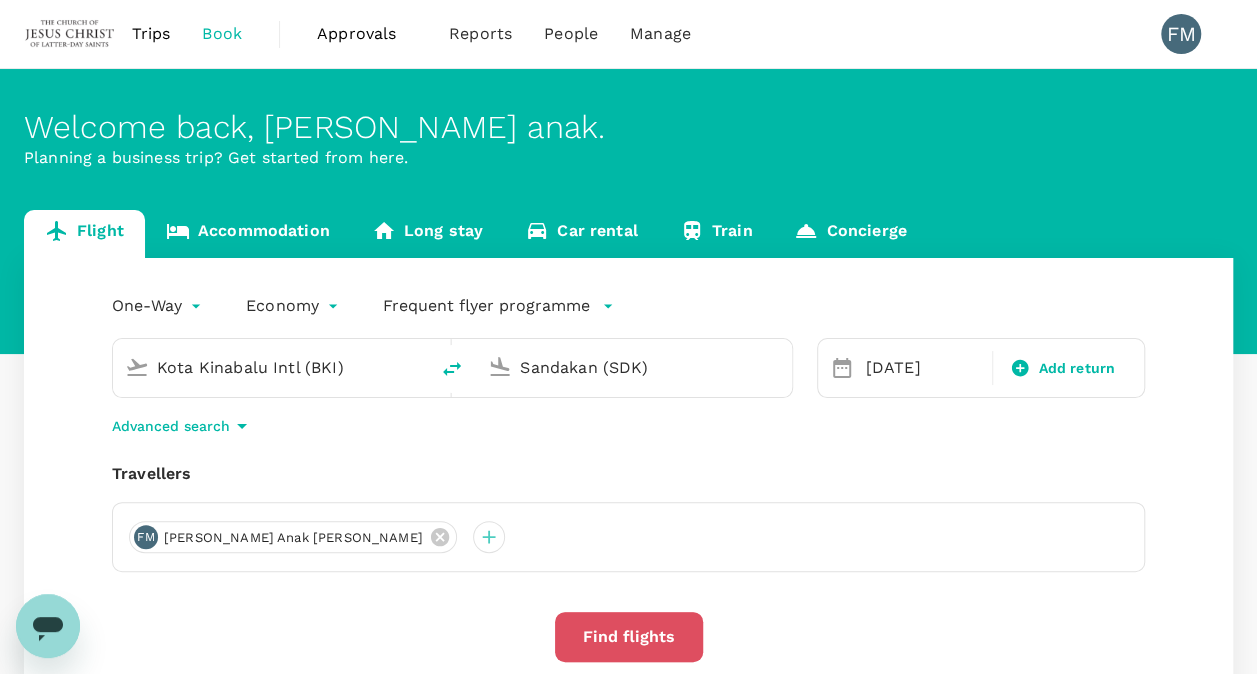 click on "Find flights" at bounding box center (629, 637) 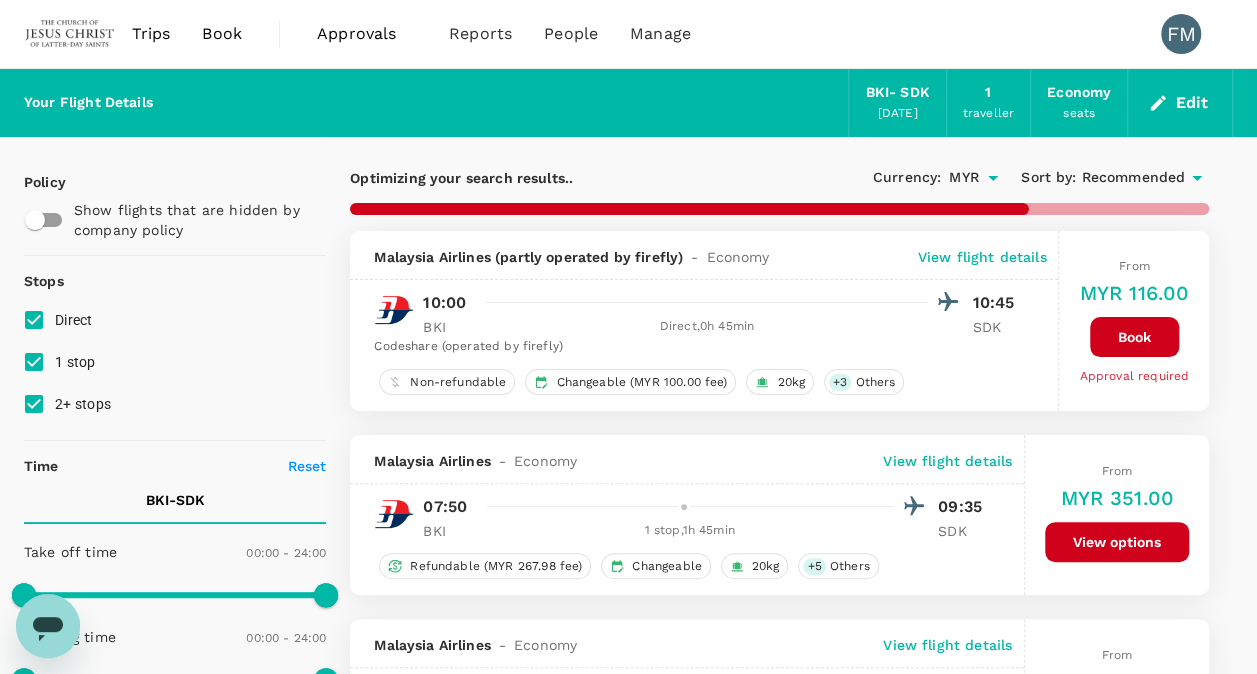 type on "495" 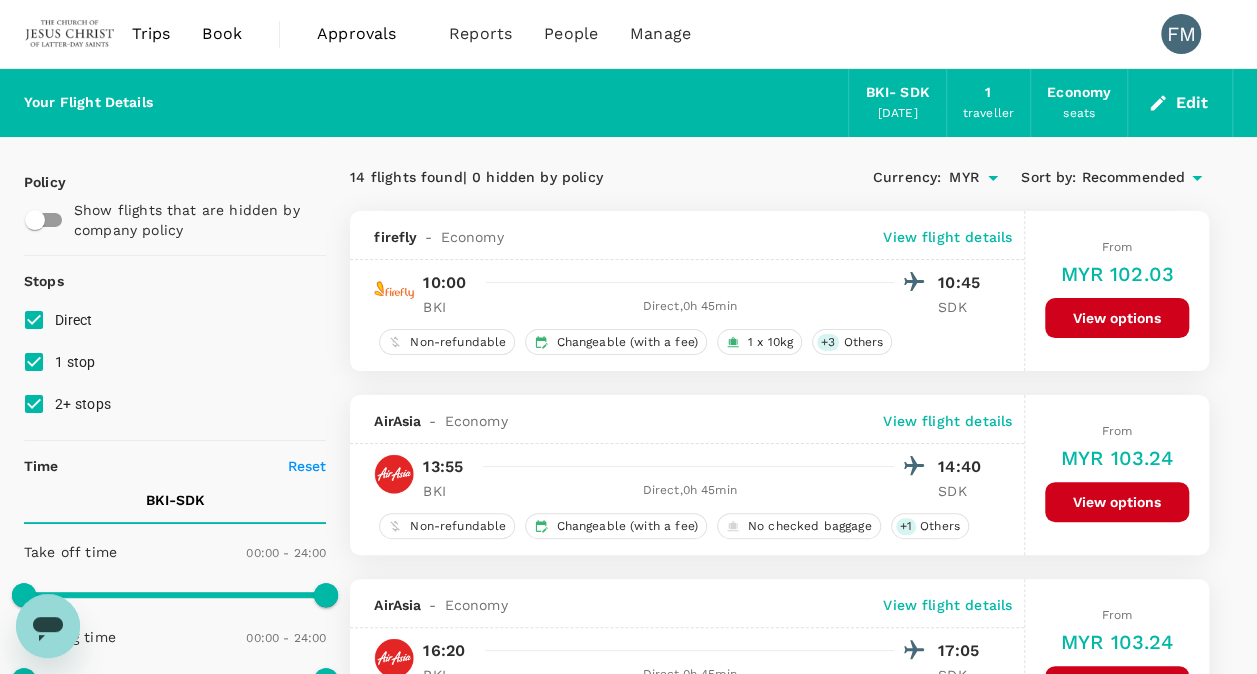 click on "Book" at bounding box center [222, 34] 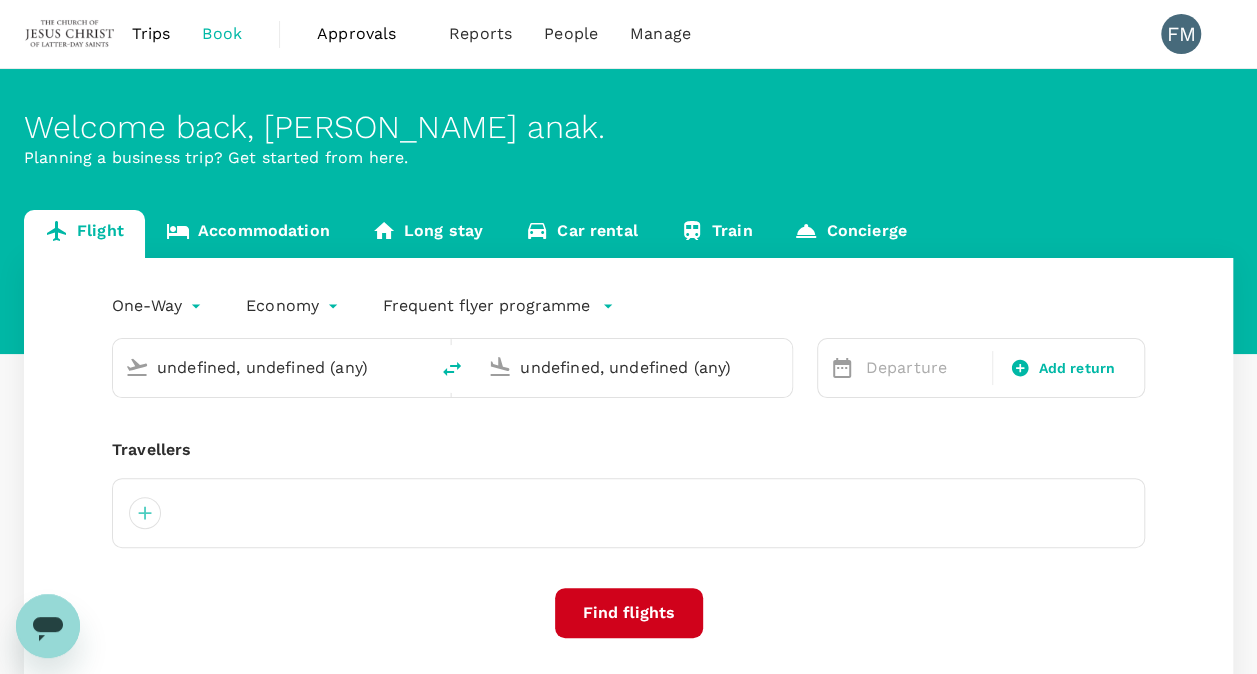 type 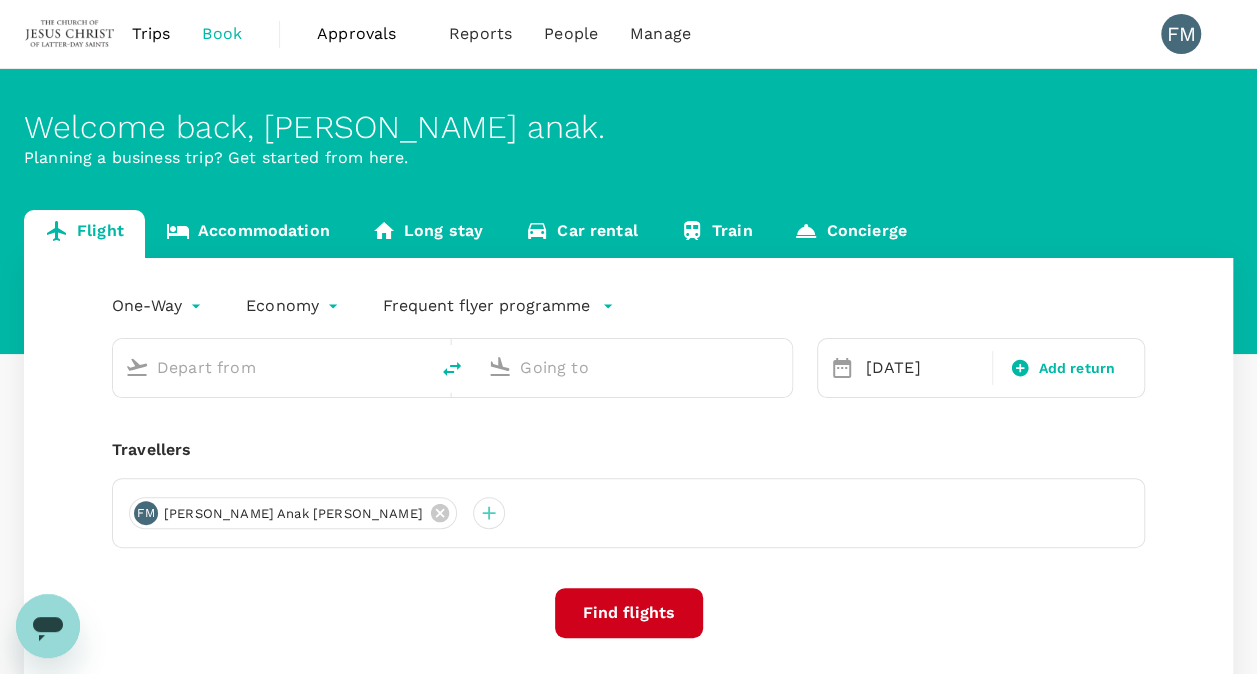type on "Kota Kinabalu Intl (BKI)" 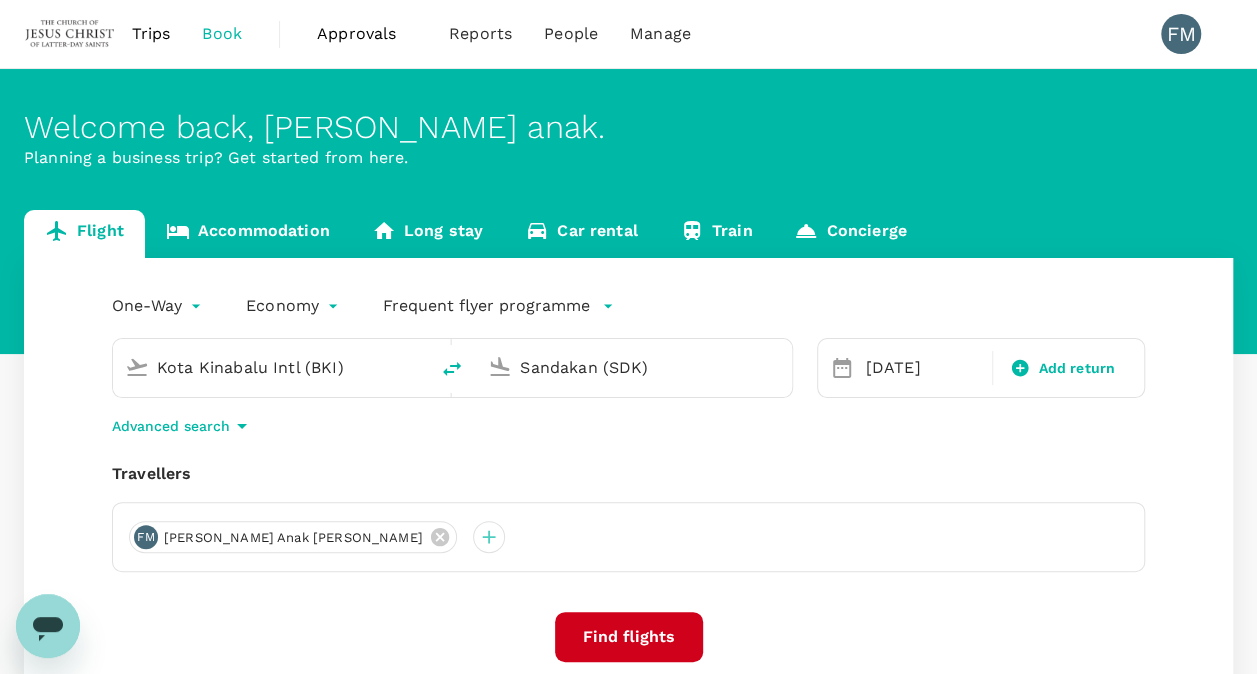 type 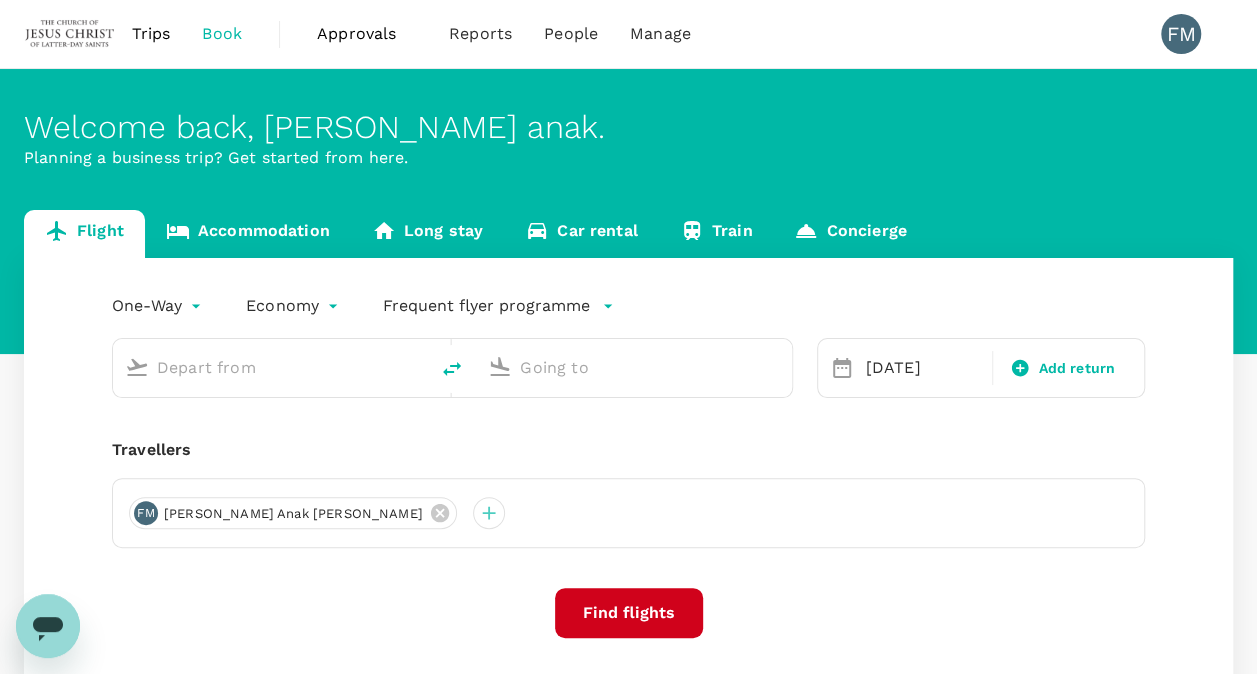 type on "Kota Kinabalu Intl (BKI)" 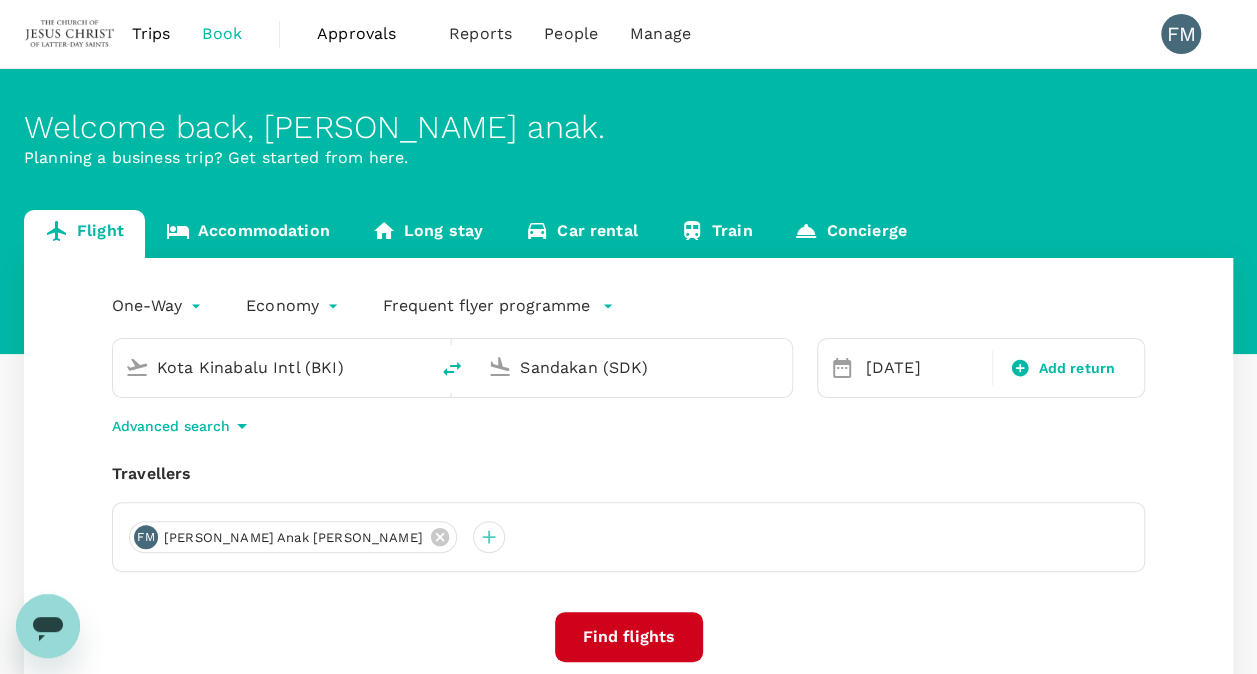 drag, startPoint x: 384, startPoint y: 366, endPoint x: 76, endPoint y: 356, distance: 308.1623 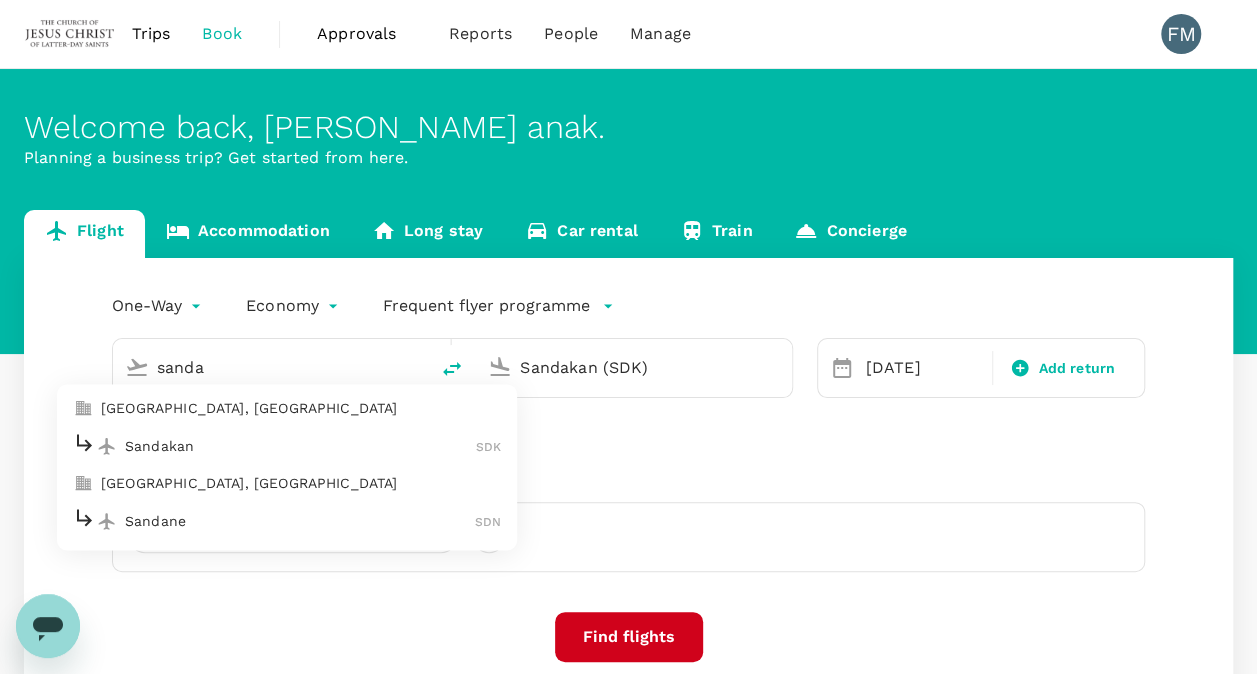 click on "Sandakan" at bounding box center [300, 446] 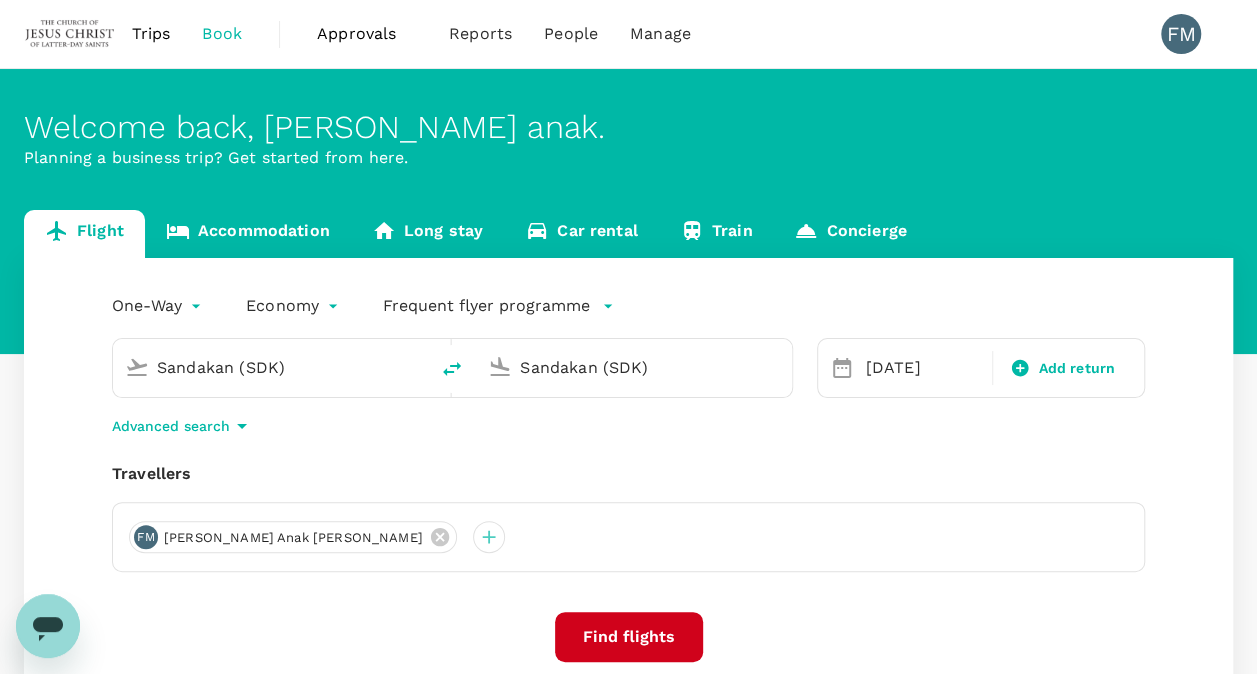type on "Sandakan (SDK" 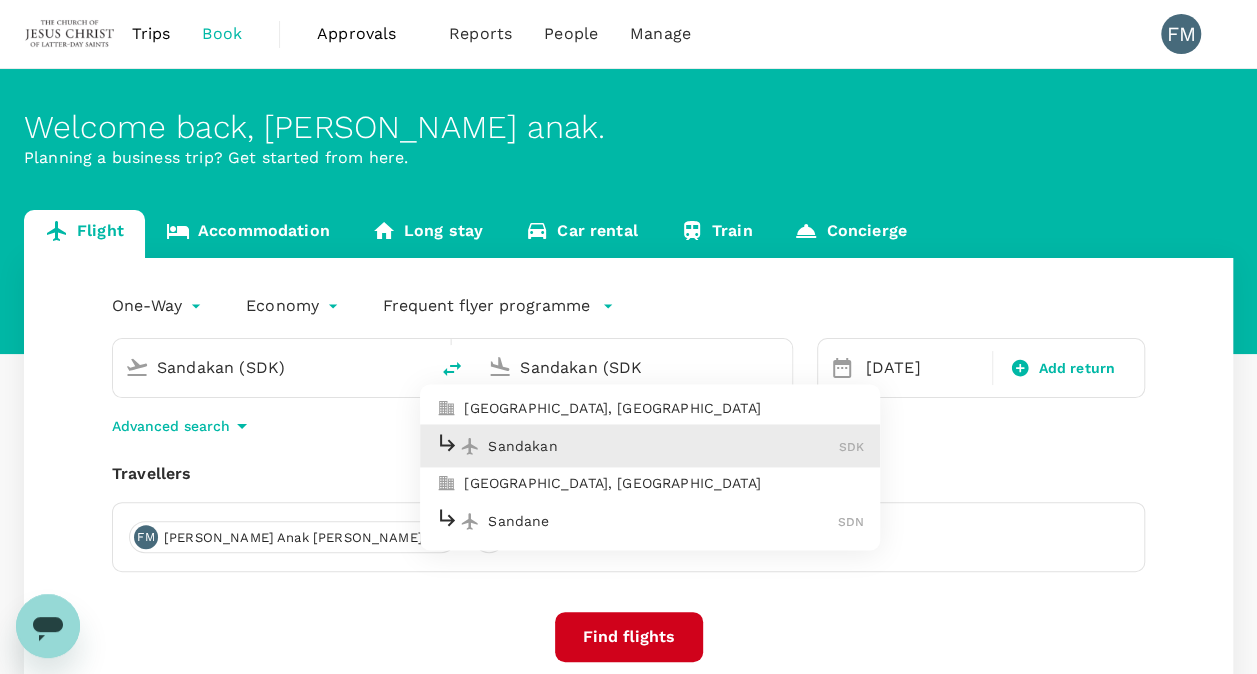click on "Sandakan (SDK" at bounding box center [634, 367] 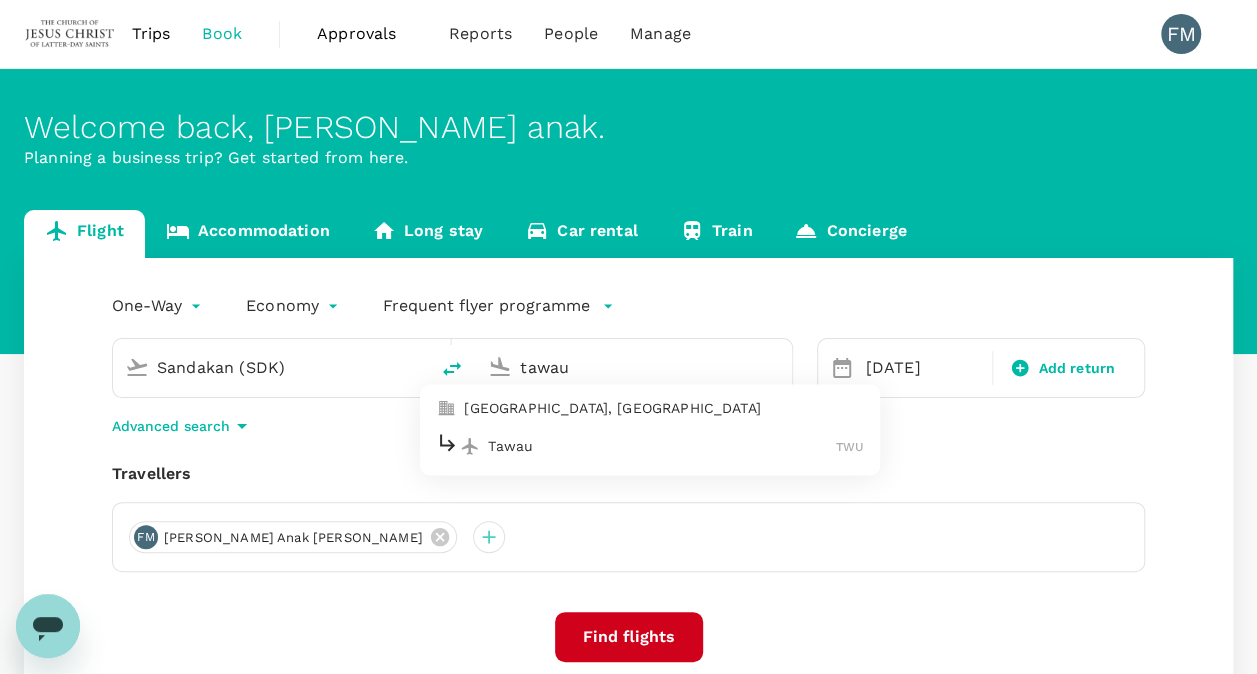 click on "Tawau" at bounding box center [662, 446] 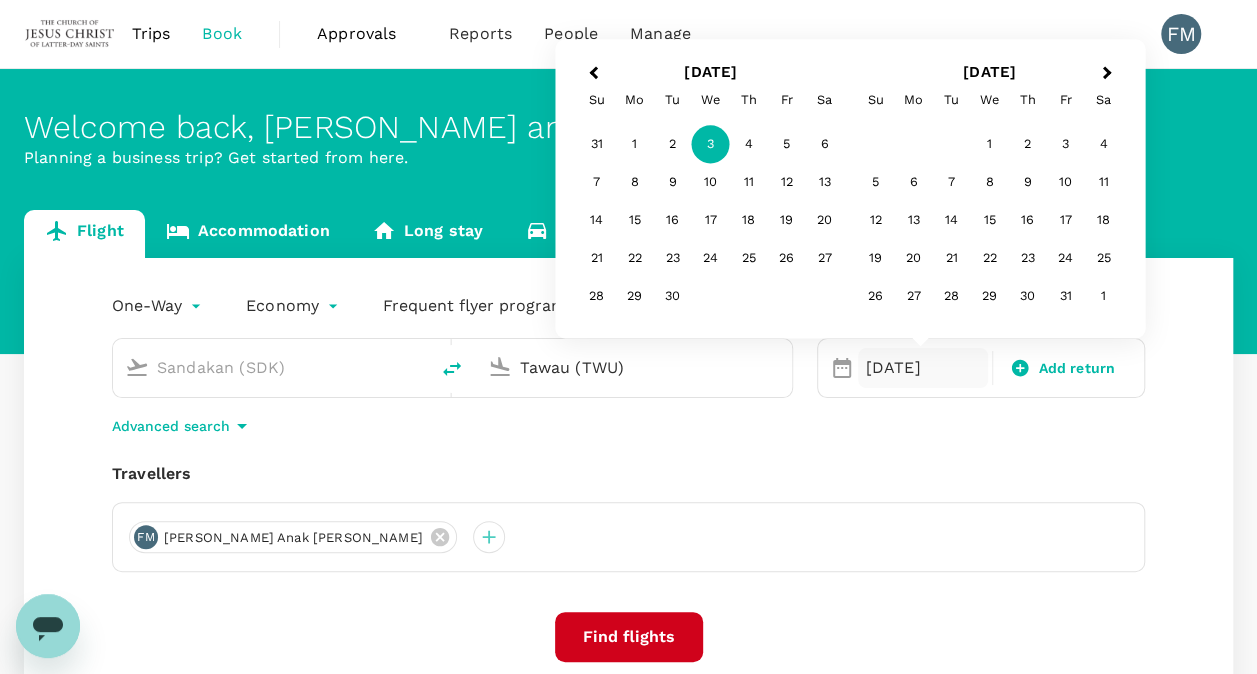 type on "Tawau (TWU)" 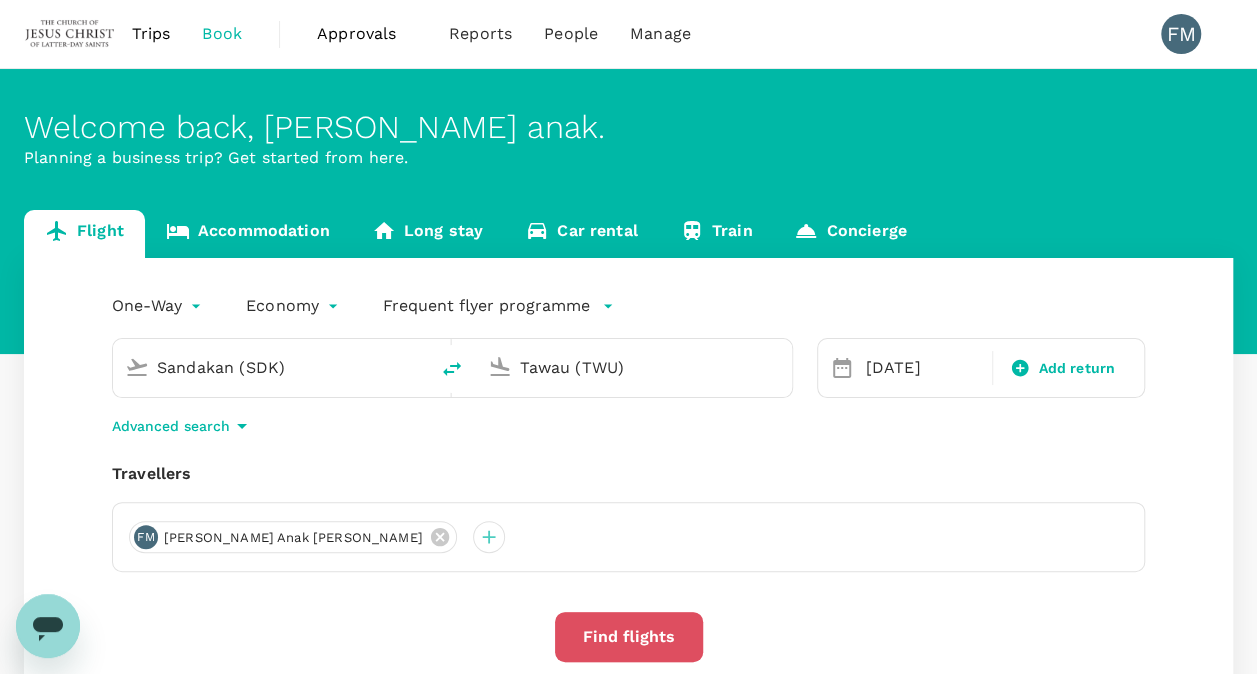 click on "Find flights" at bounding box center [629, 637] 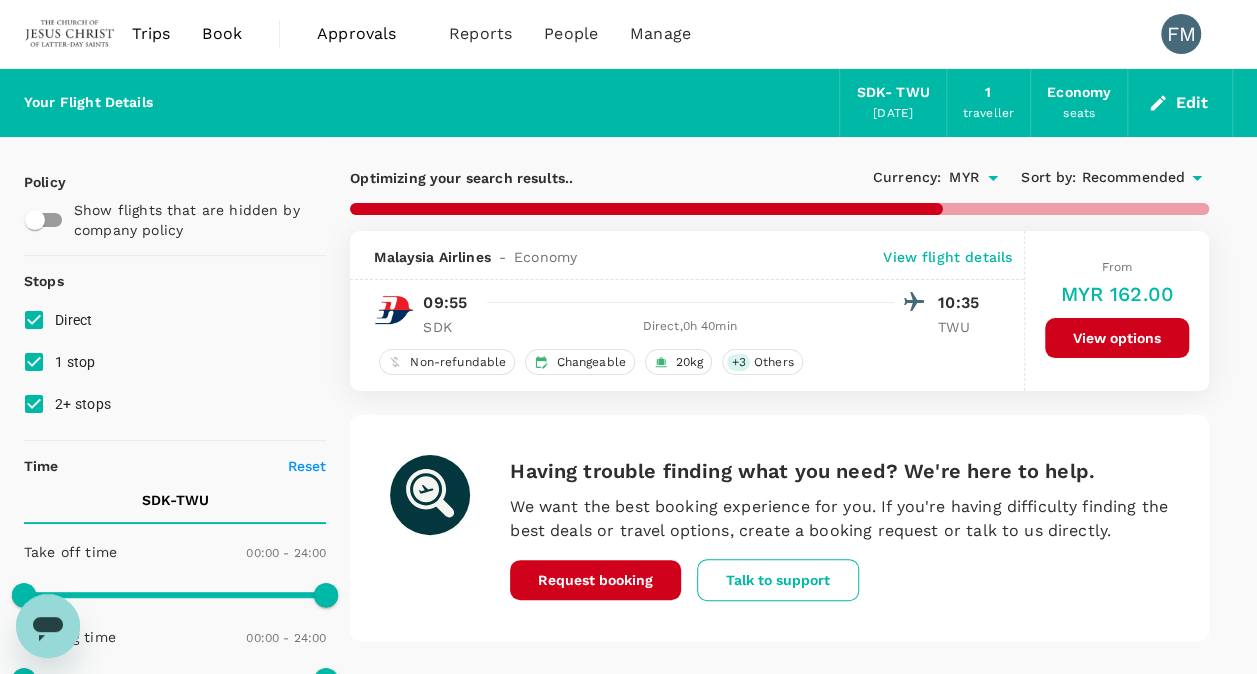 type on "500" 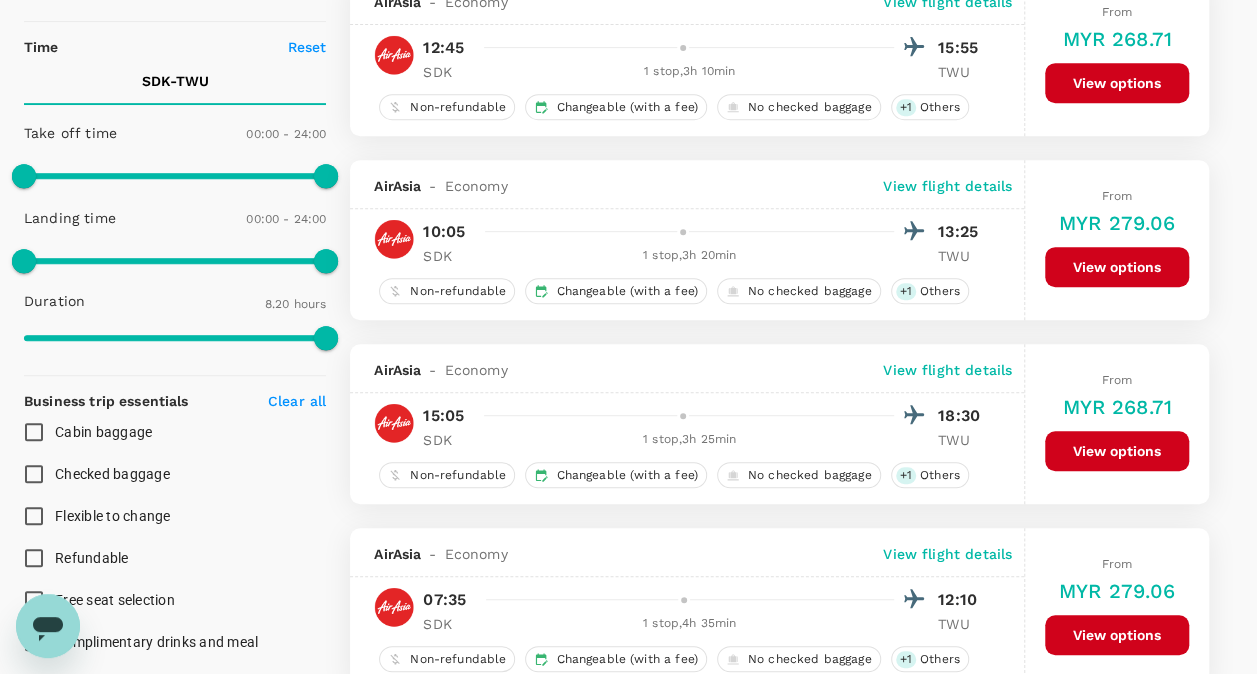 scroll, scrollTop: 420, scrollLeft: 0, axis: vertical 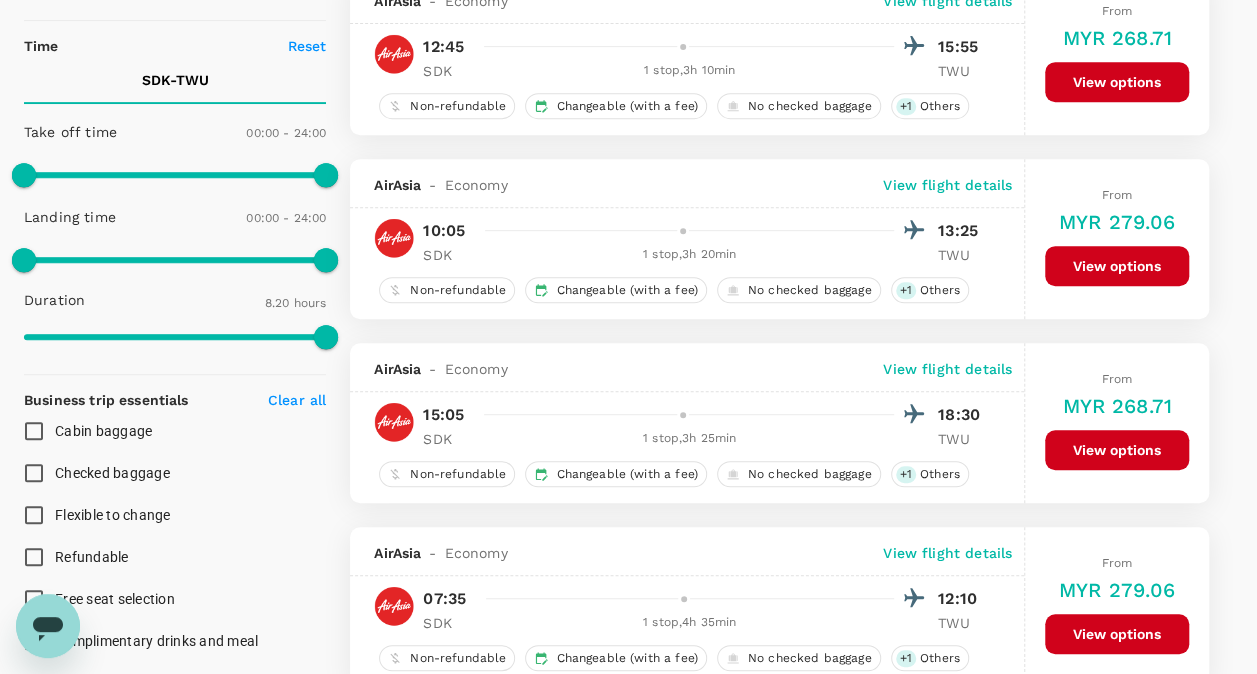 click on "View flight details" at bounding box center (947, 369) 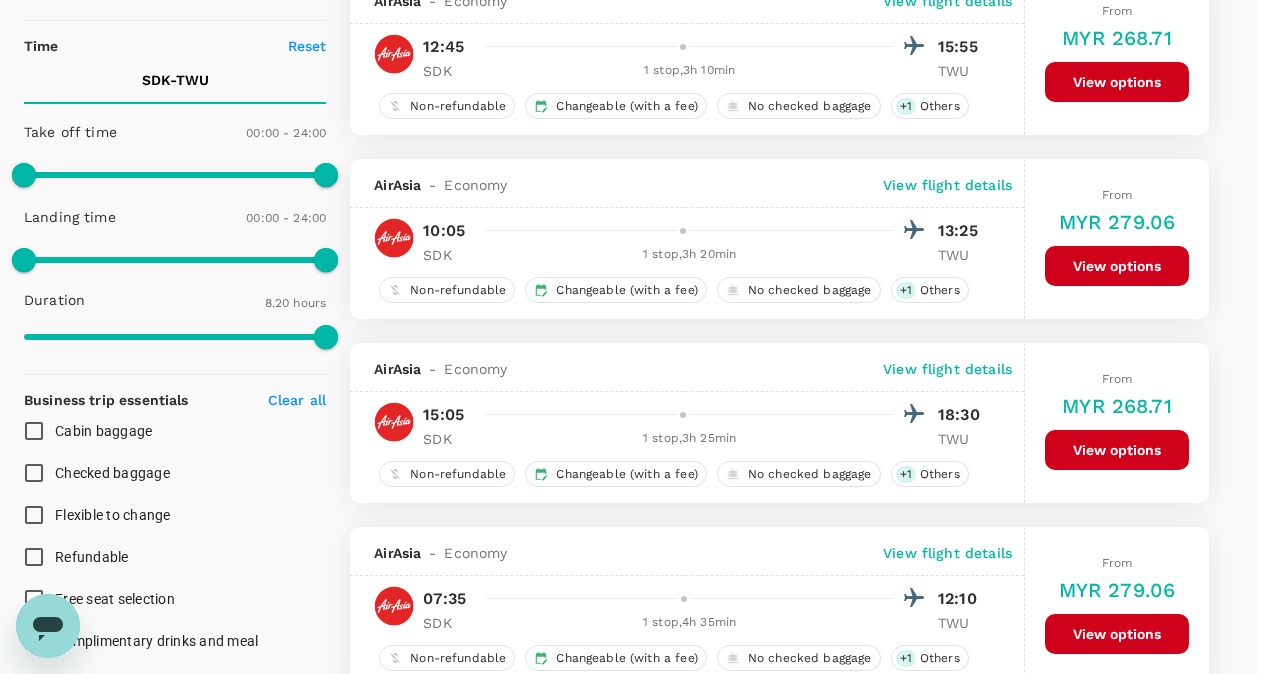 click 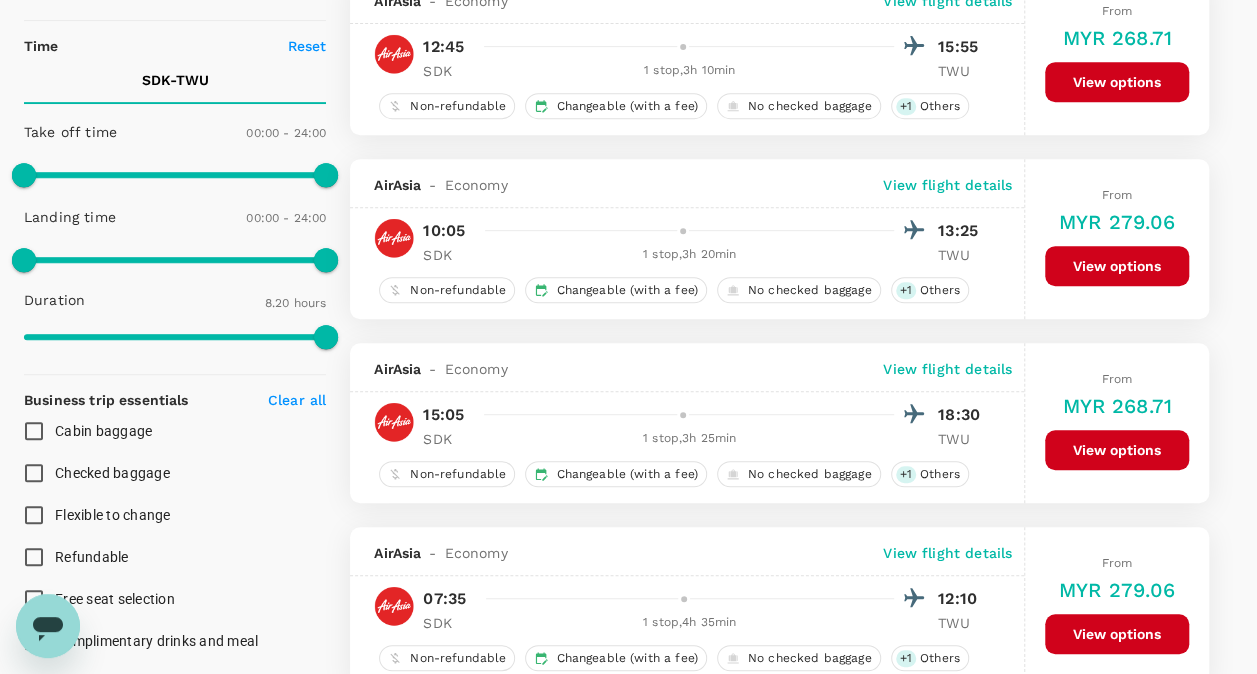 scroll, scrollTop: 0, scrollLeft: 0, axis: both 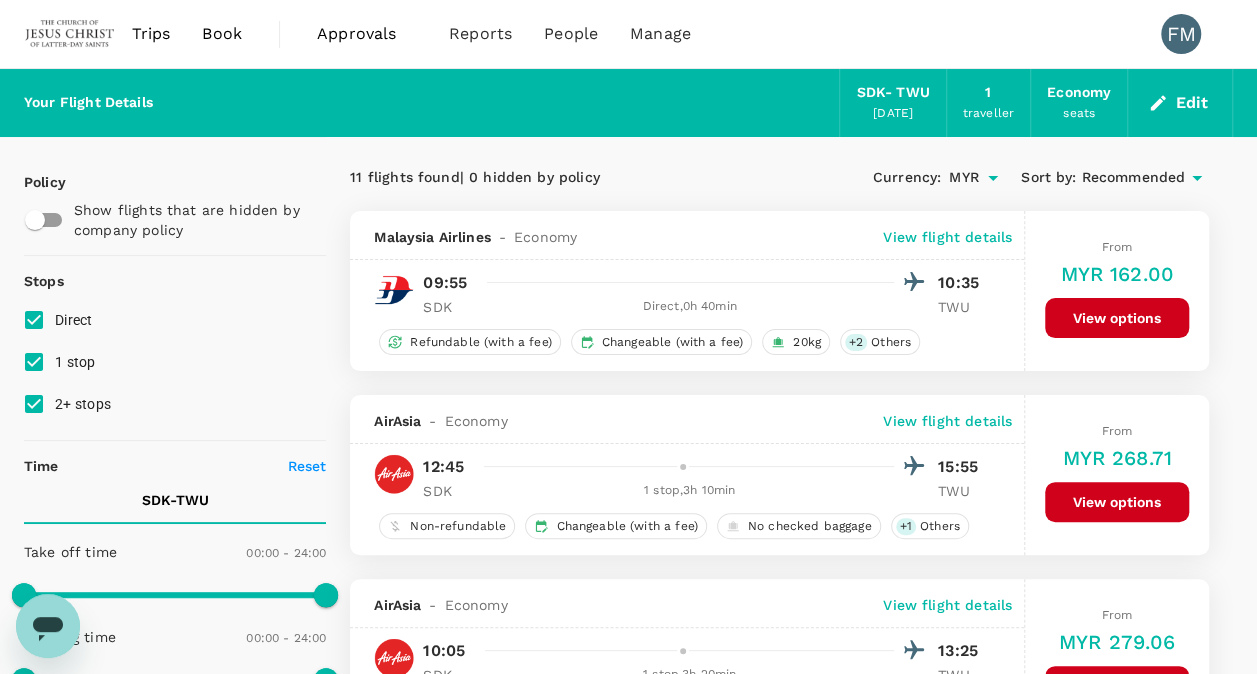 click on "Book" at bounding box center [222, 34] 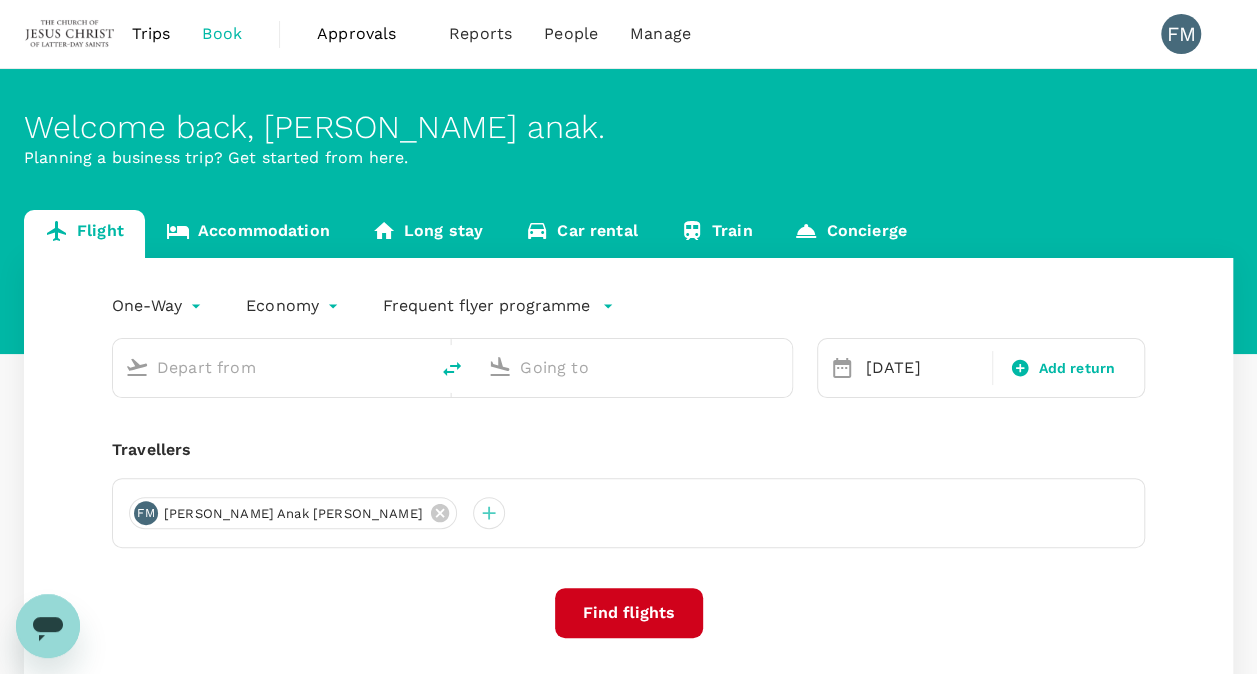type on "Sandakan (SDK)" 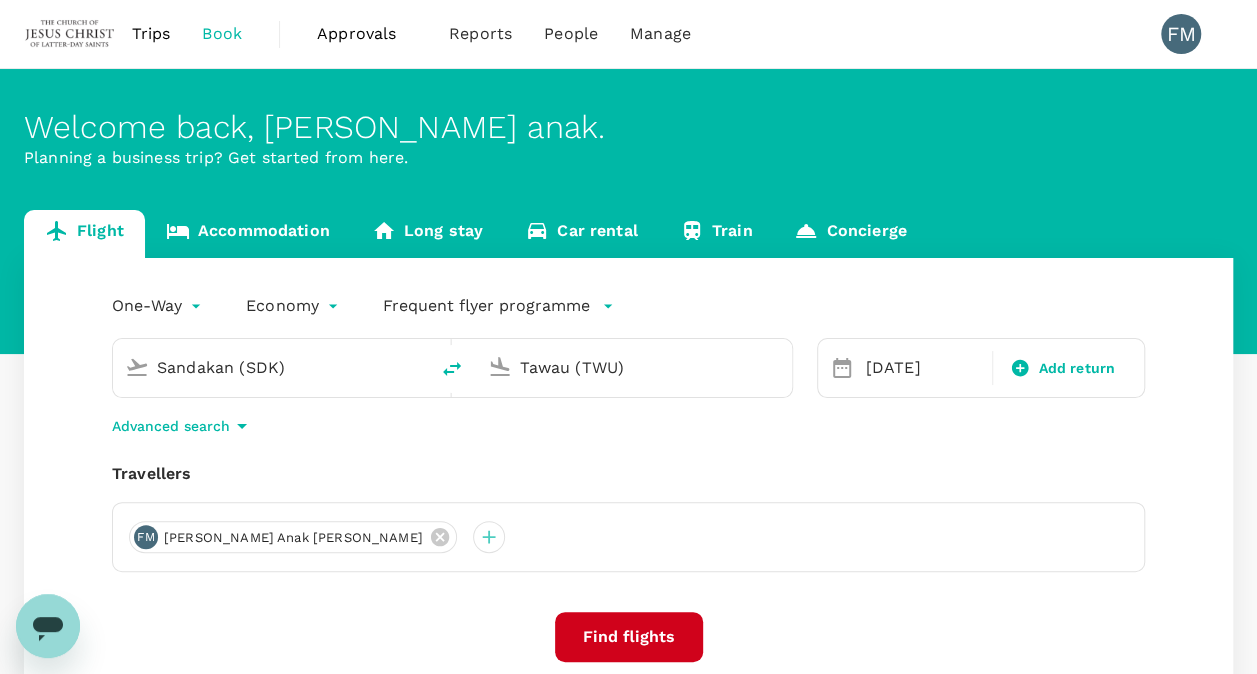 type 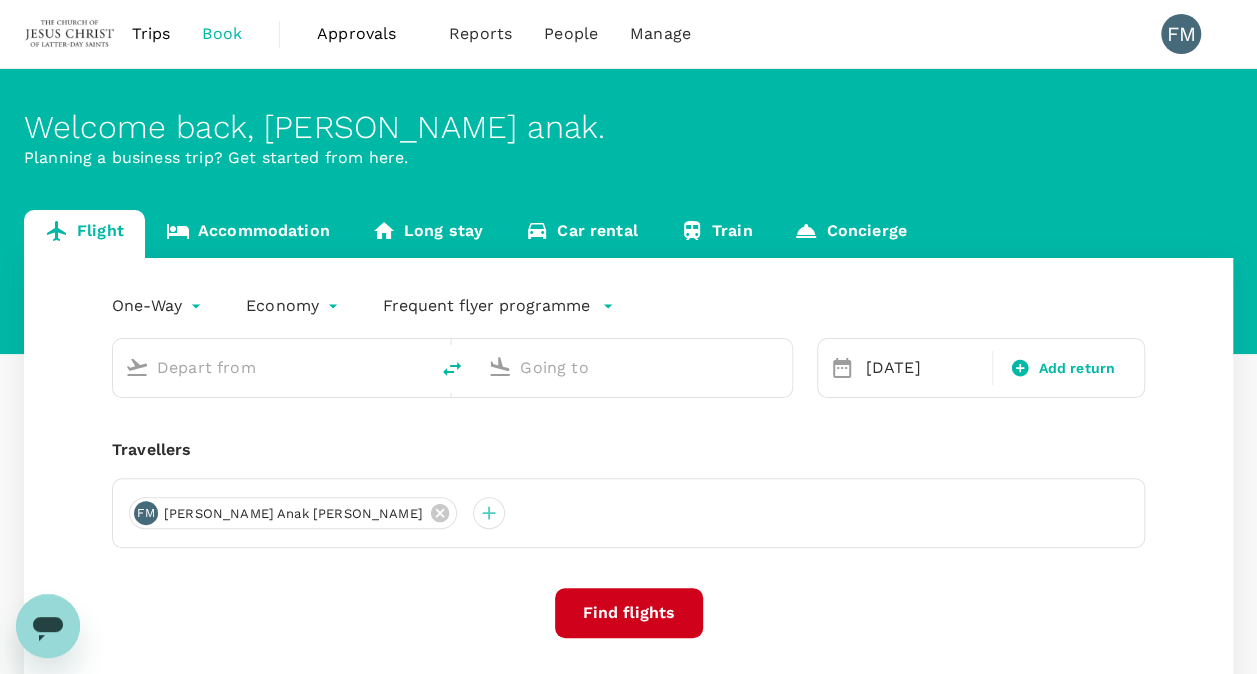type on "Sandakan (SDK)" 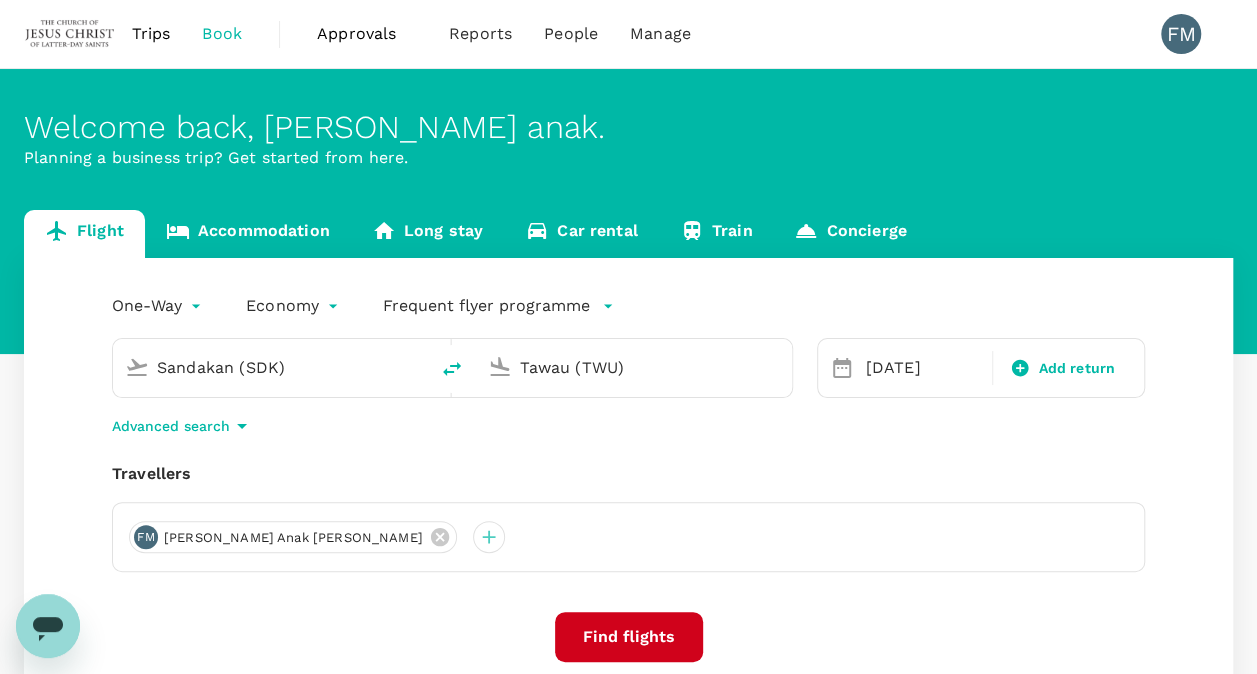 click 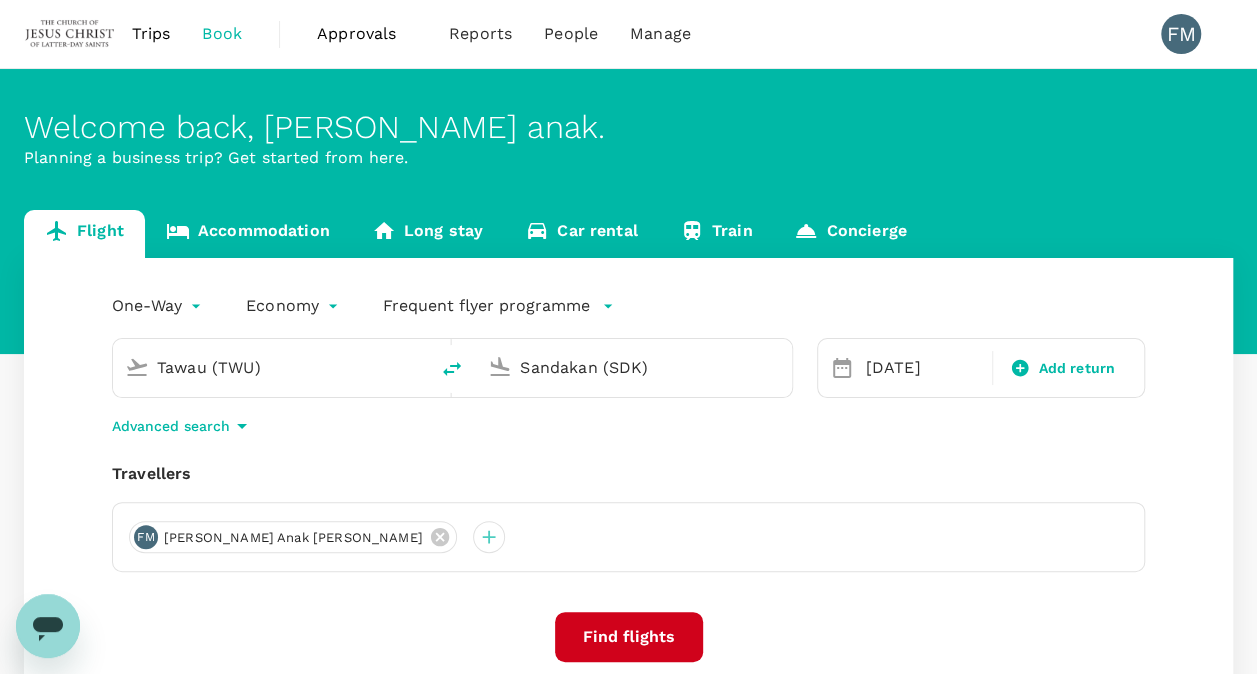 drag, startPoint x: 664, startPoint y: 362, endPoint x: 449, endPoint y: 369, distance: 215.11392 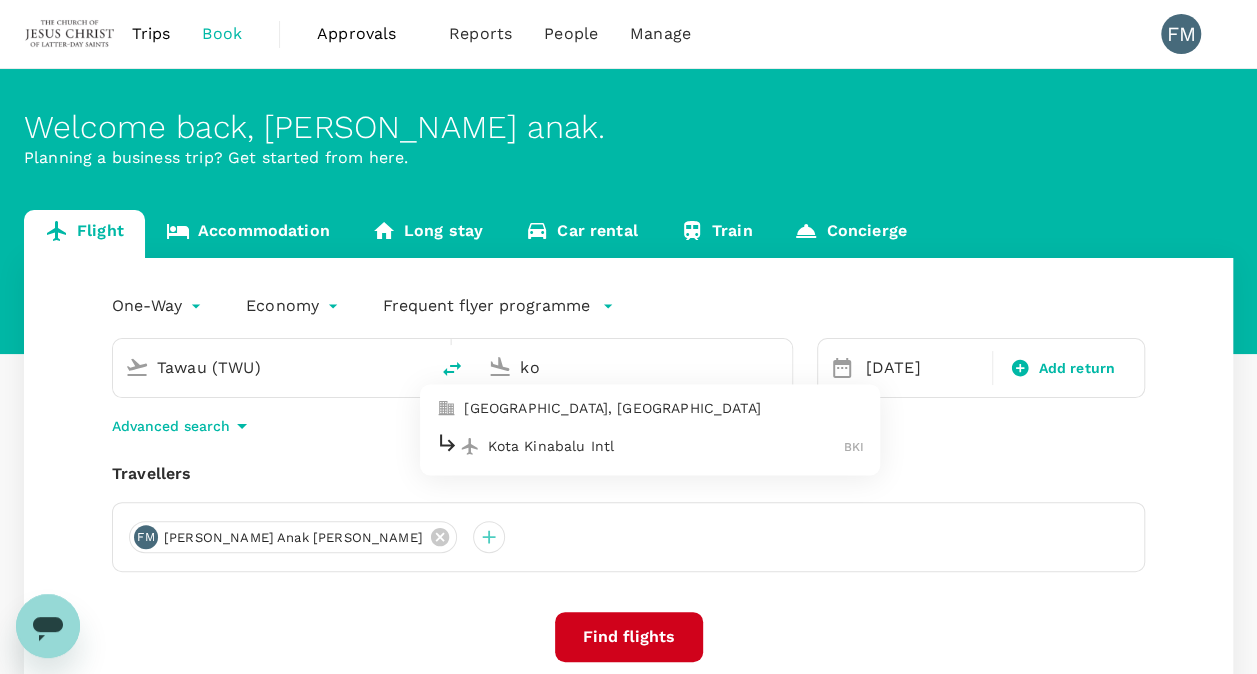 type on "k" 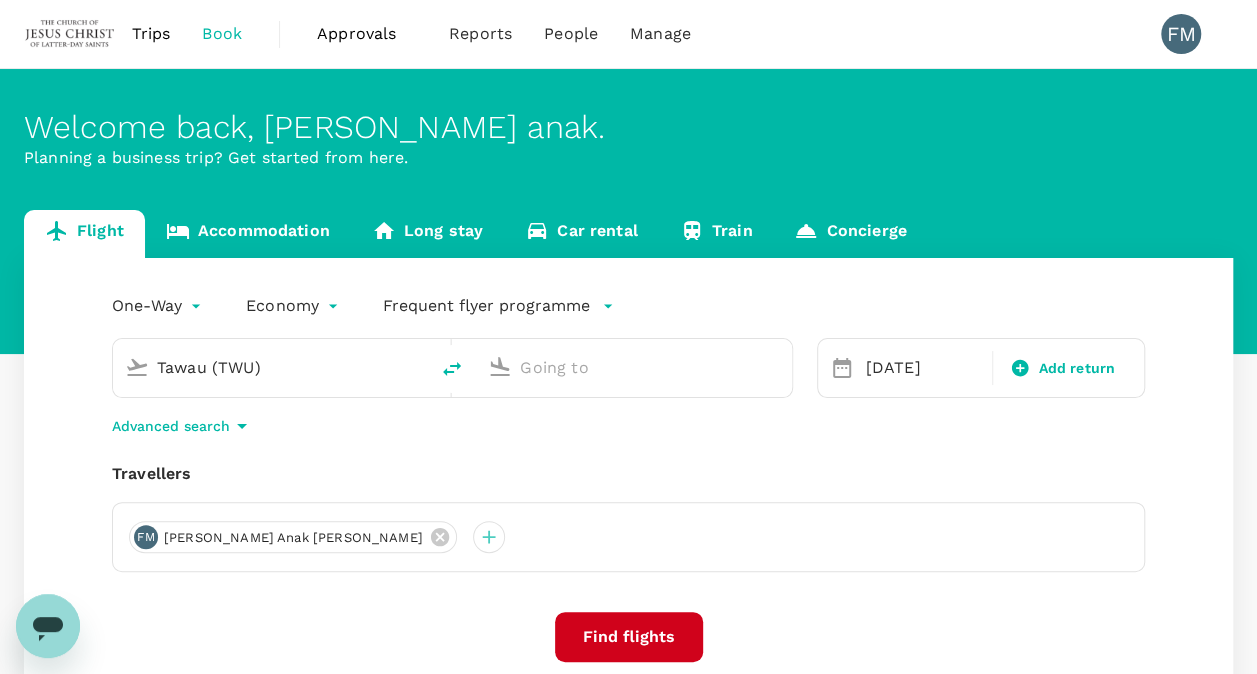 type on "k" 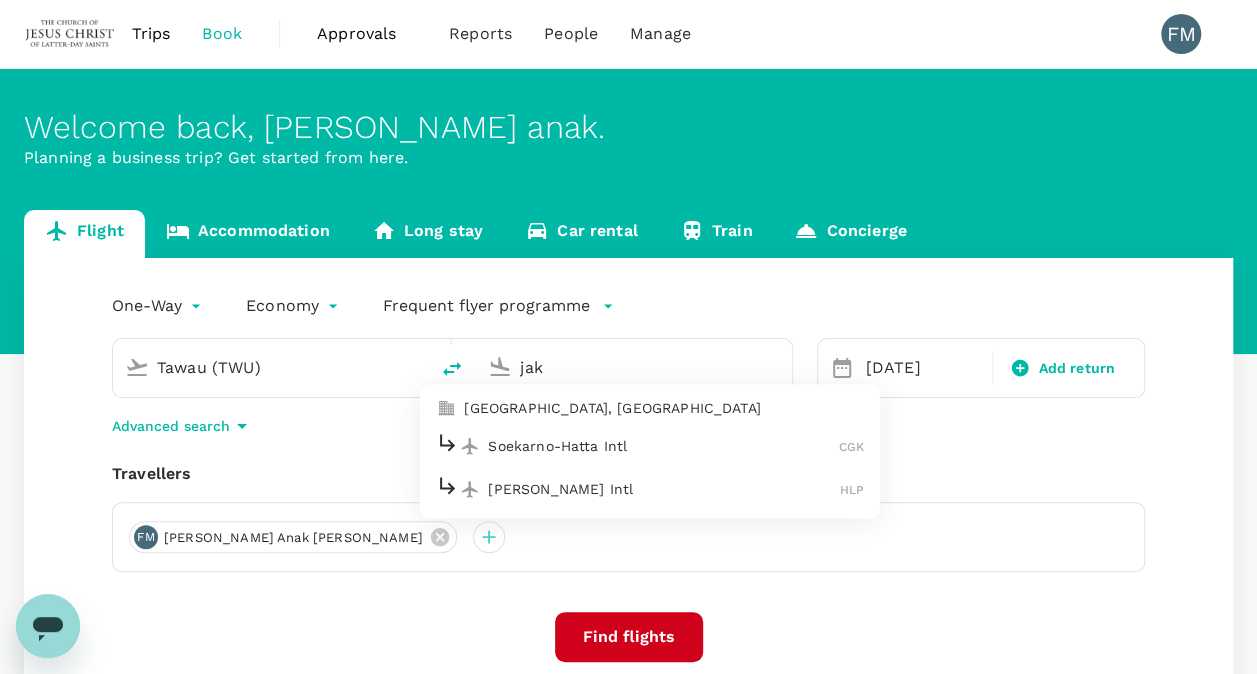 click on "Soekarno-Hatta Intl" at bounding box center (663, 446) 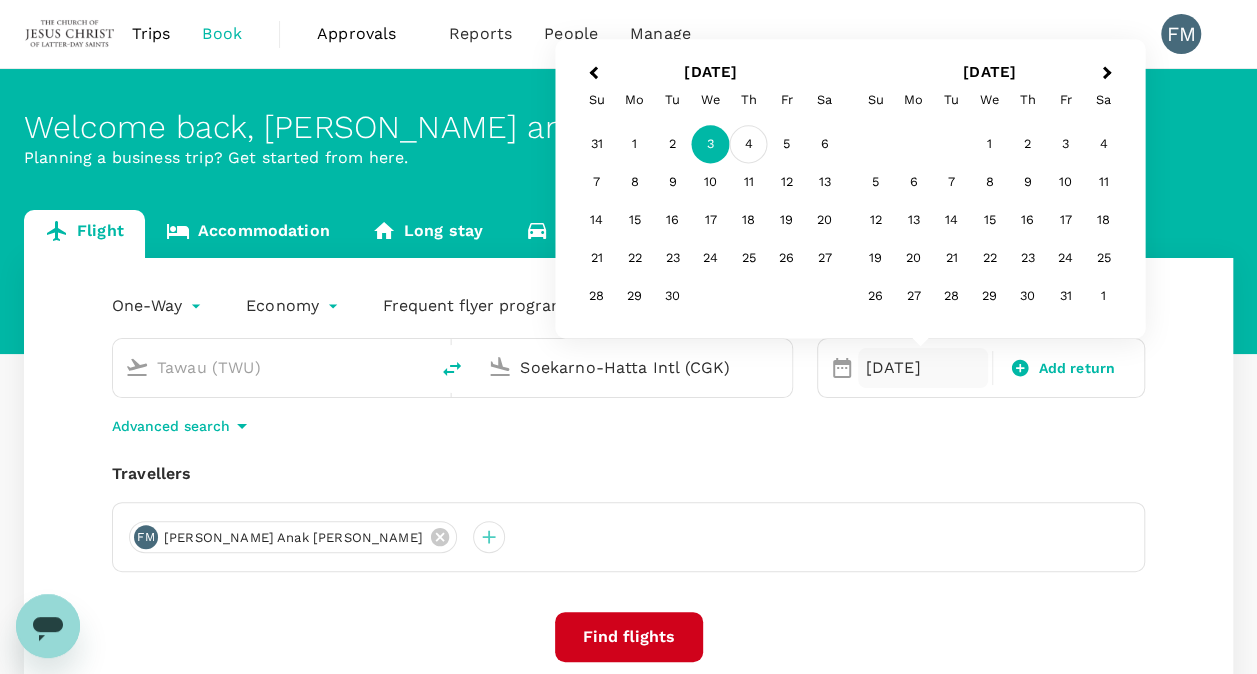 type on "Soekarno-Hatta Intl (CGK)" 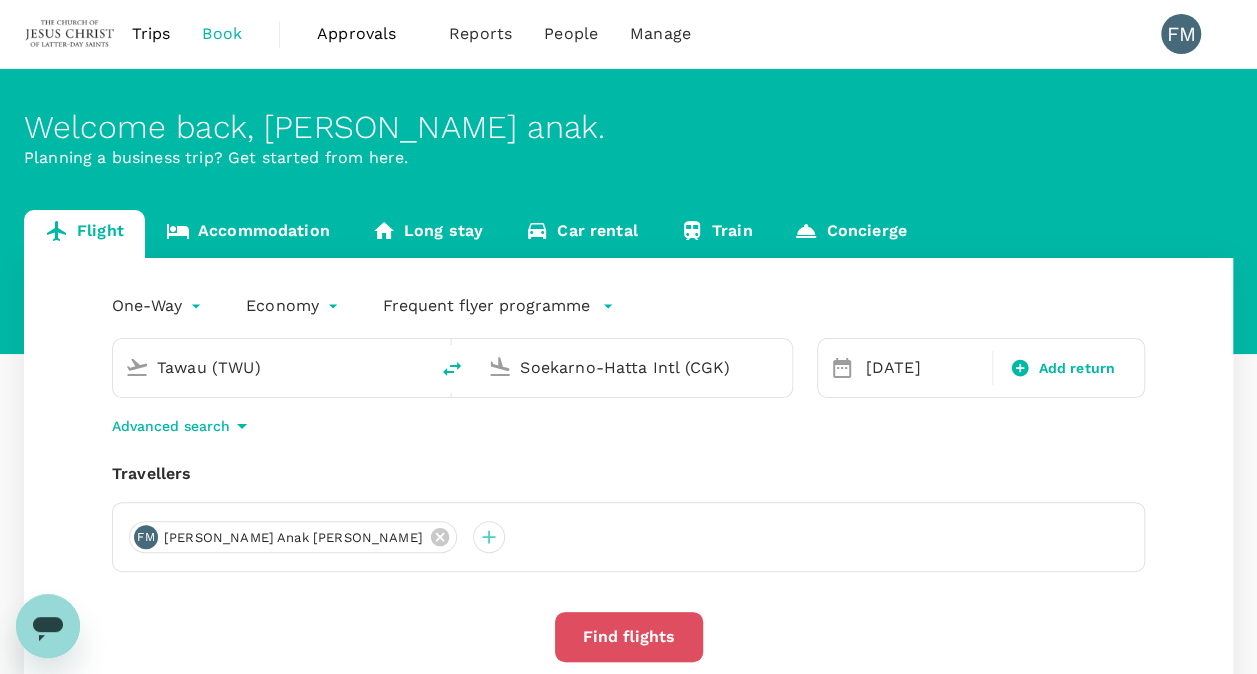 click on "Find flights" at bounding box center [629, 637] 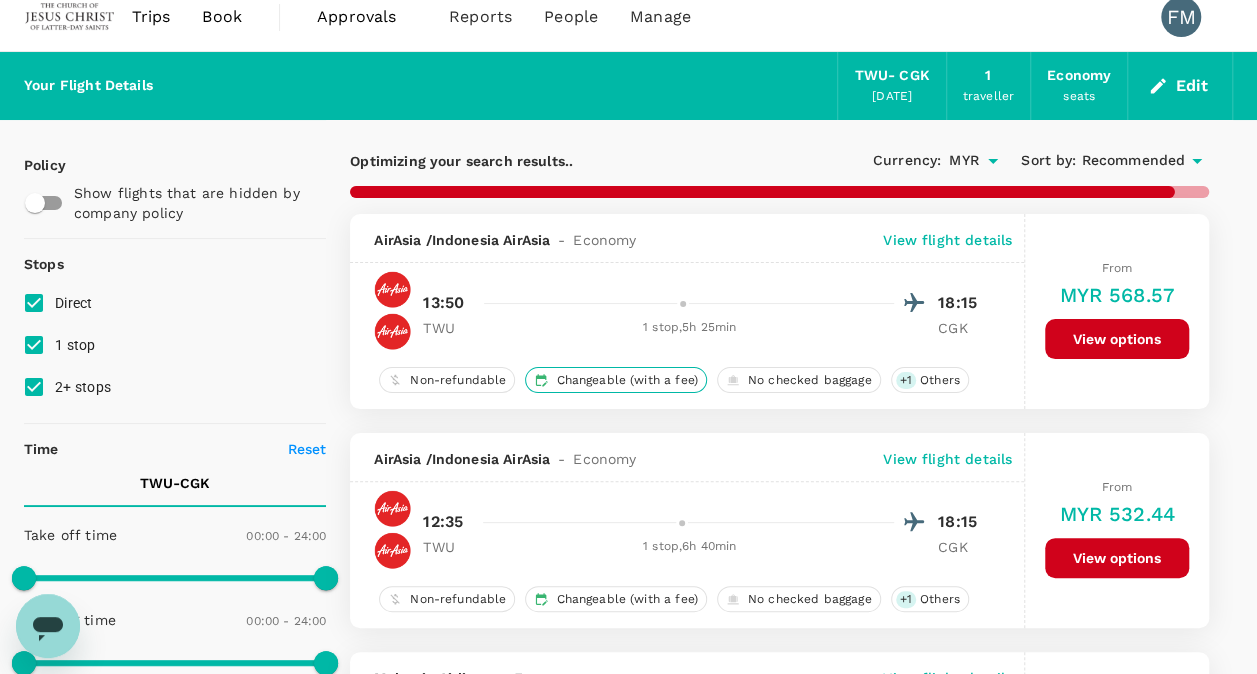 scroll, scrollTop: 18, scrollLeft: 0, axis: vertical 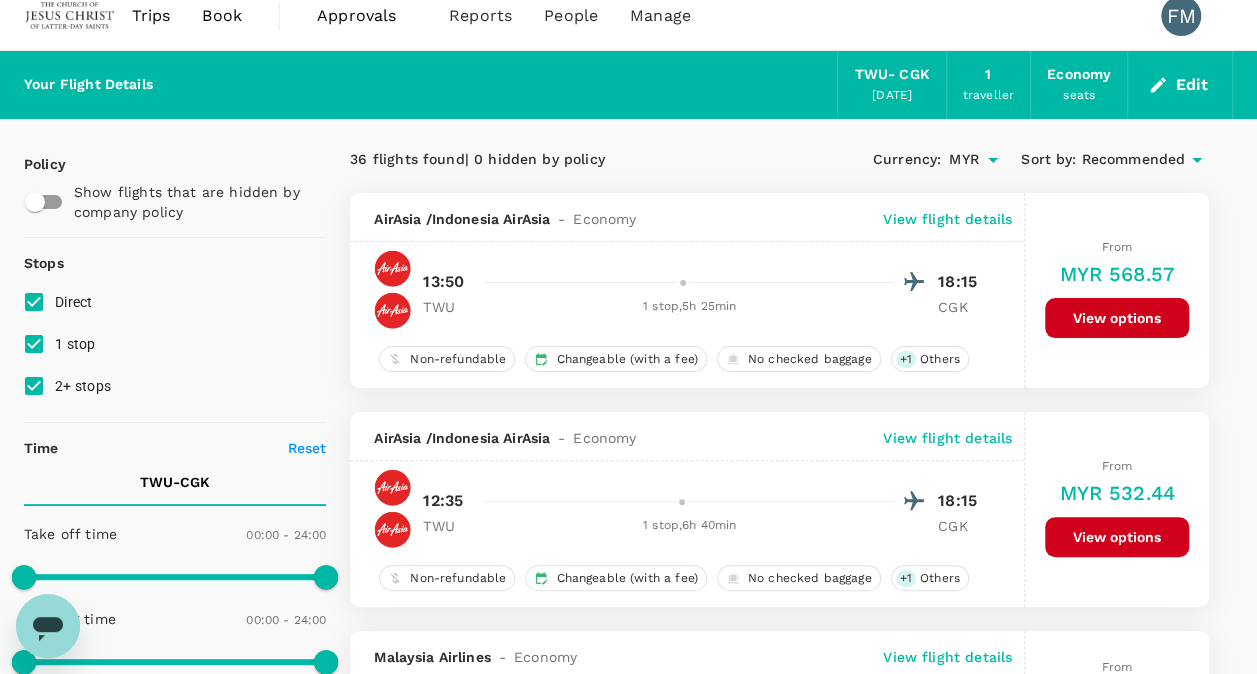 click on "View flight details" at bounding box center [947, 219] 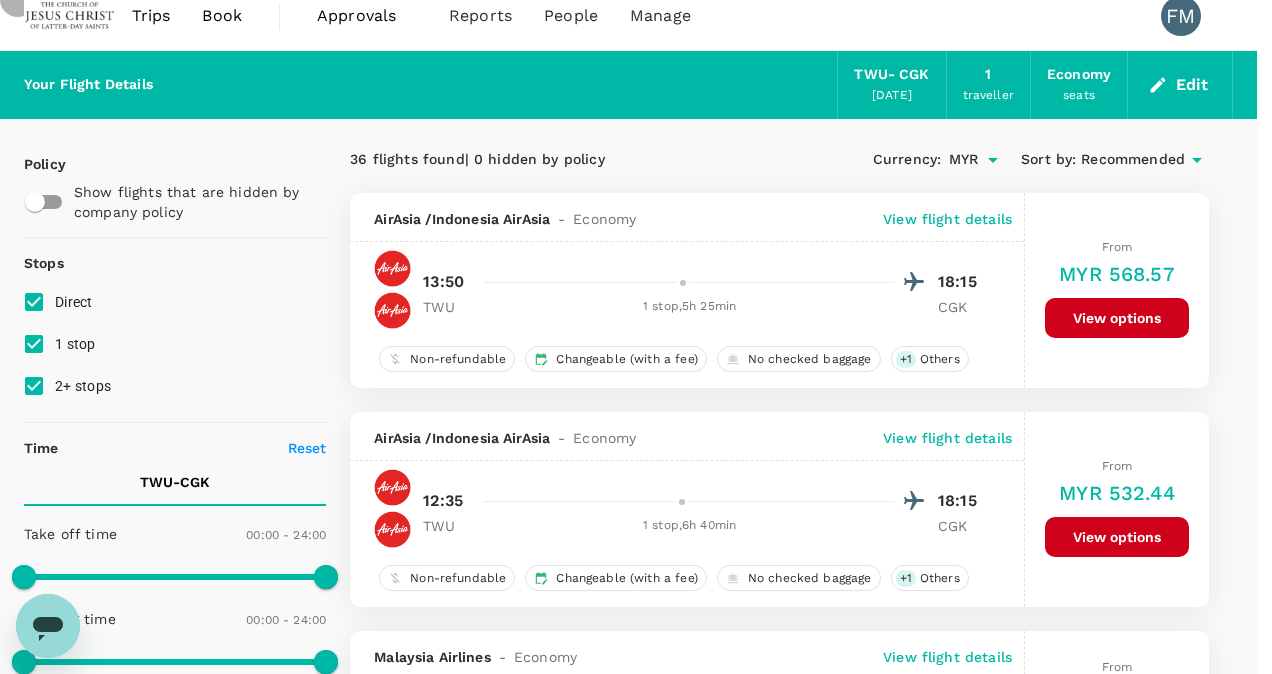 click 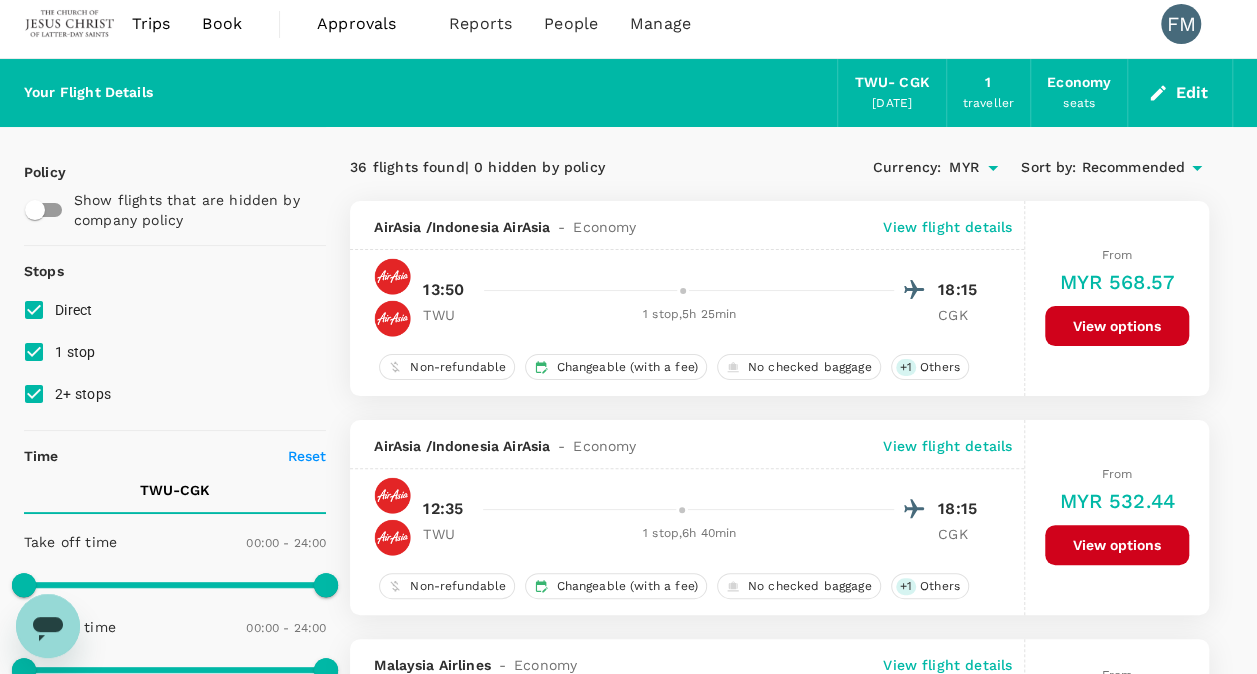 scroll, scrollTop: 0, scrollLeft: 0, axis: both 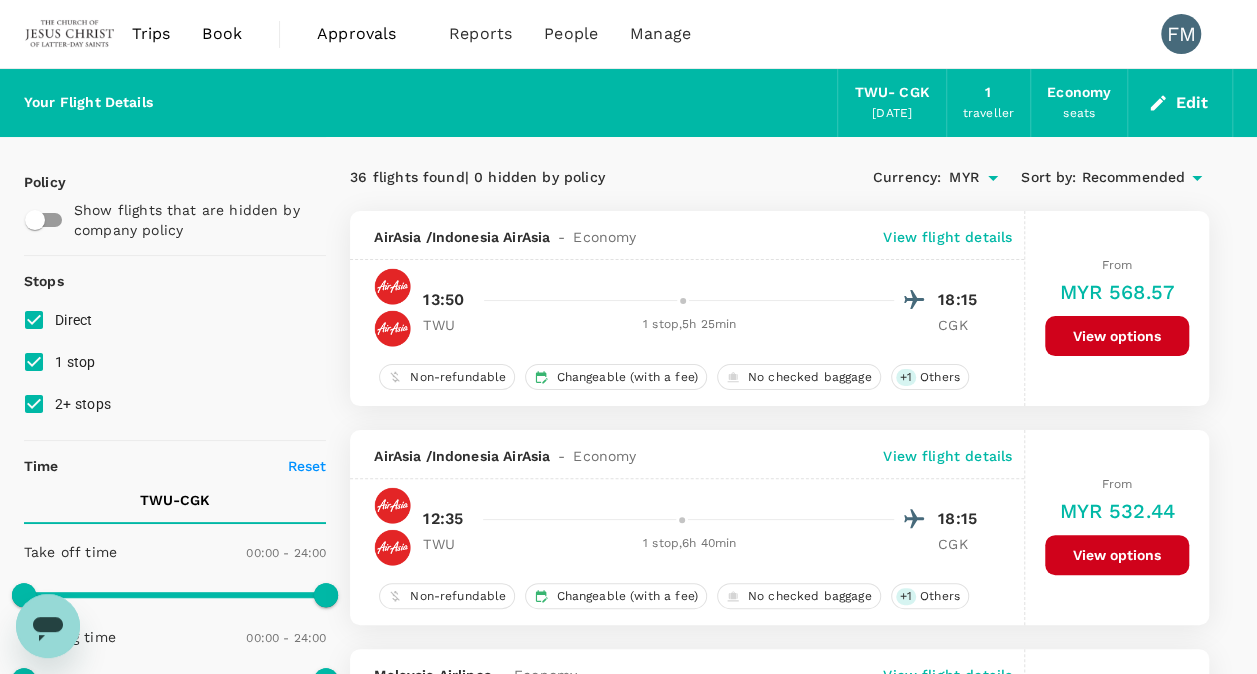 click on "Book" at bounding box center (222, 34) 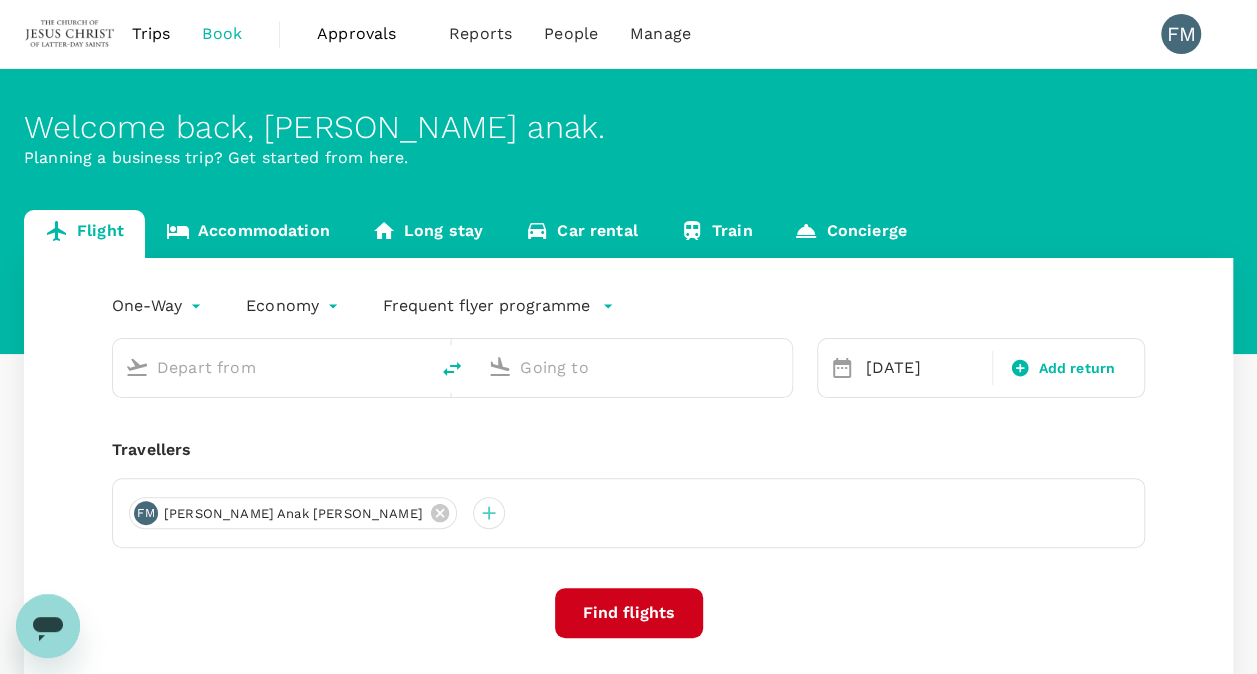 type on "Tawau (TWU)" 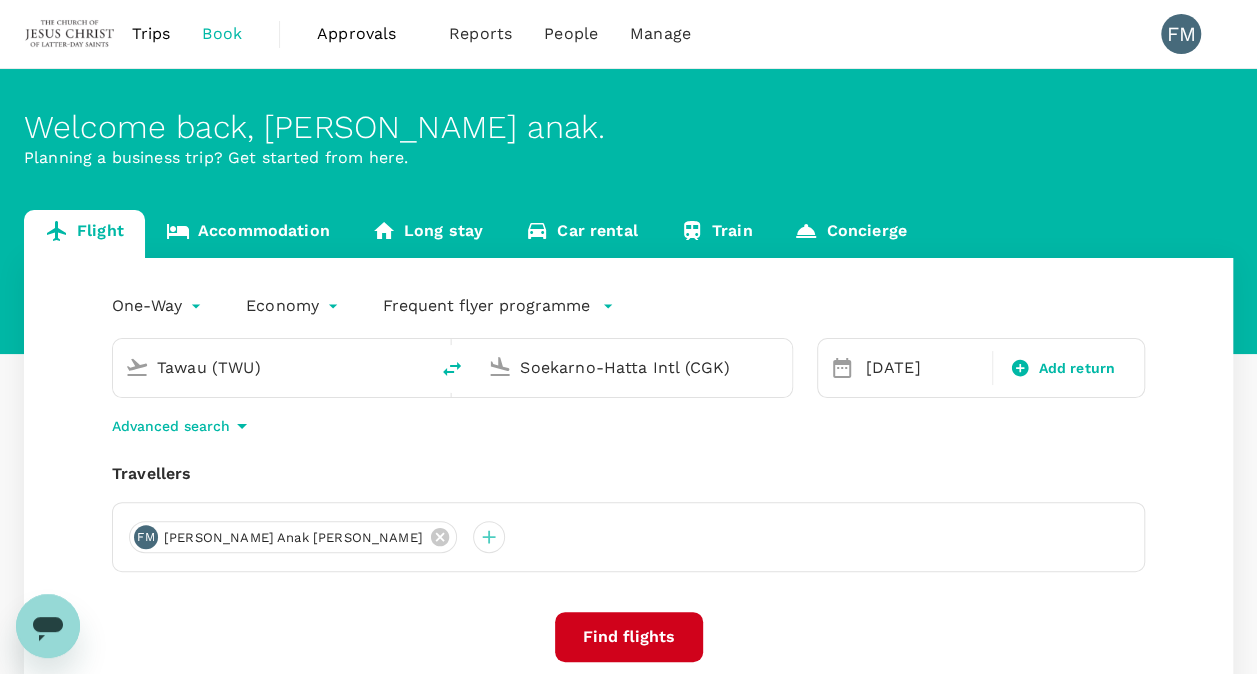 click on "Tawau (TWU)" at bounding box center [271, 367] 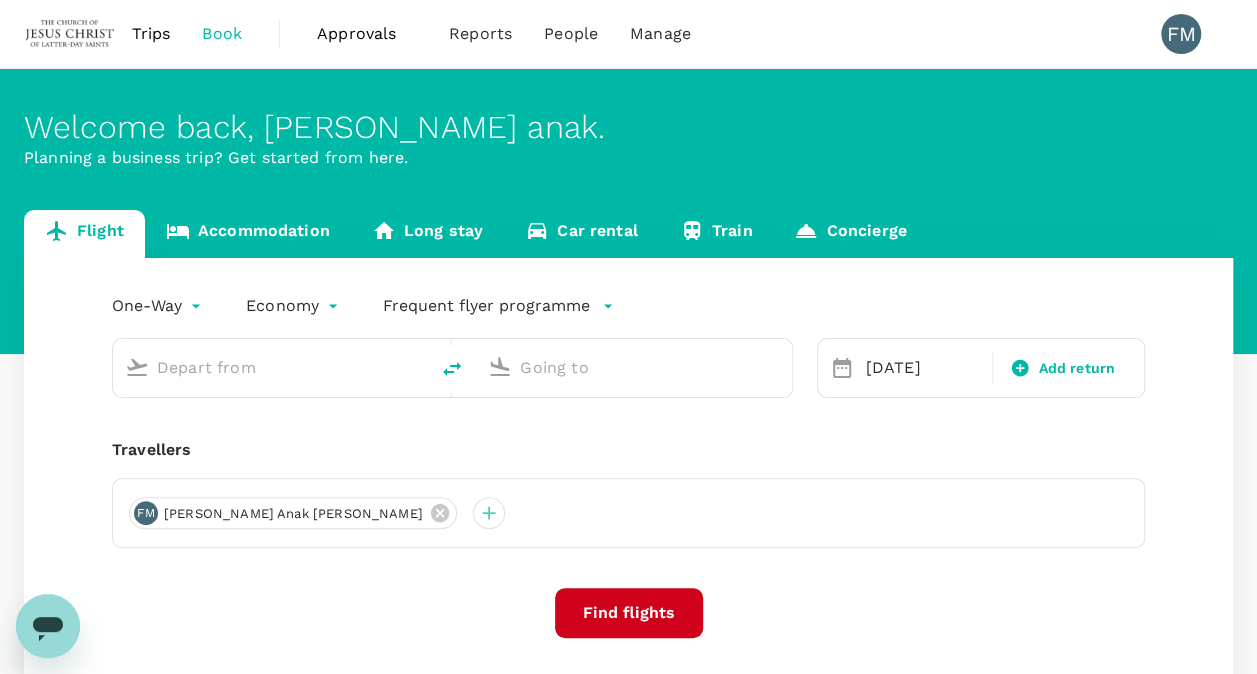 type on "Tawau (TWU)" 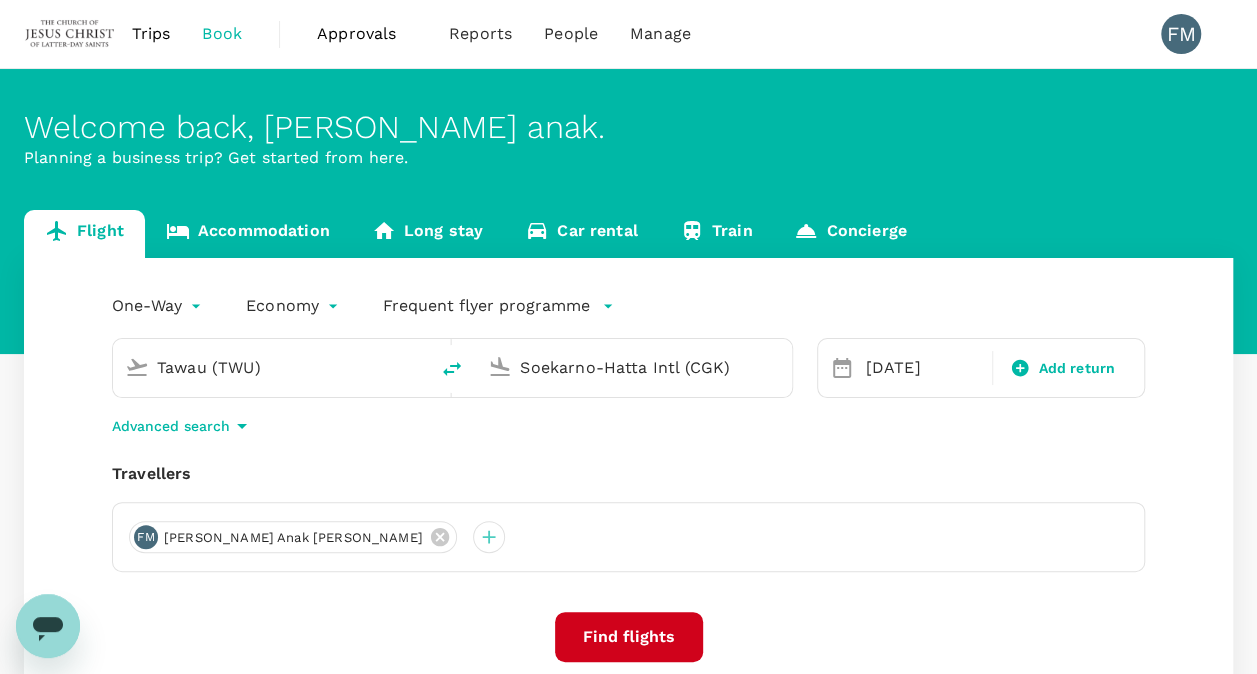 click on "Soekarno-Hatta Intl (CGK)" at bounding box center (634, 367) 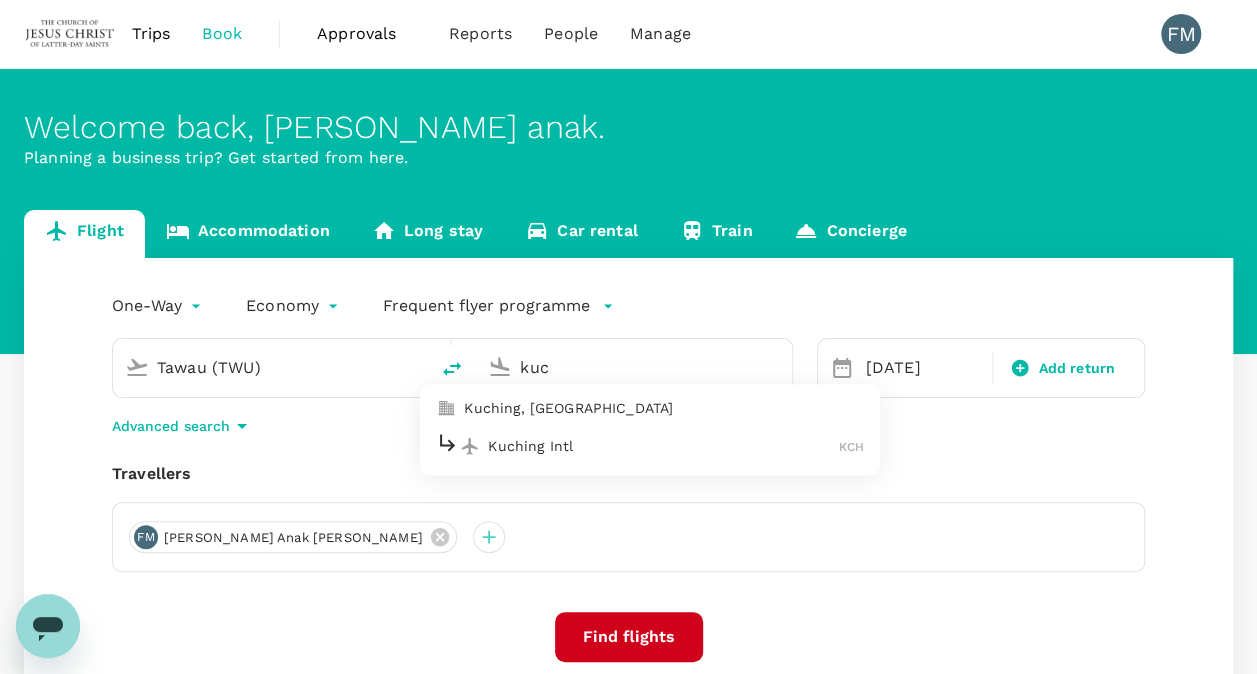 click on "Kuching Intl" at bounding box center [663, 446] 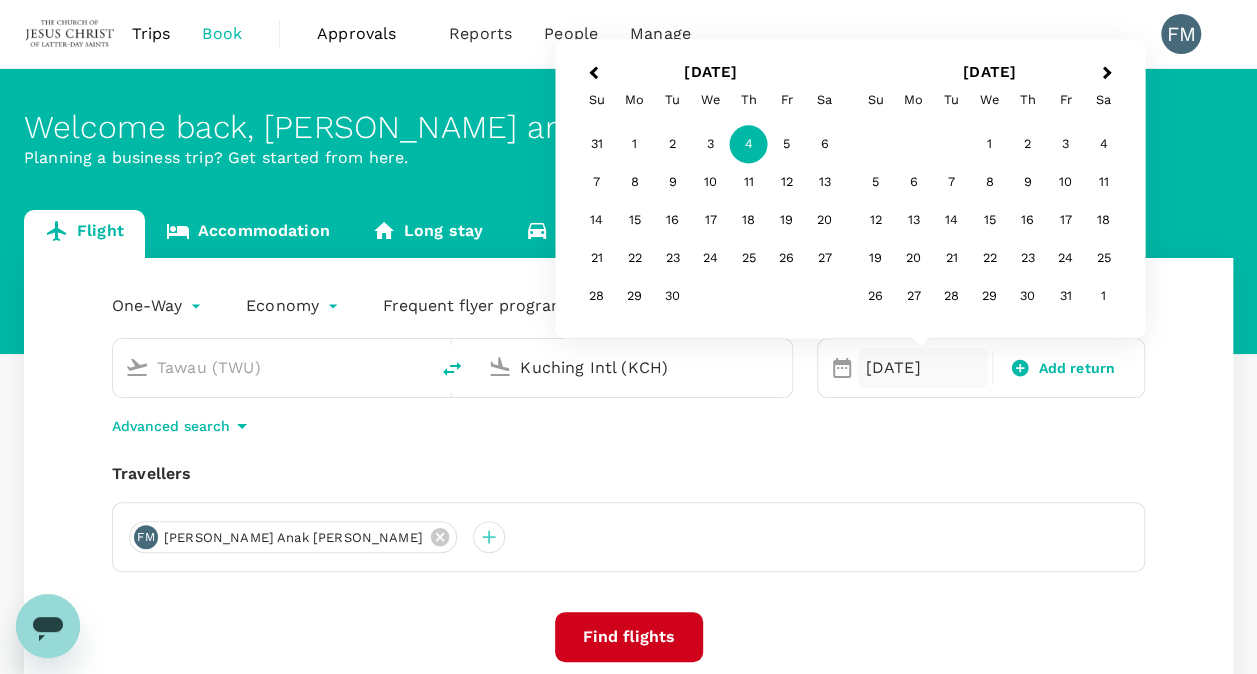 type on "Kuching Intl (KCH)" 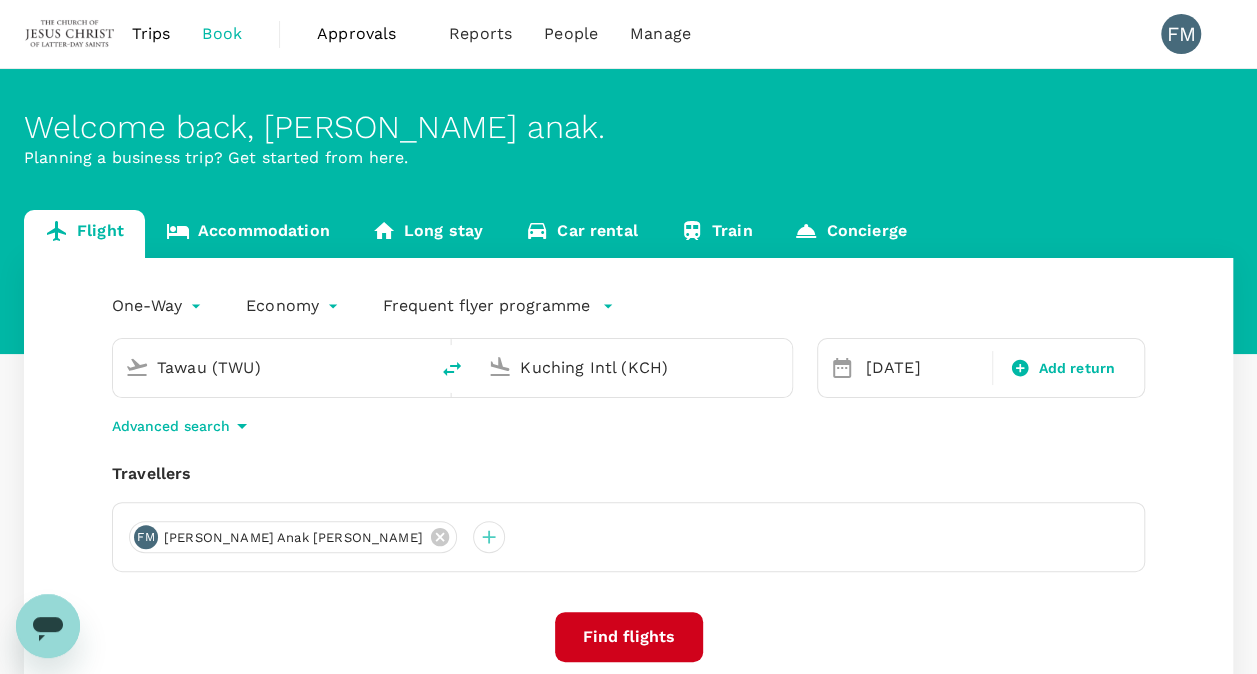 click on "Find flights" at bounding box center [629, 637] 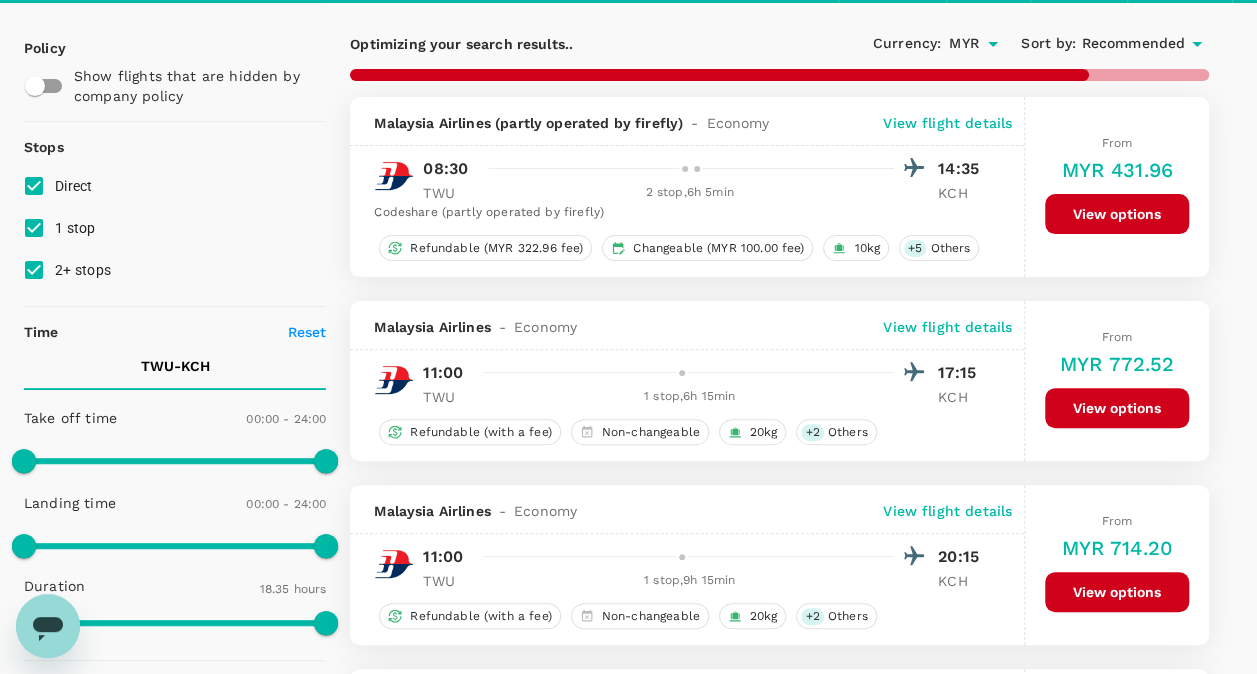 scroll, scrollTop: 0, scrollLeft: 0, axis: both 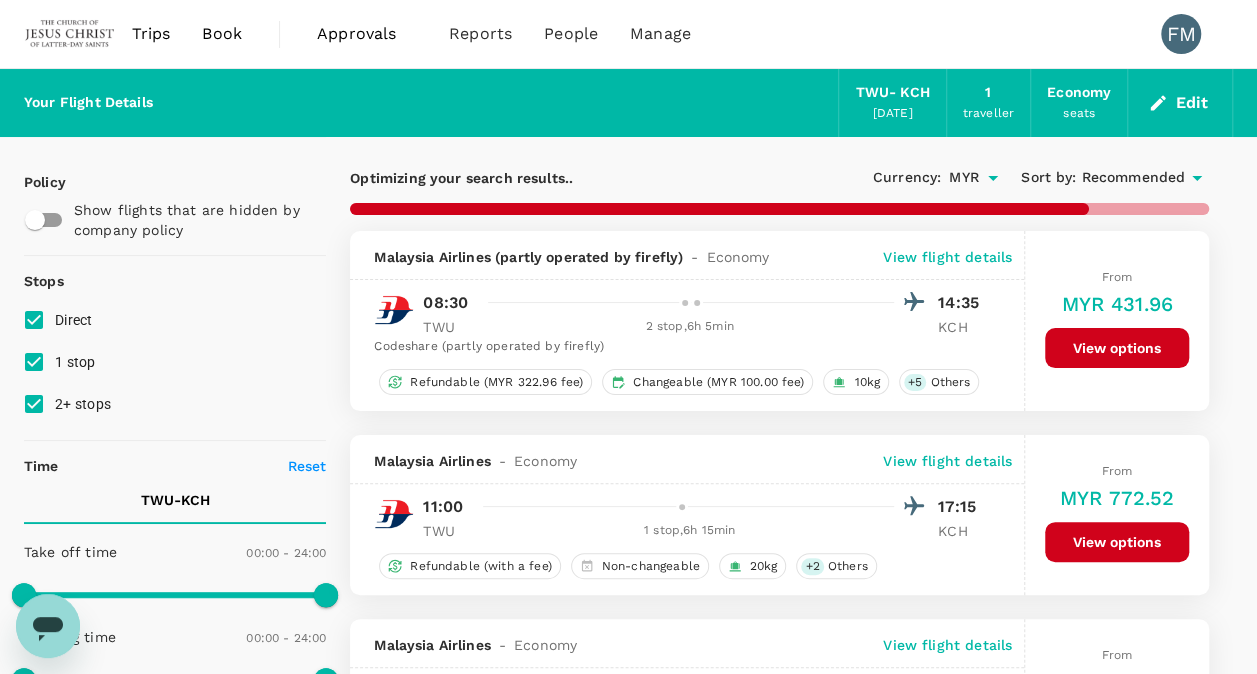 type on "1540" 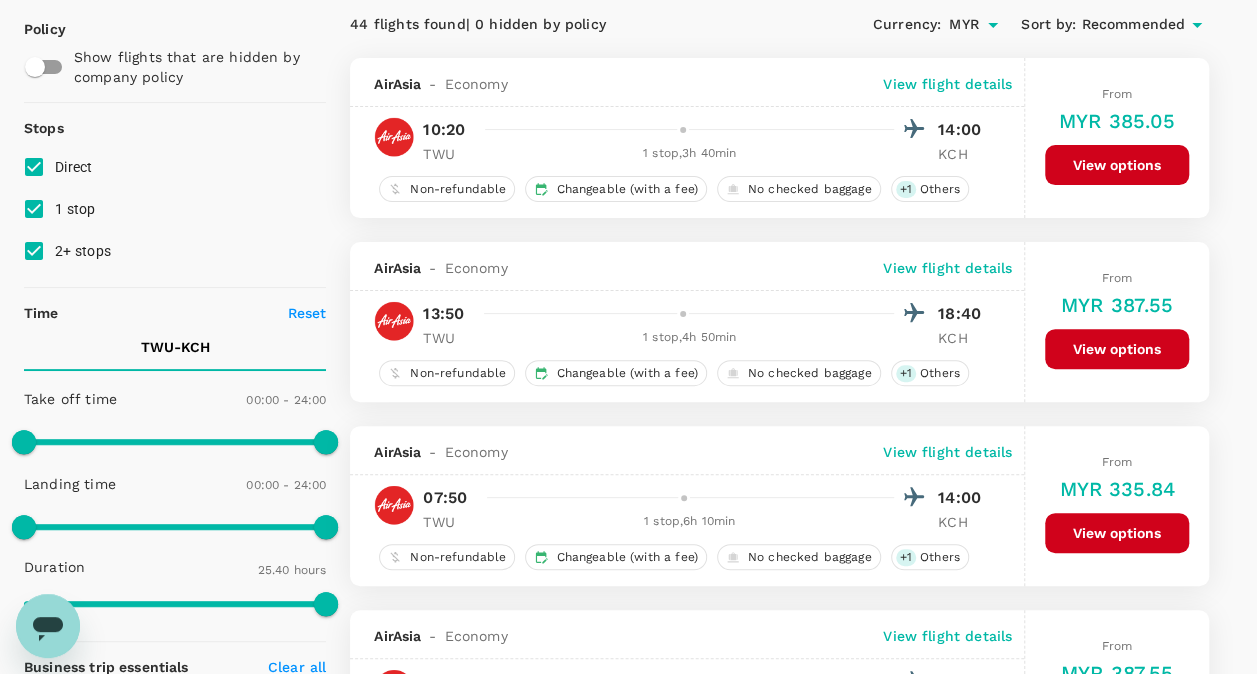 scroll, scrollTop: 152, scrollLeft: 0, axis: vertical 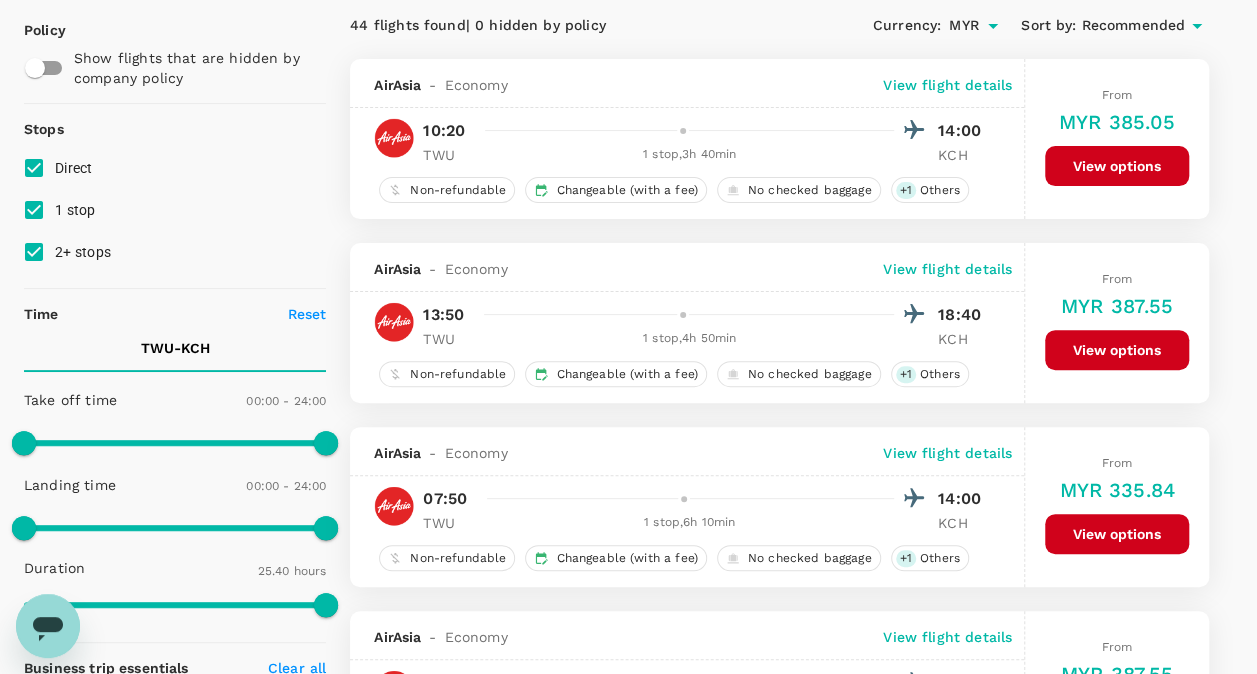 click on "View flight details" at bounding box center [947, 269] 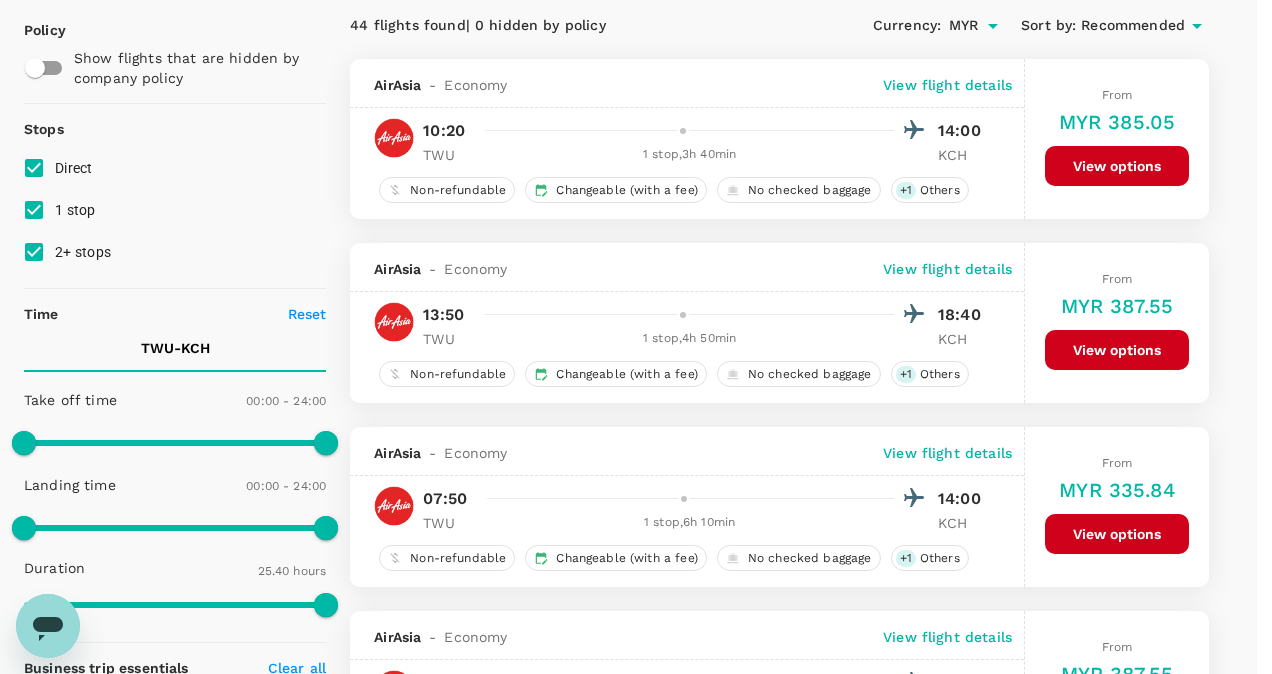 click 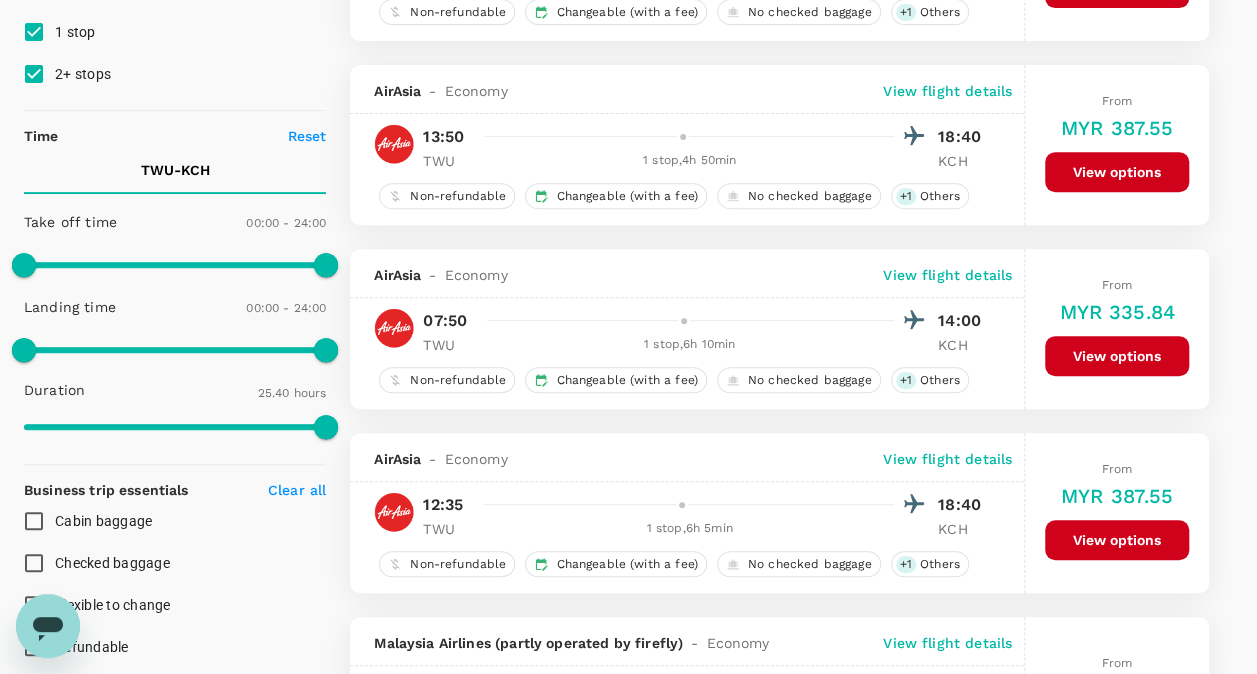 scroll, scrollTop: 0, scrollLeft: 0, axis: both 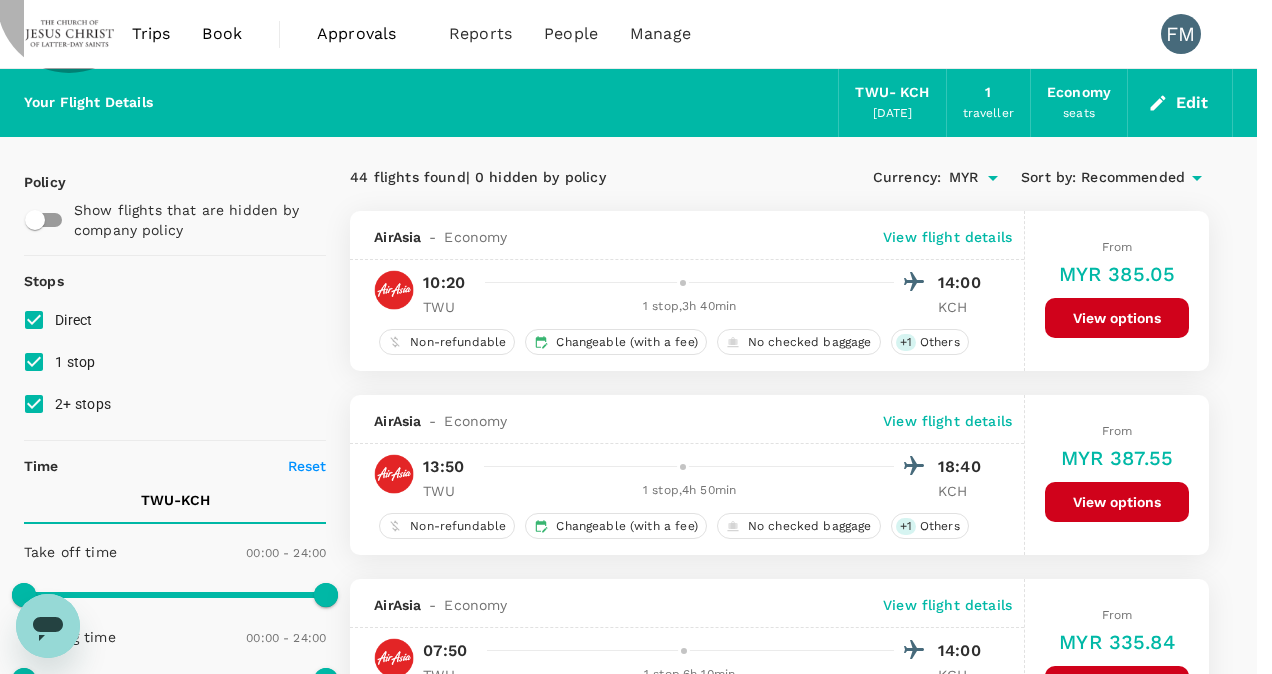 click on "Refresh Search" at bounding box center (48, 4487) 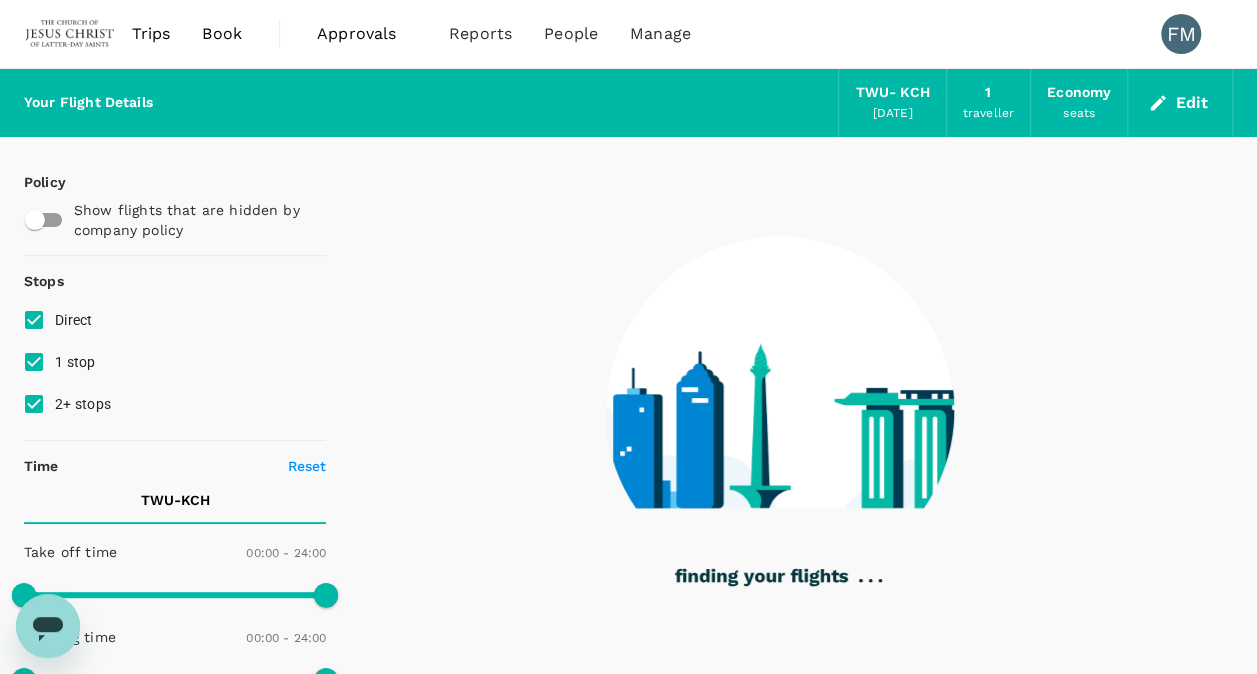 type on "770" 